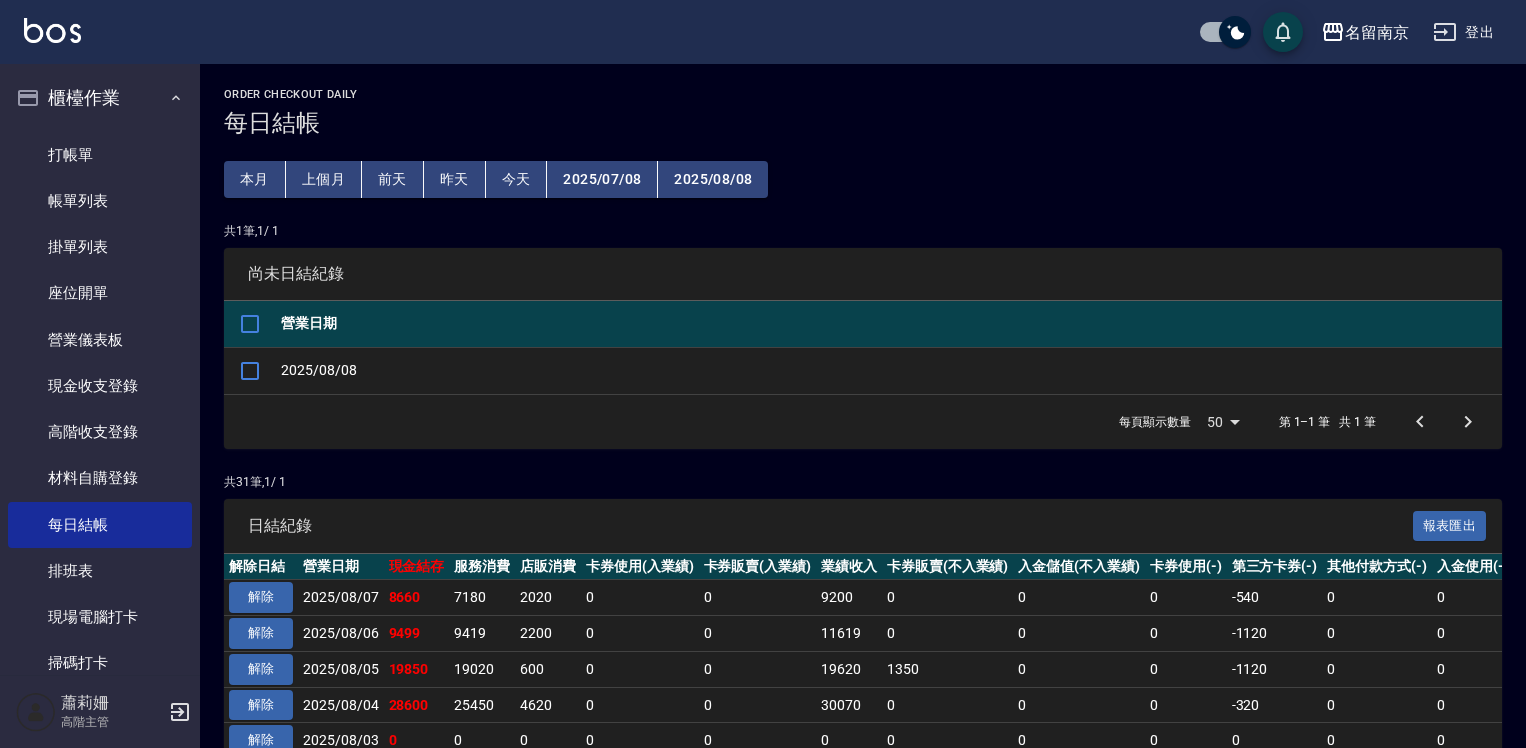 scroll, scrollTop: 100, scrollLeft: 0, axis: vertical 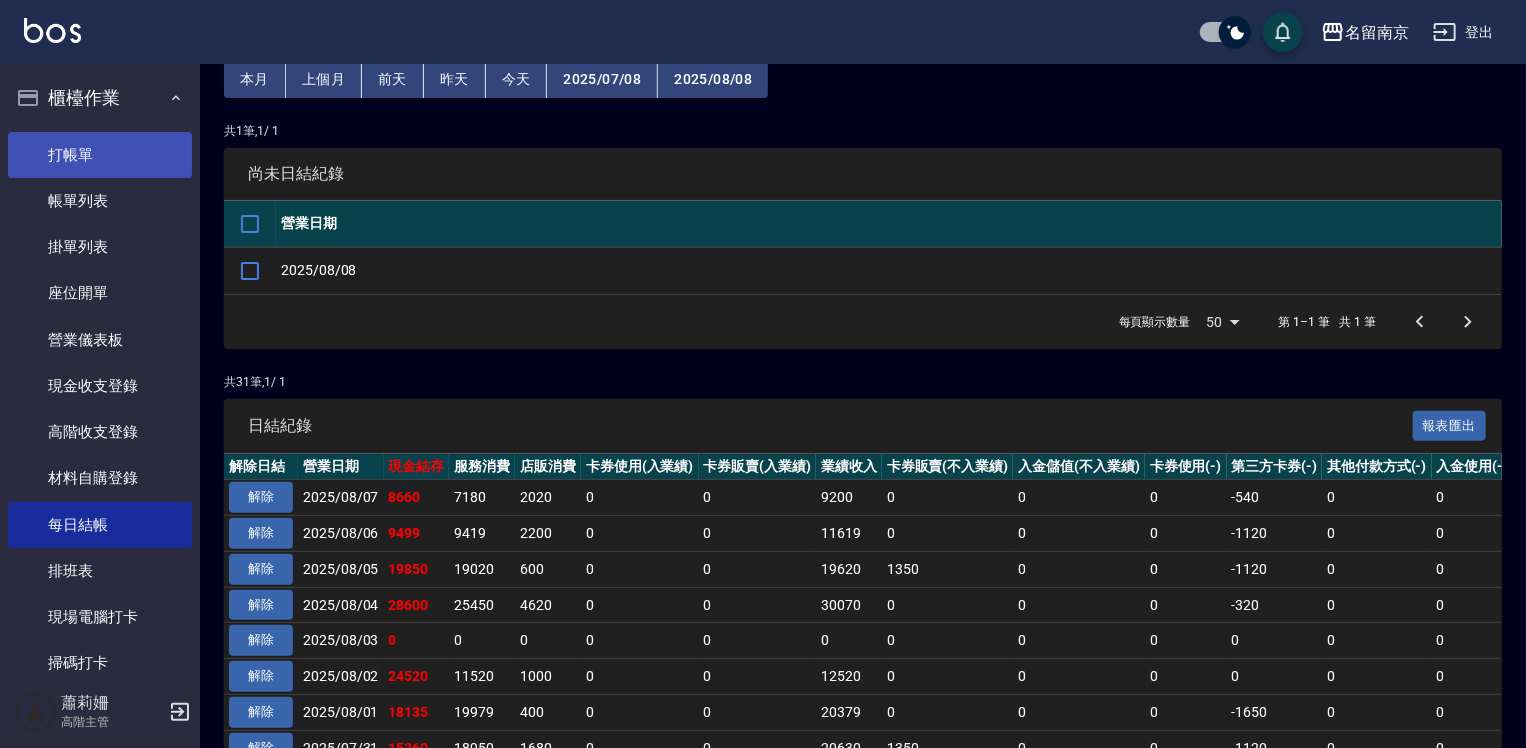 click on "打帳單" at bounding box center (100, 155) 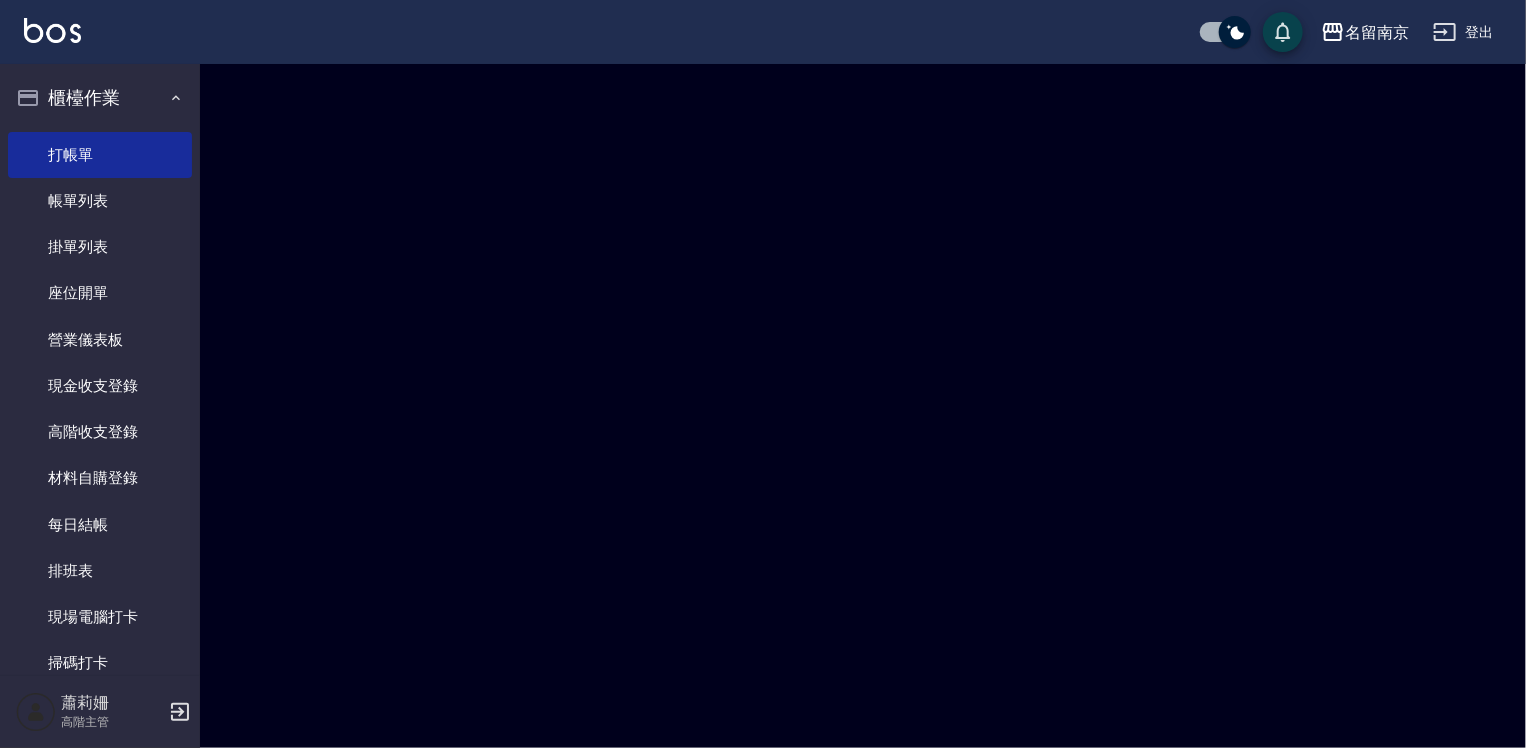 scroll, scrollTop: 0, scrollLeft: 0, axis: both 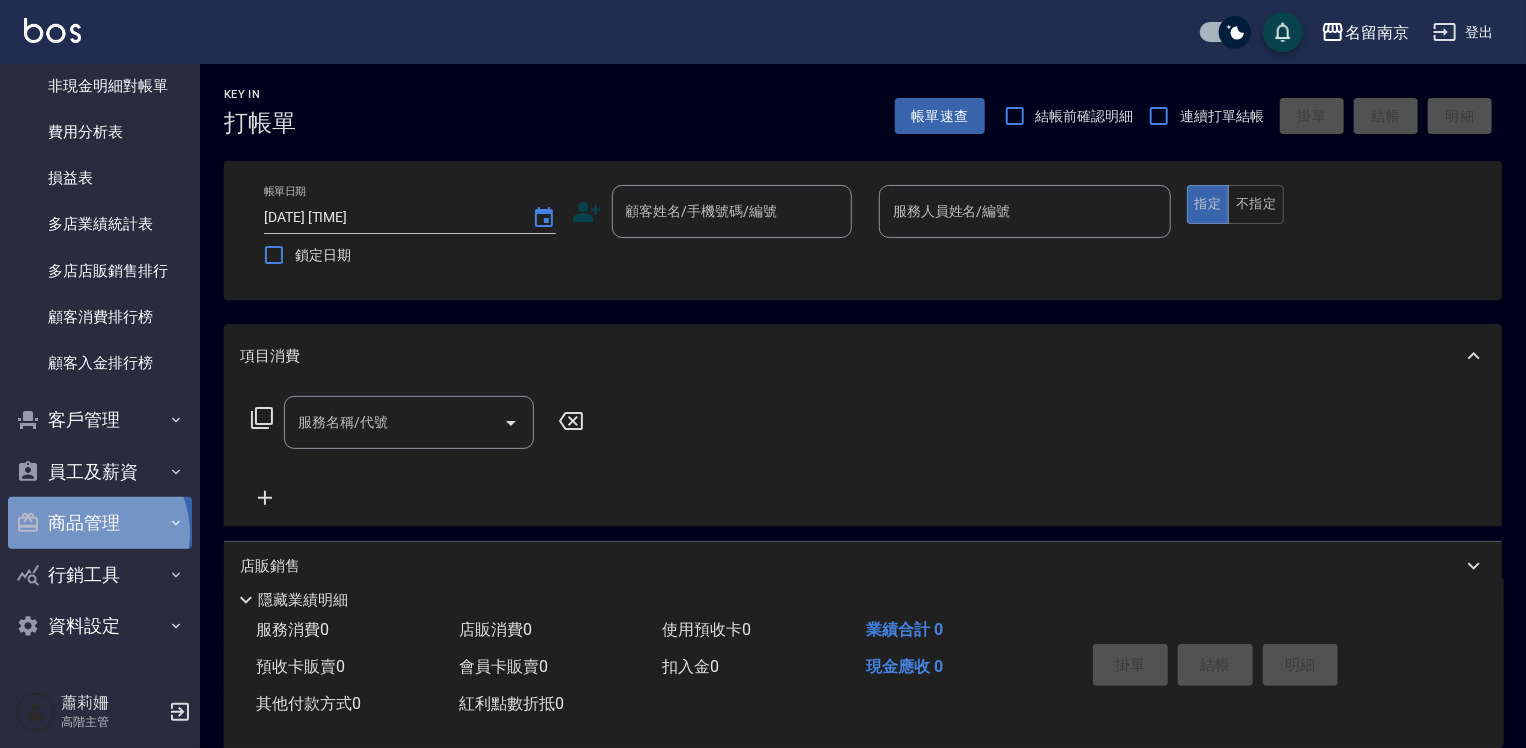 click on "商品管理" at bounding box center (100, 523) 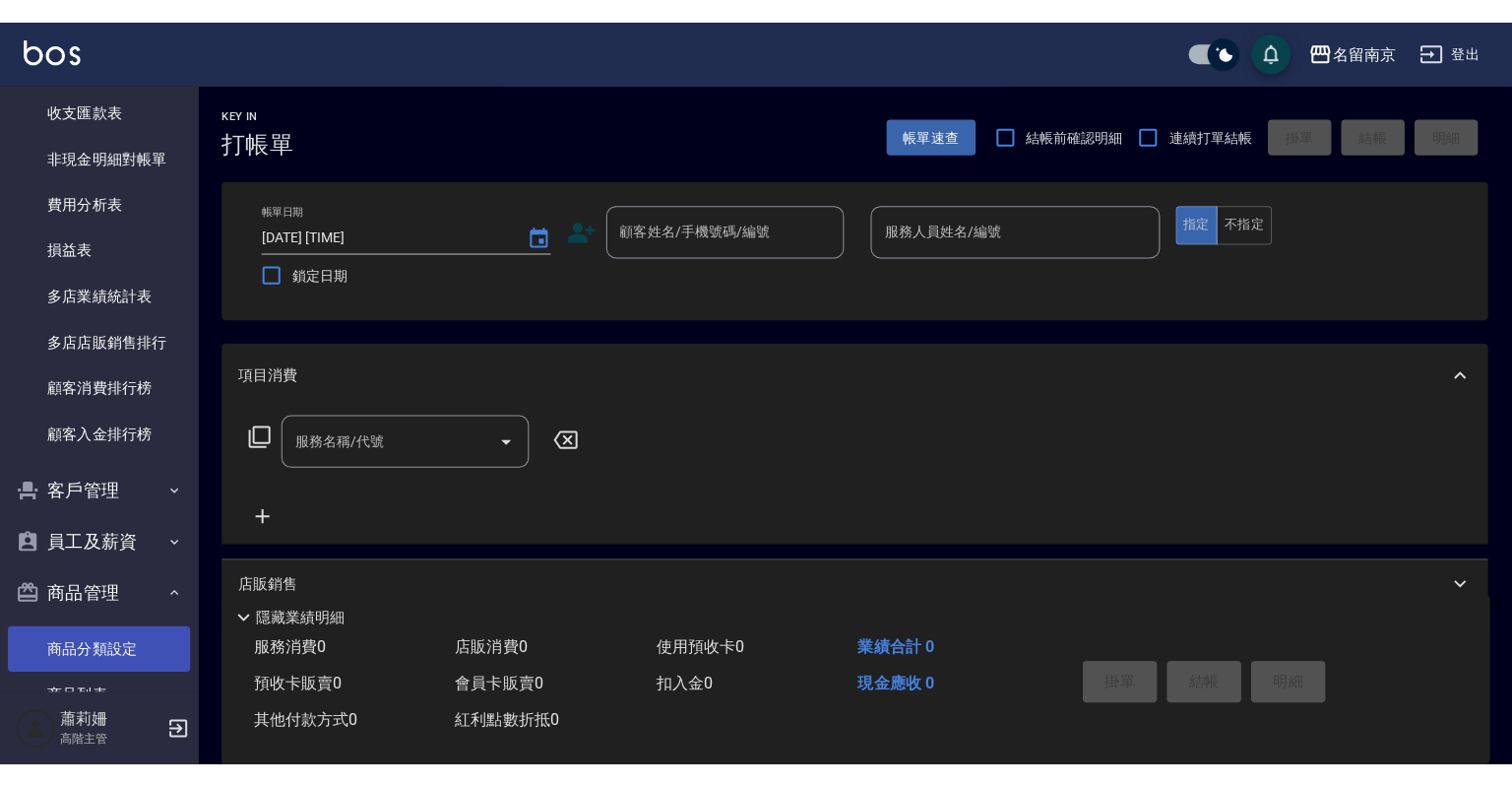 scroll, scrollTop: 2419, scrollLeft: 0, axis: vertical 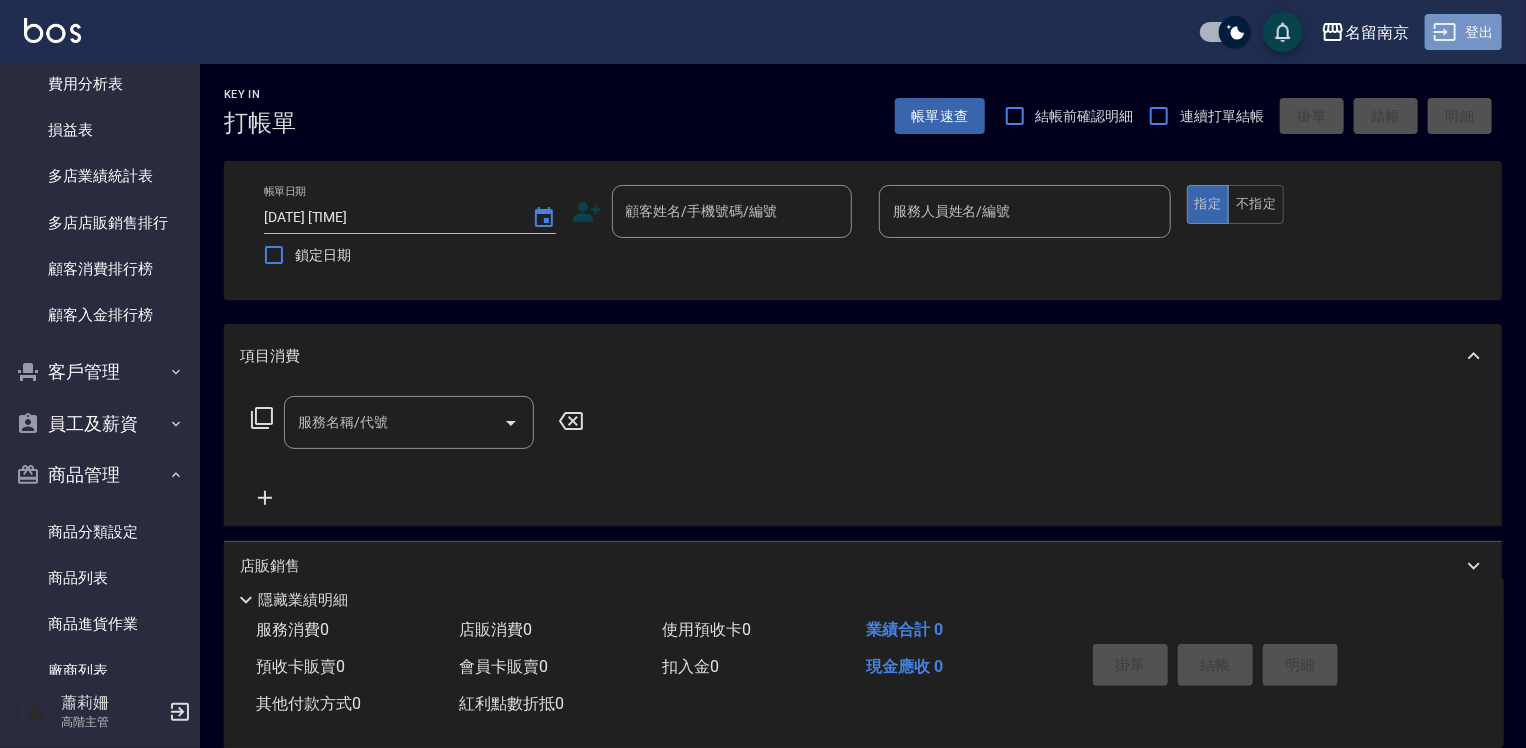 click on "登出" at bounding box center [1463, 32] 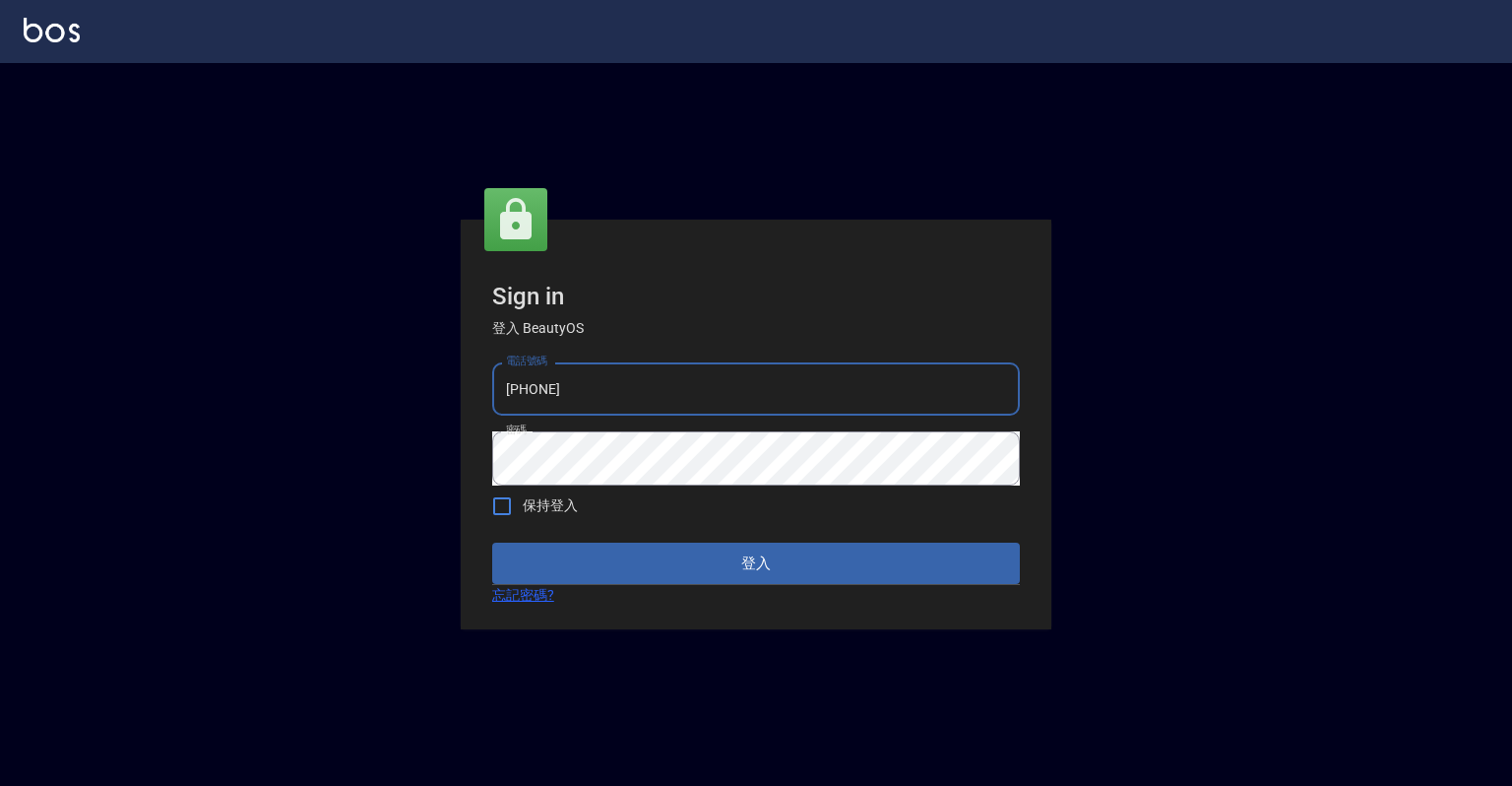 click on "[PHONE]" at bounding box center [756, 389] 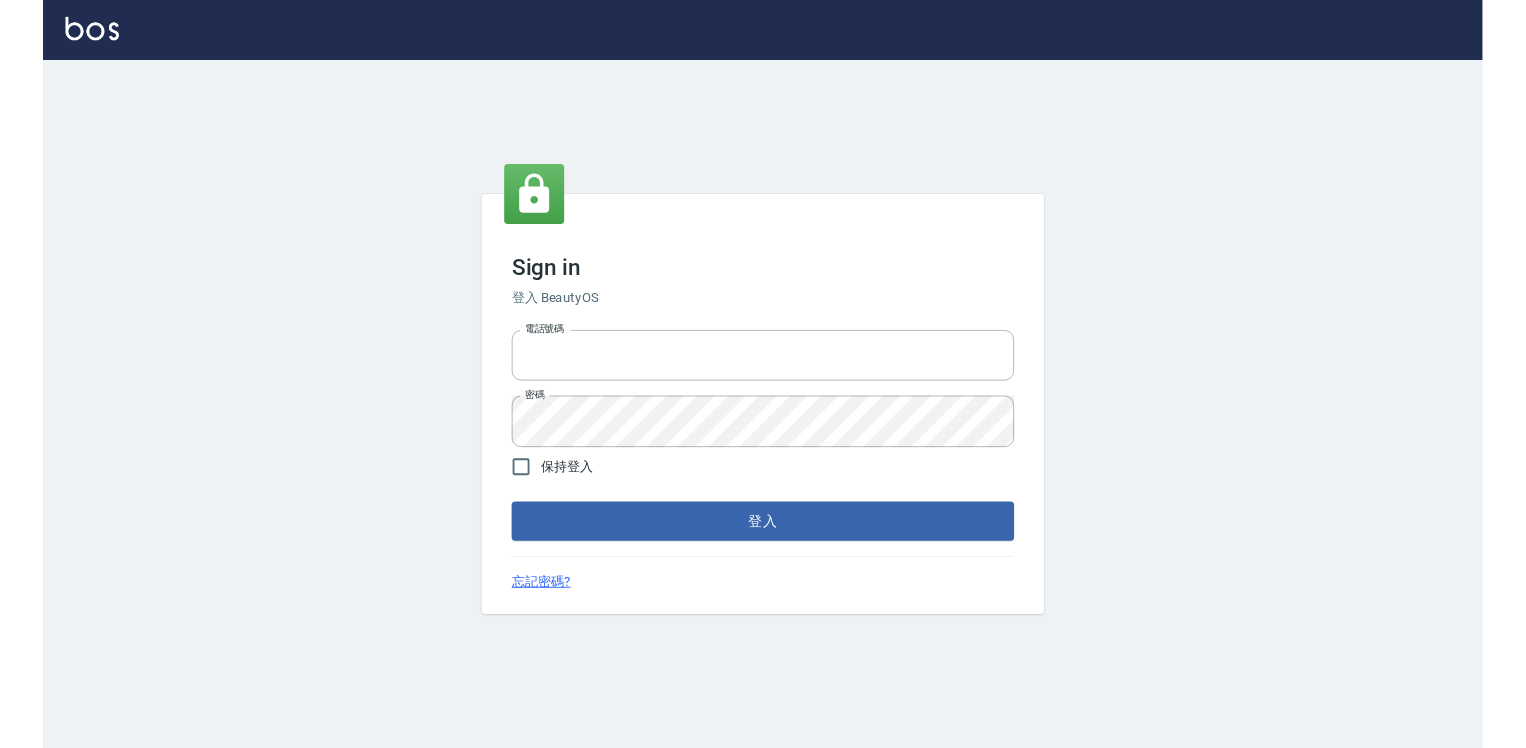 scroll, scrollTop: 0, scrollLeft: 0, axis: both 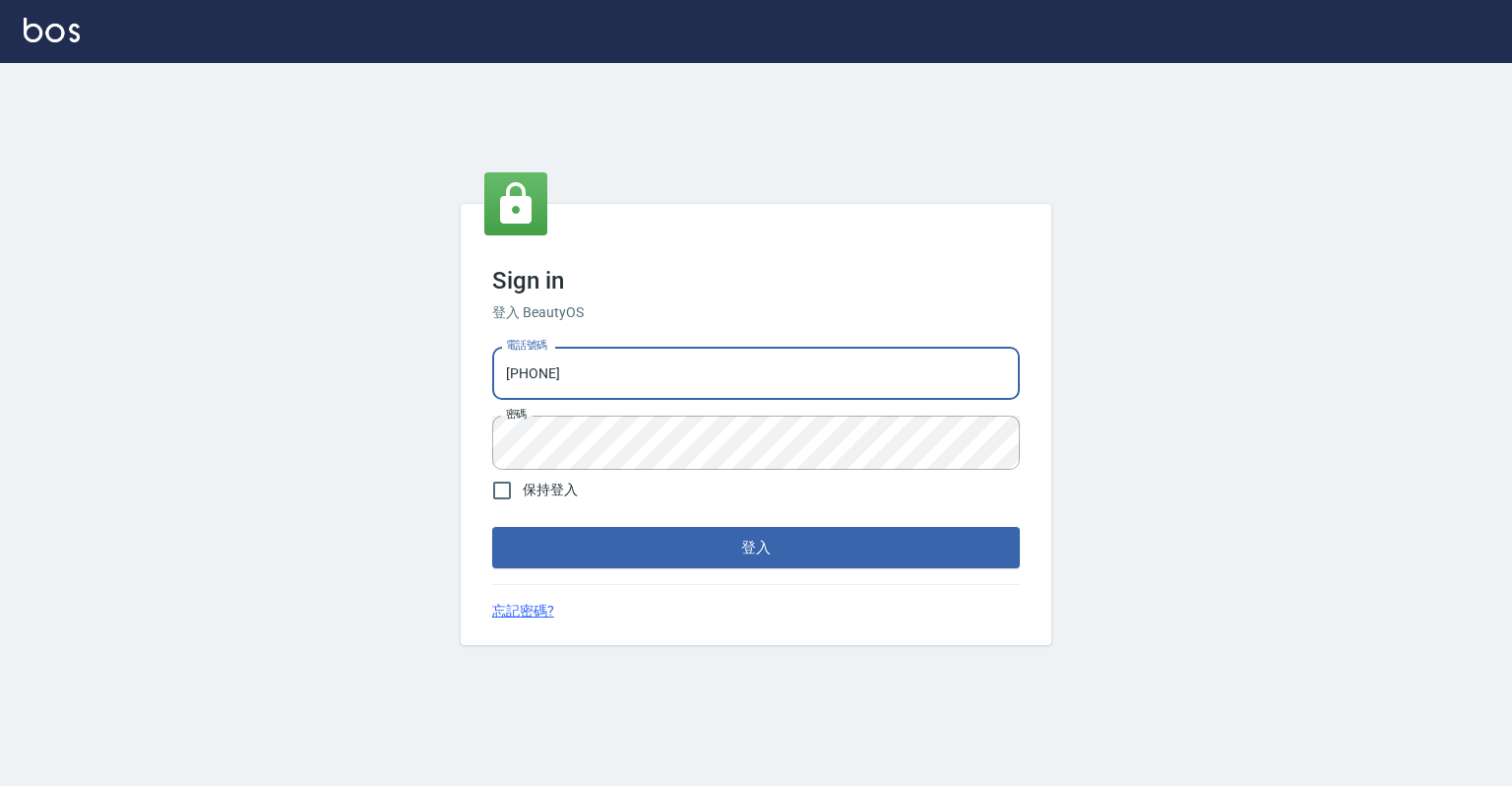 drag, startPoint x: 508, startPoint y: 381, endPoint x: 521, endPoint y: 381, distance: 13 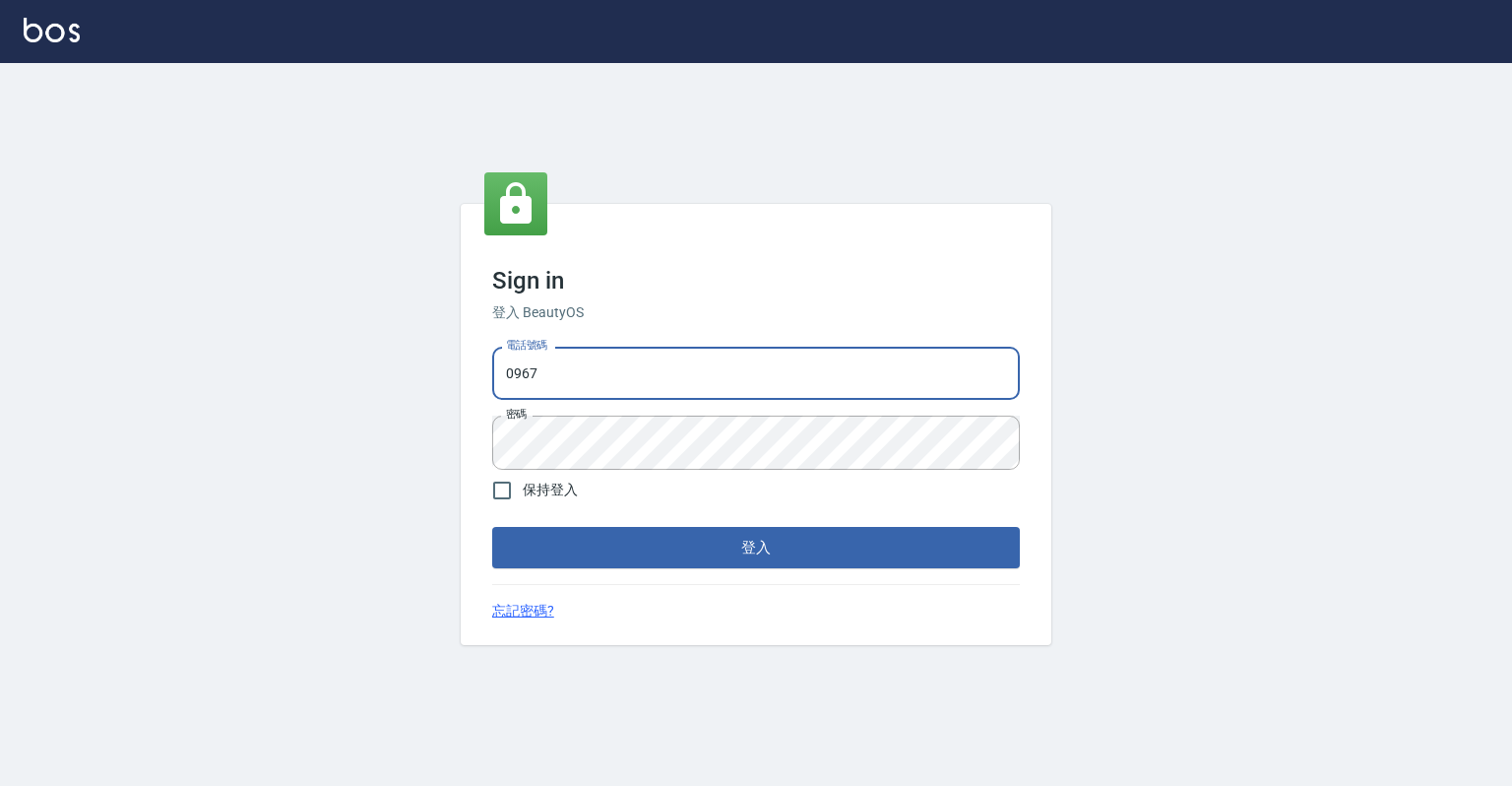 type on "0967388409" 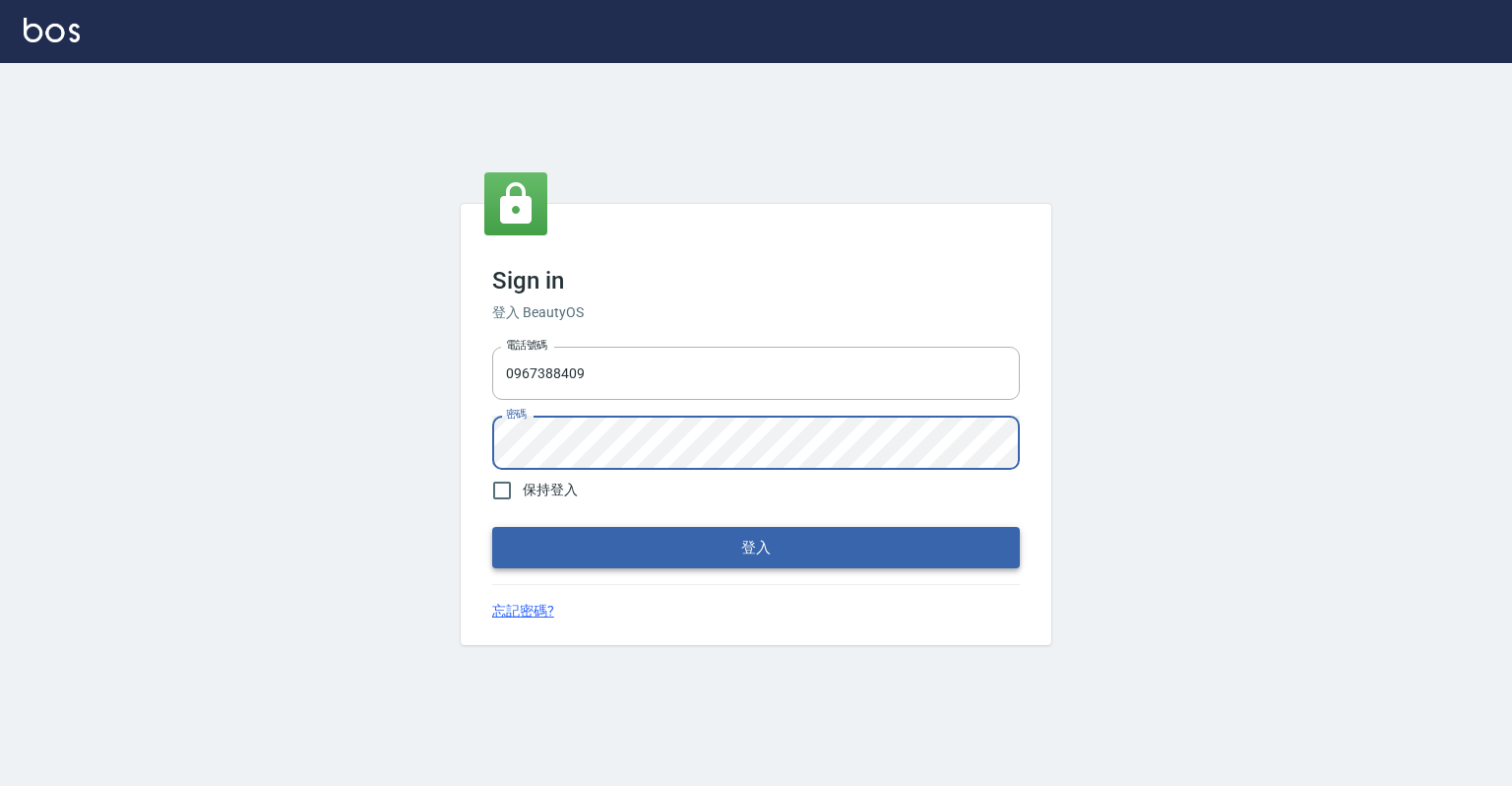 click on "登入" at bounding box center (756, 548) 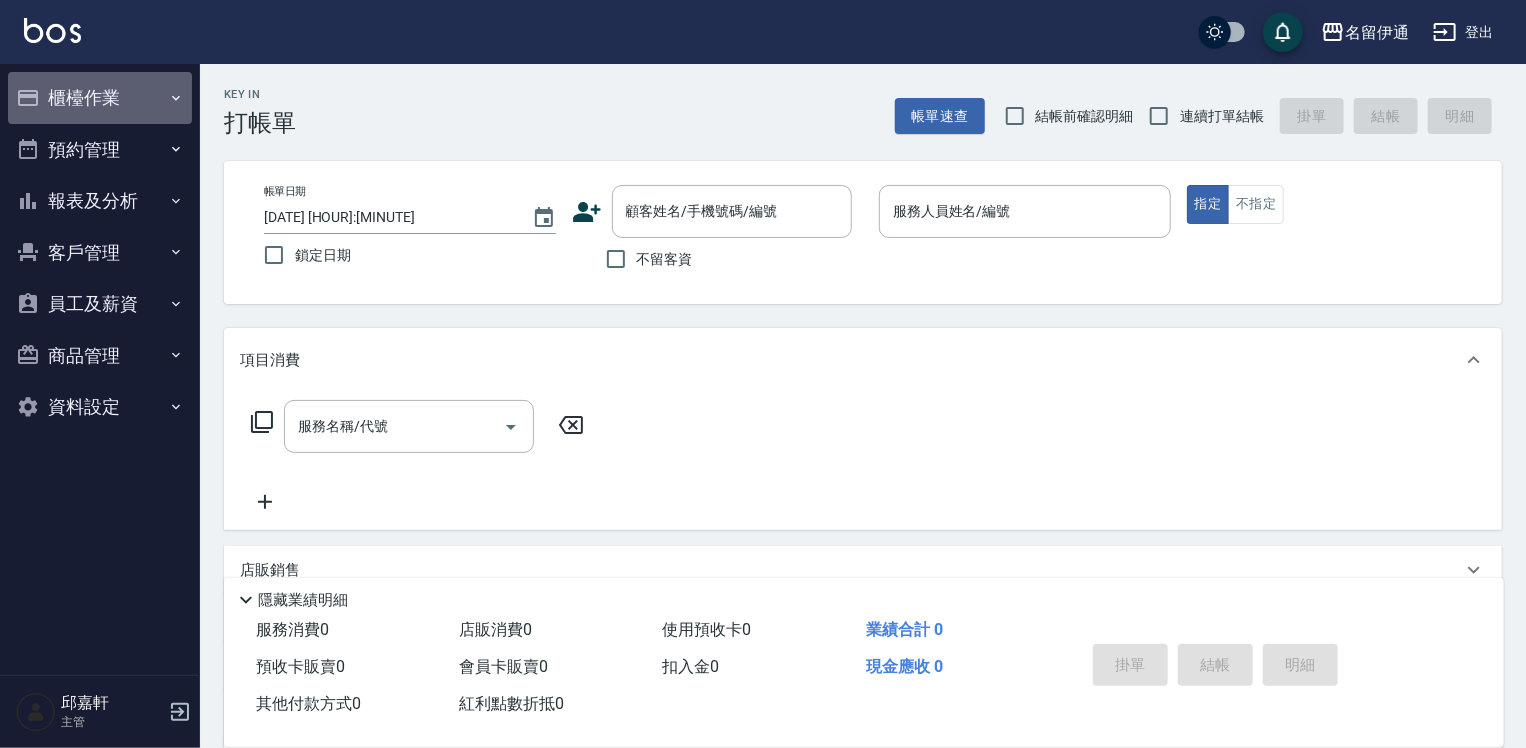 click on "櫃檯作業" at bounding box center (100, 98) 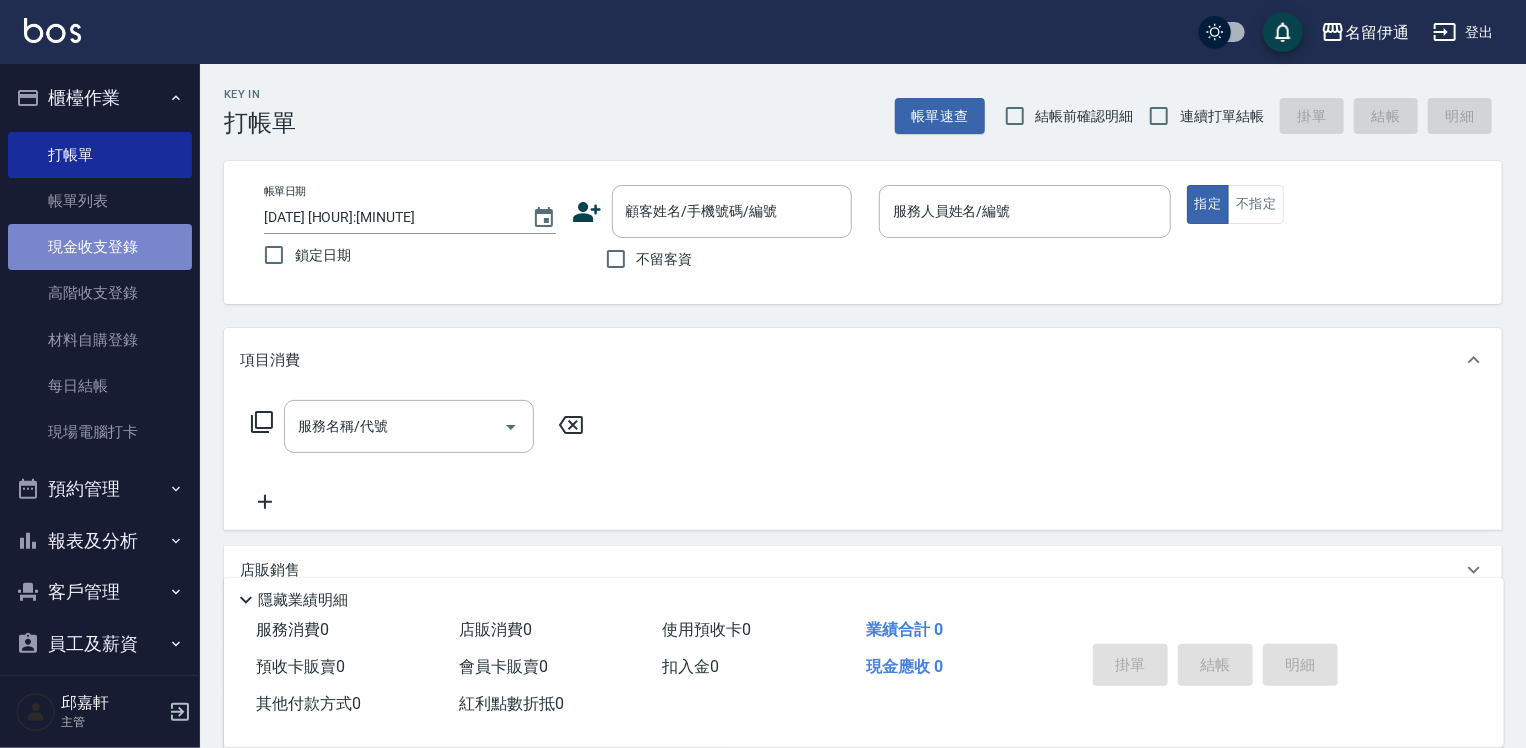 click on "現金收支登錄" at bounding box center (100, 247) 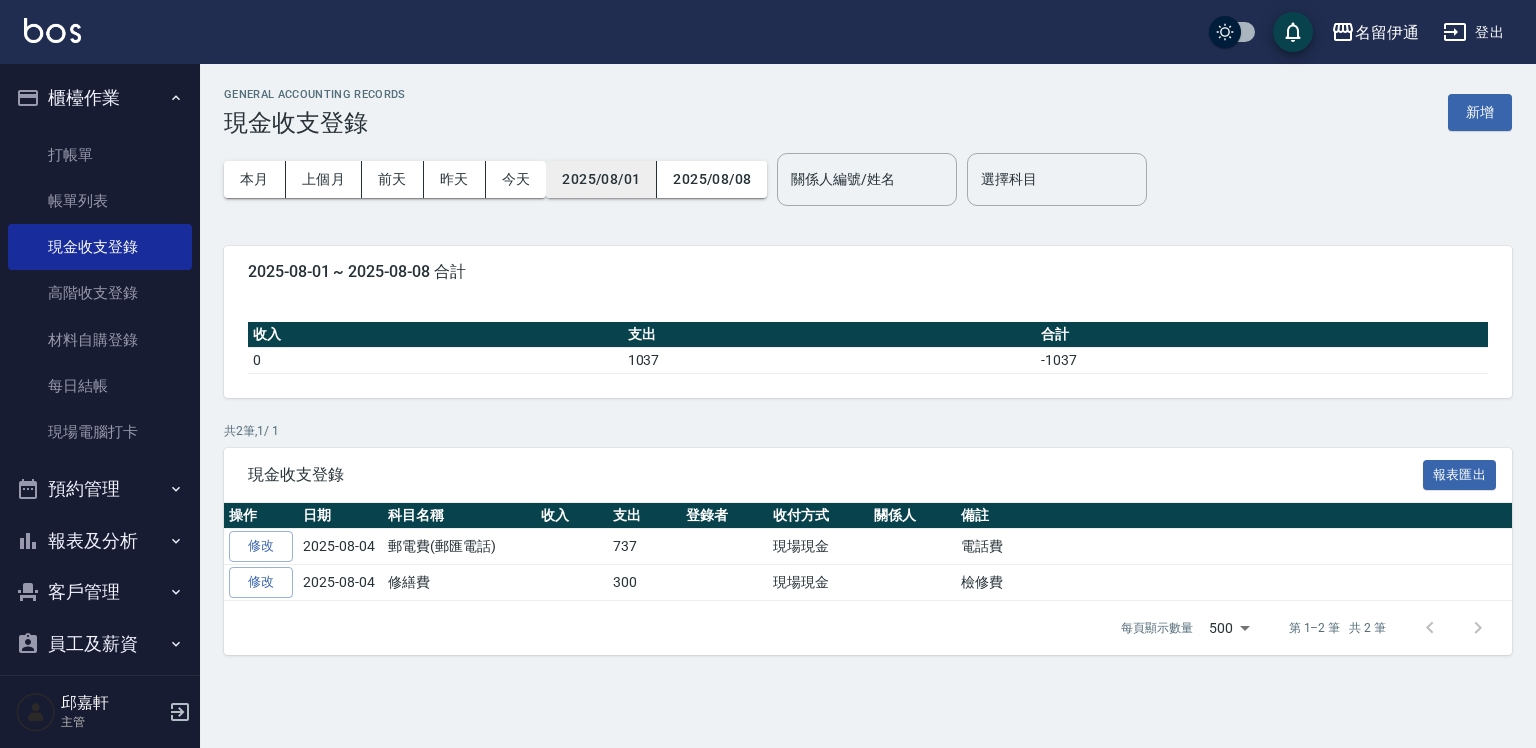click on "2025/08/01" at bounding box center [601, 179] 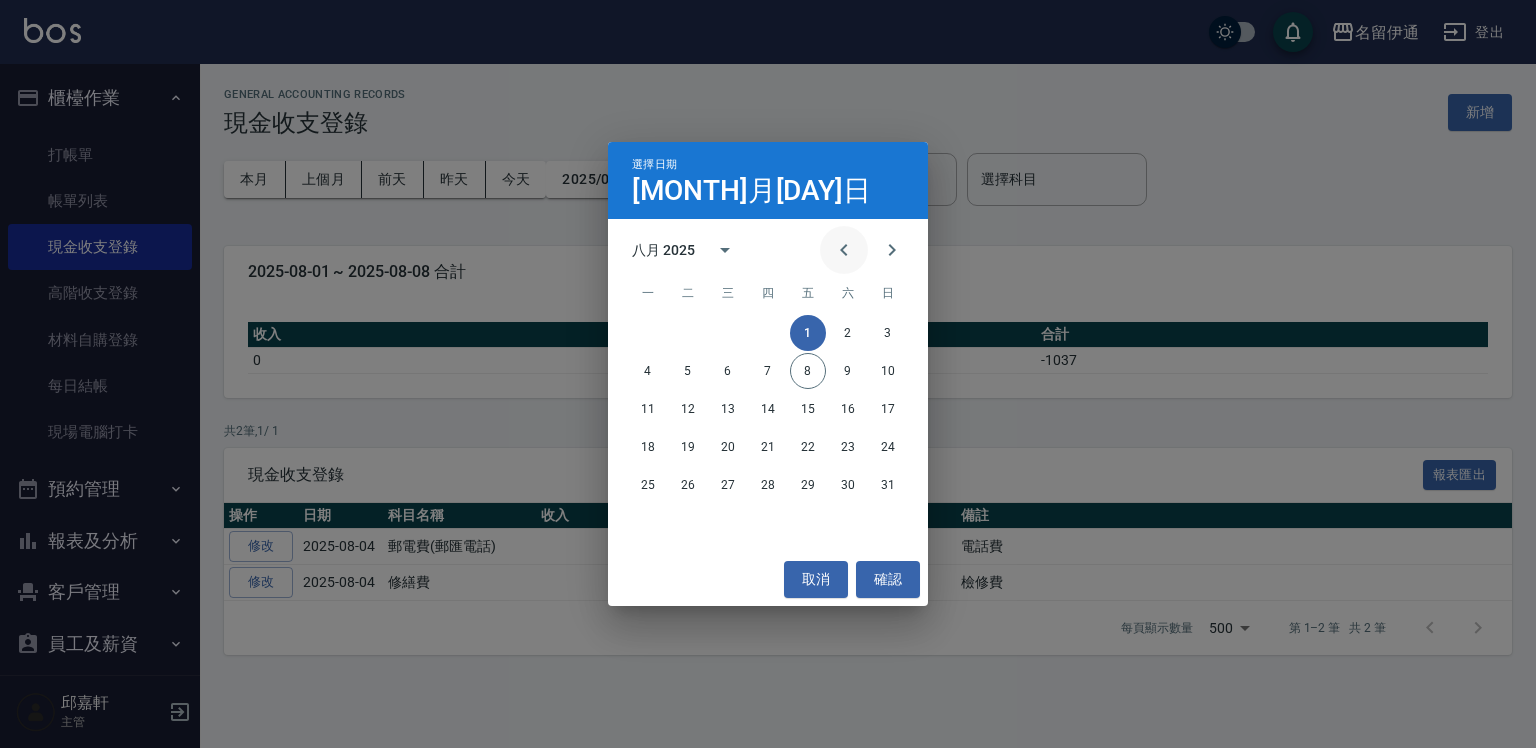 click 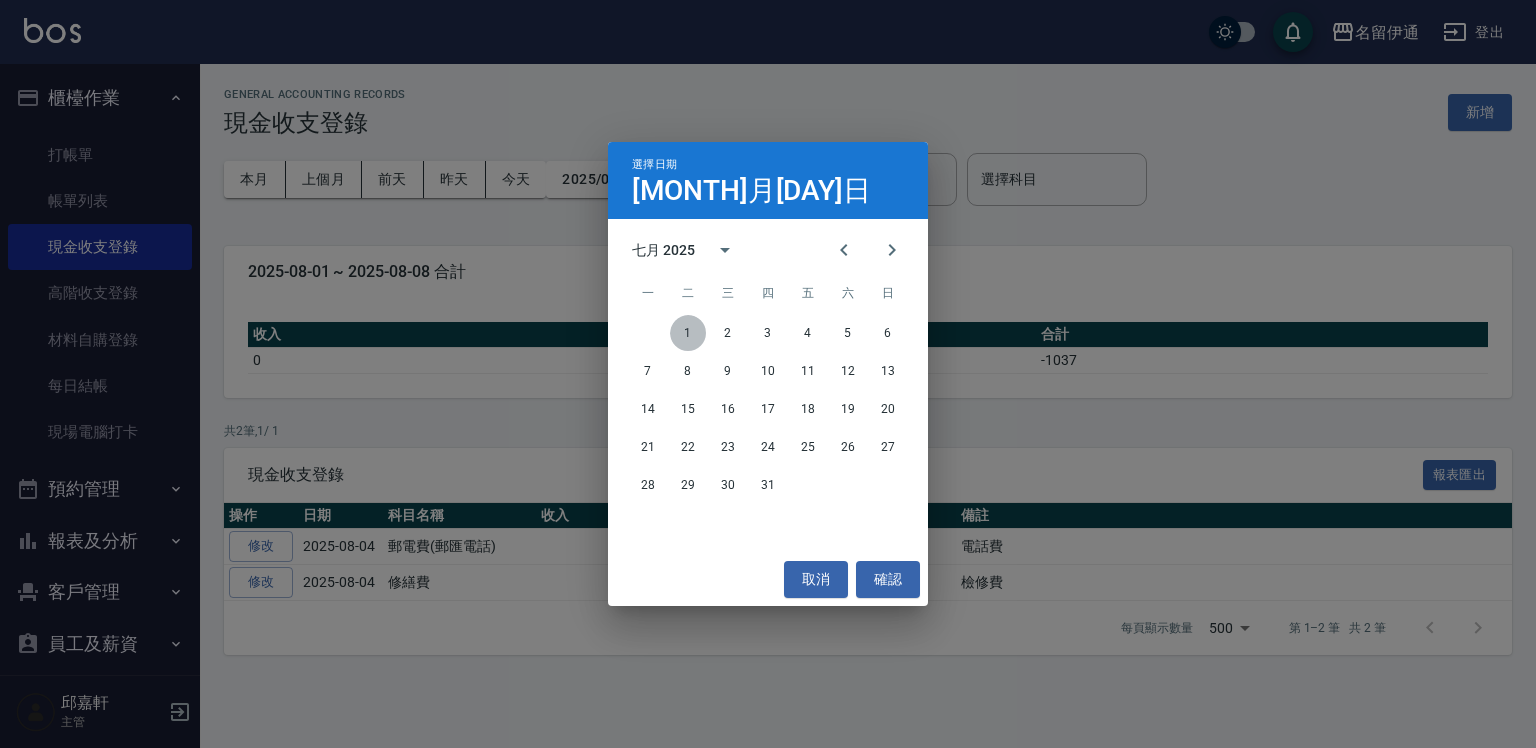 click on "1" at bounding box center (688, 333) 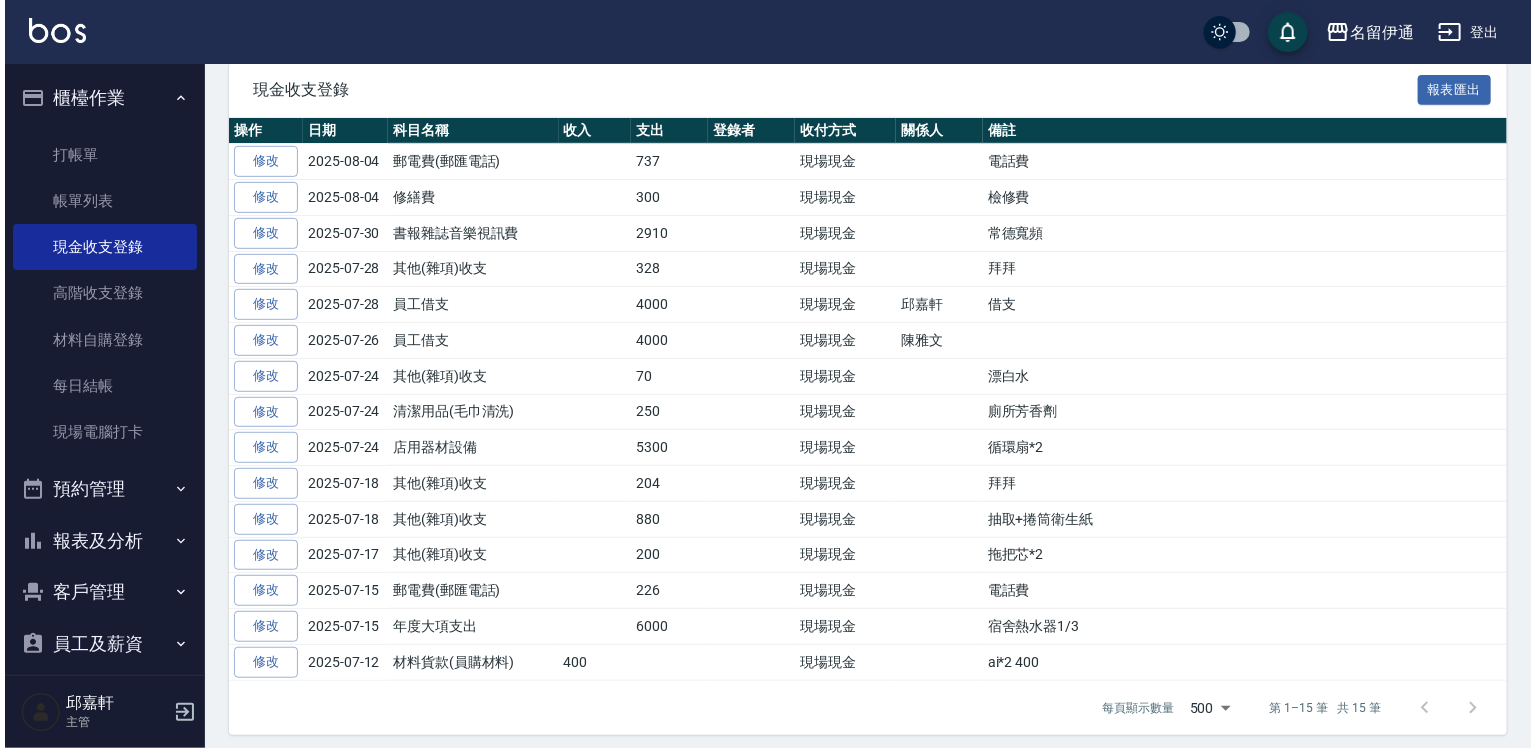 scroll, scrollTop: 85, scrollLeft: 0, axis: vertical 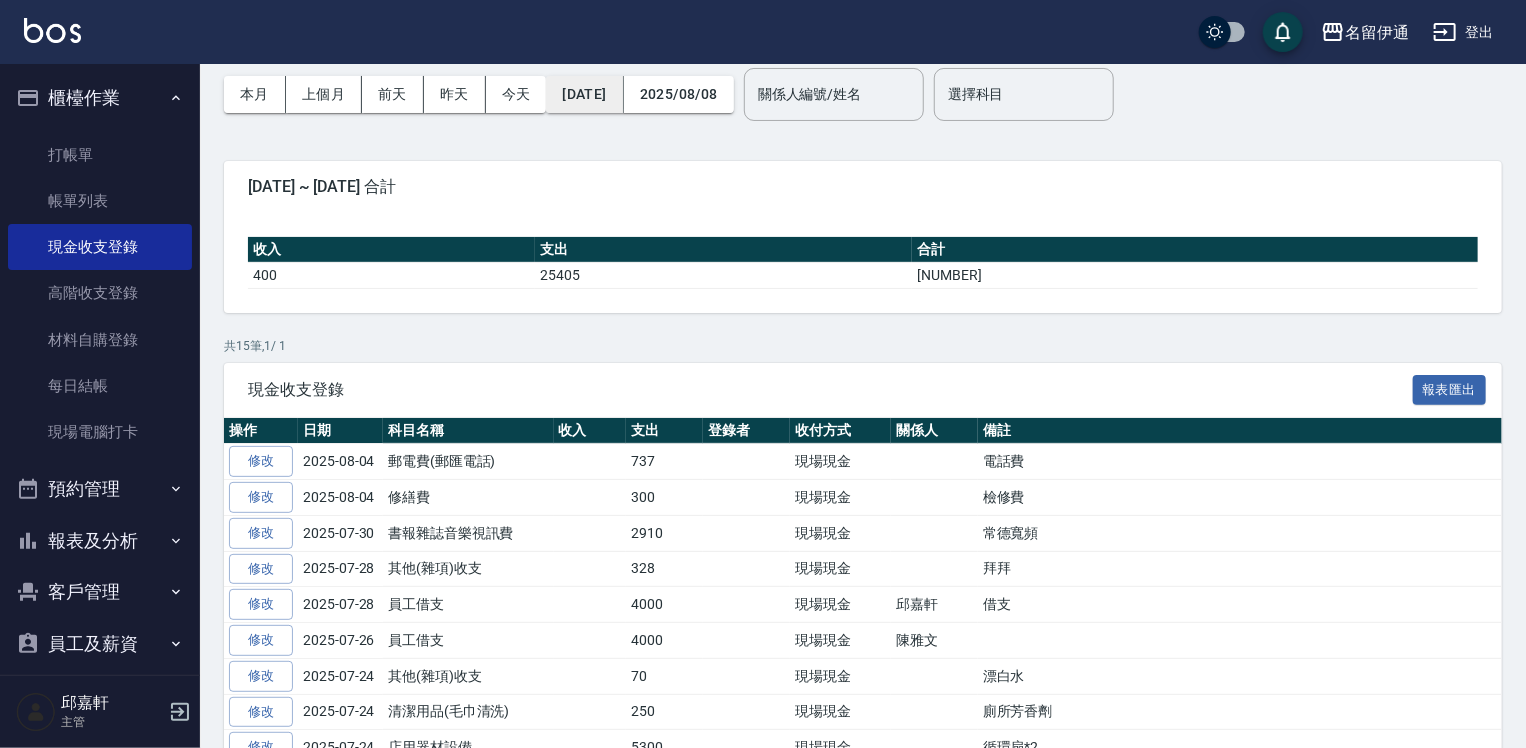click on "[DATE]" at bounding box center (584, 94) 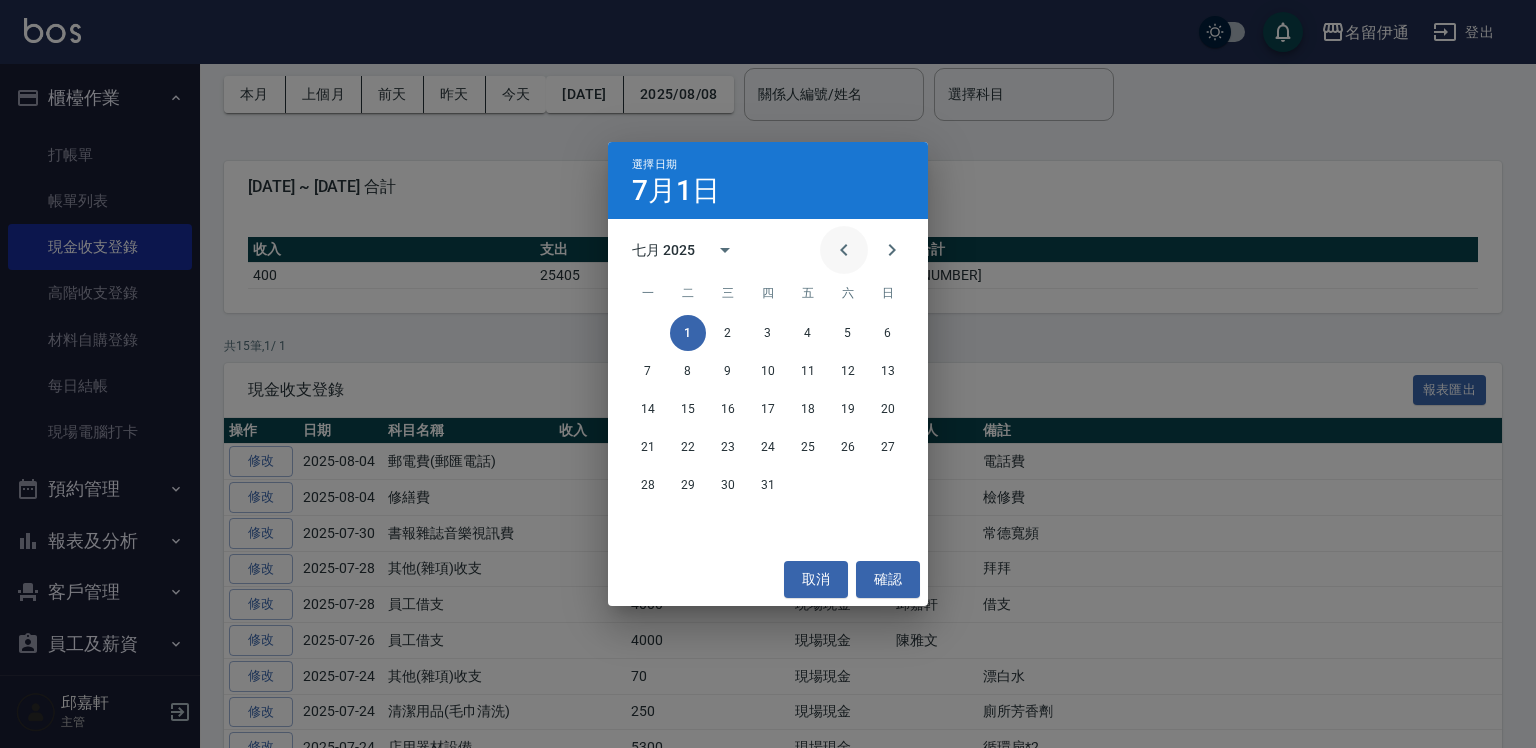 click 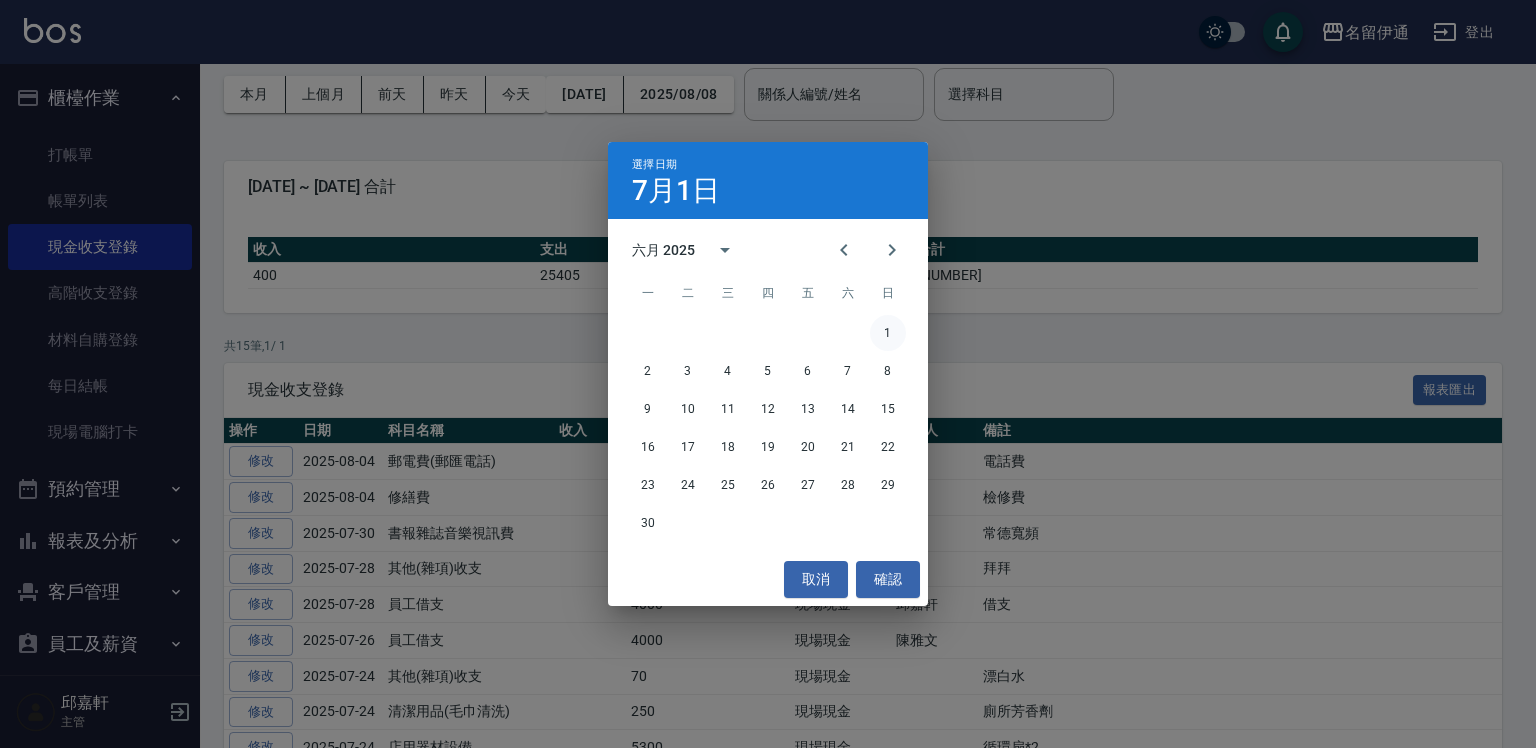 click on "1" at bounding box center (888, 333) 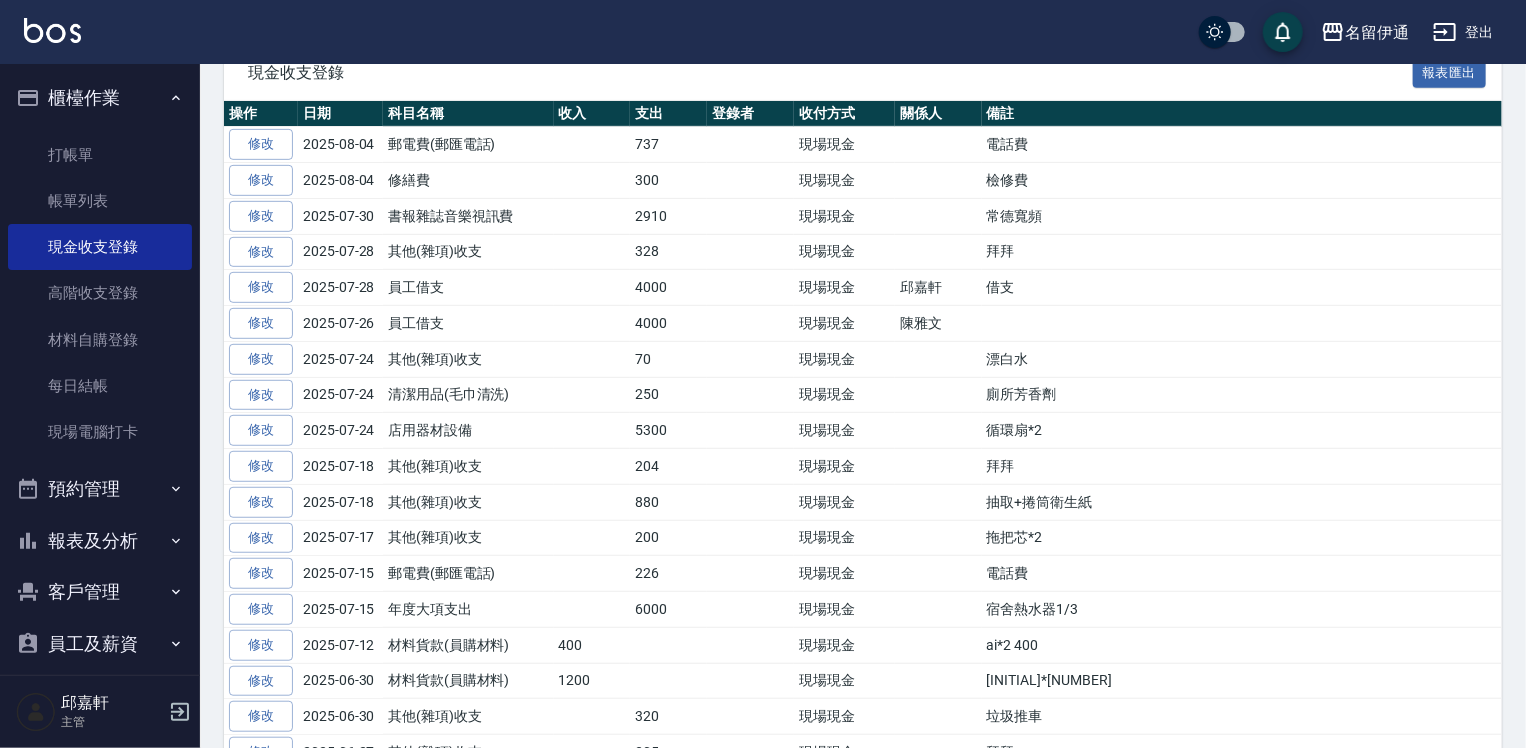 scroll, scrollTop: 302, scrollLeft: 0, axis: vertical 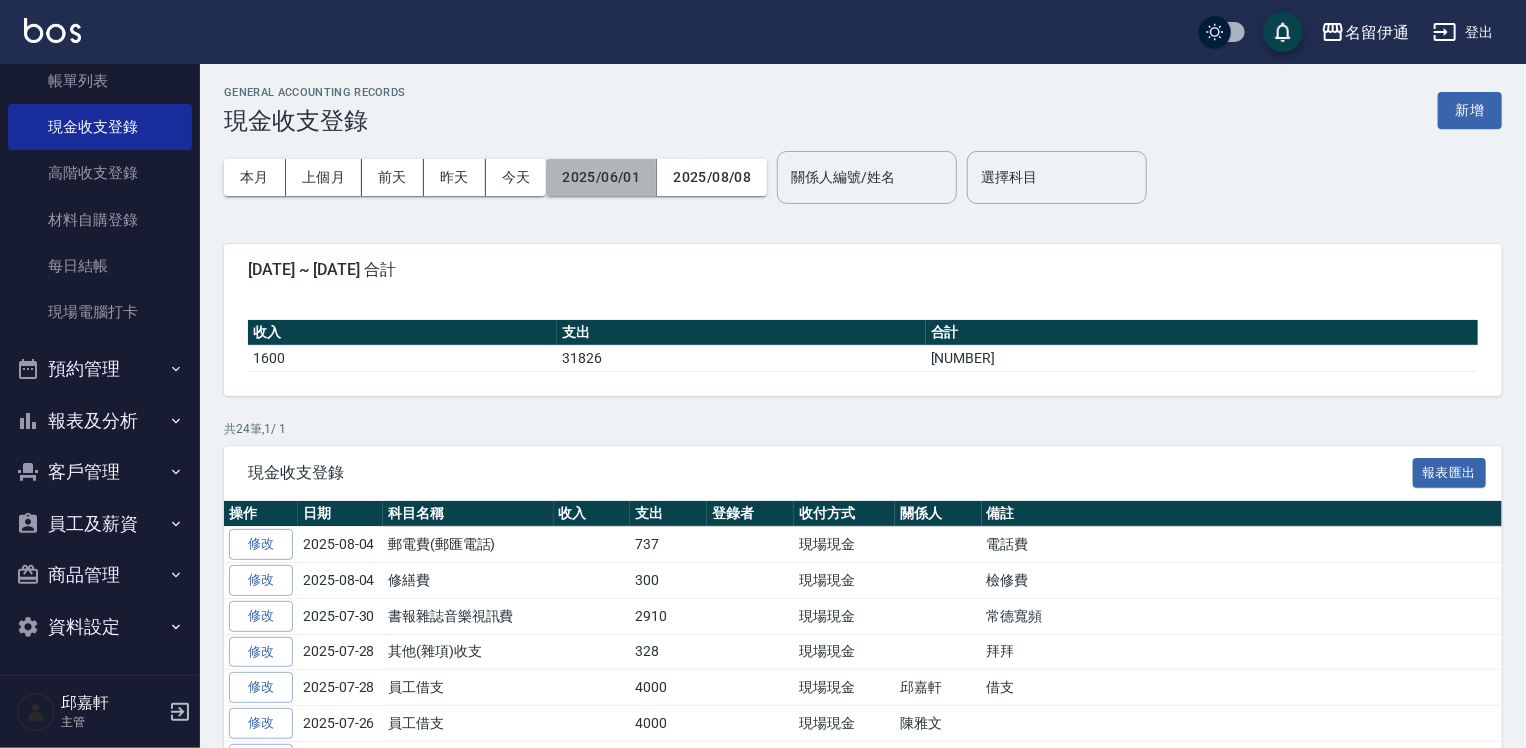 click on "2025/06/01" at bounding box center [601, 177] 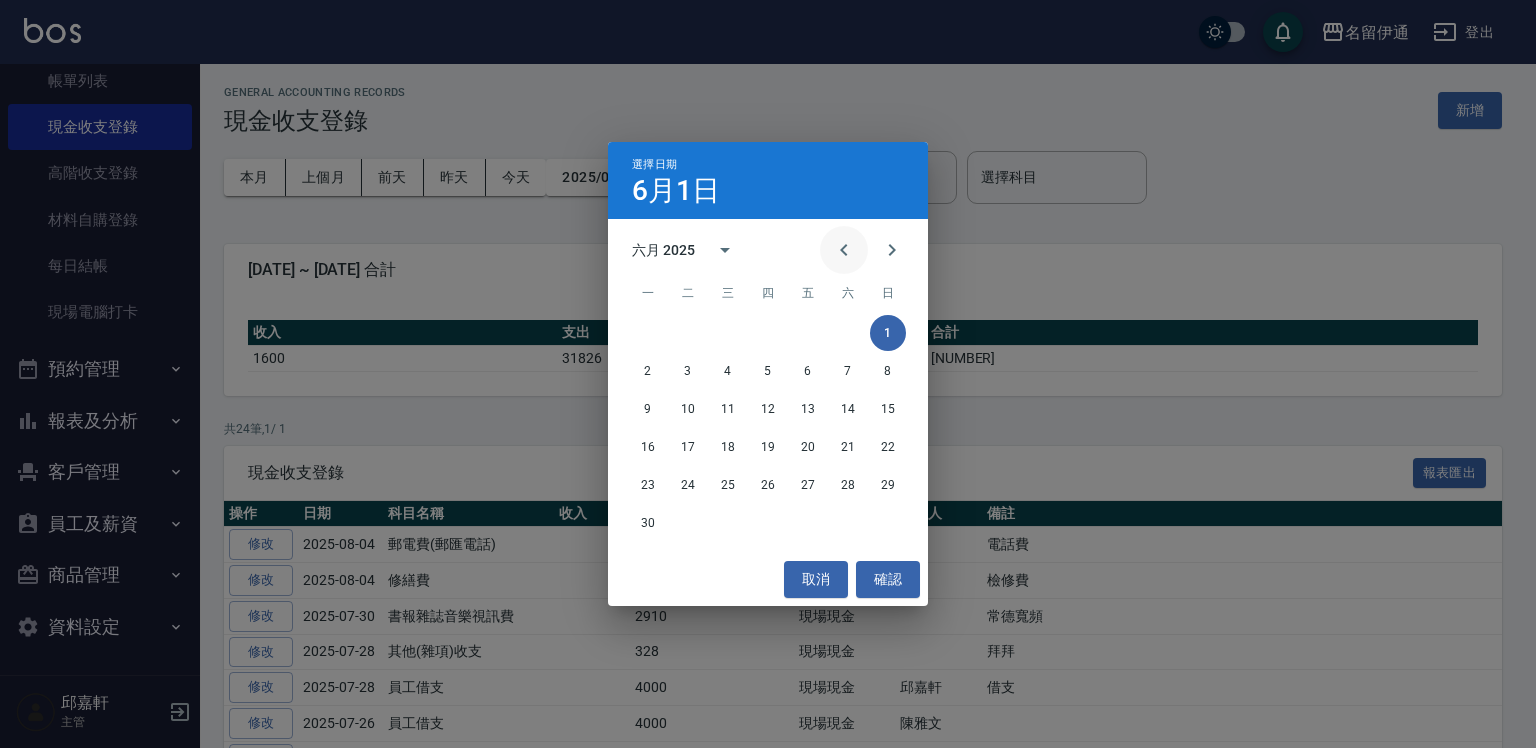 click 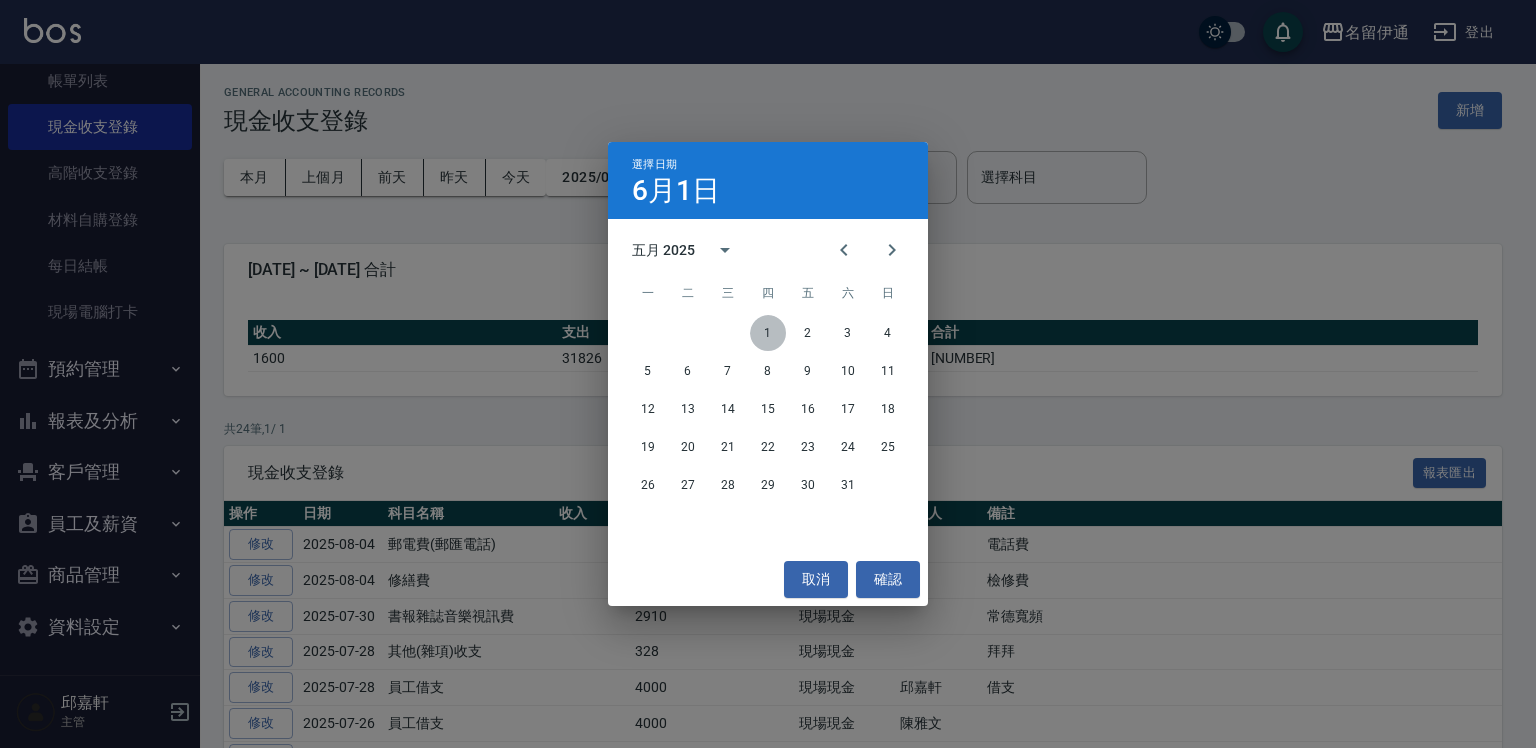click on "1" at bounding box center [768, 333] 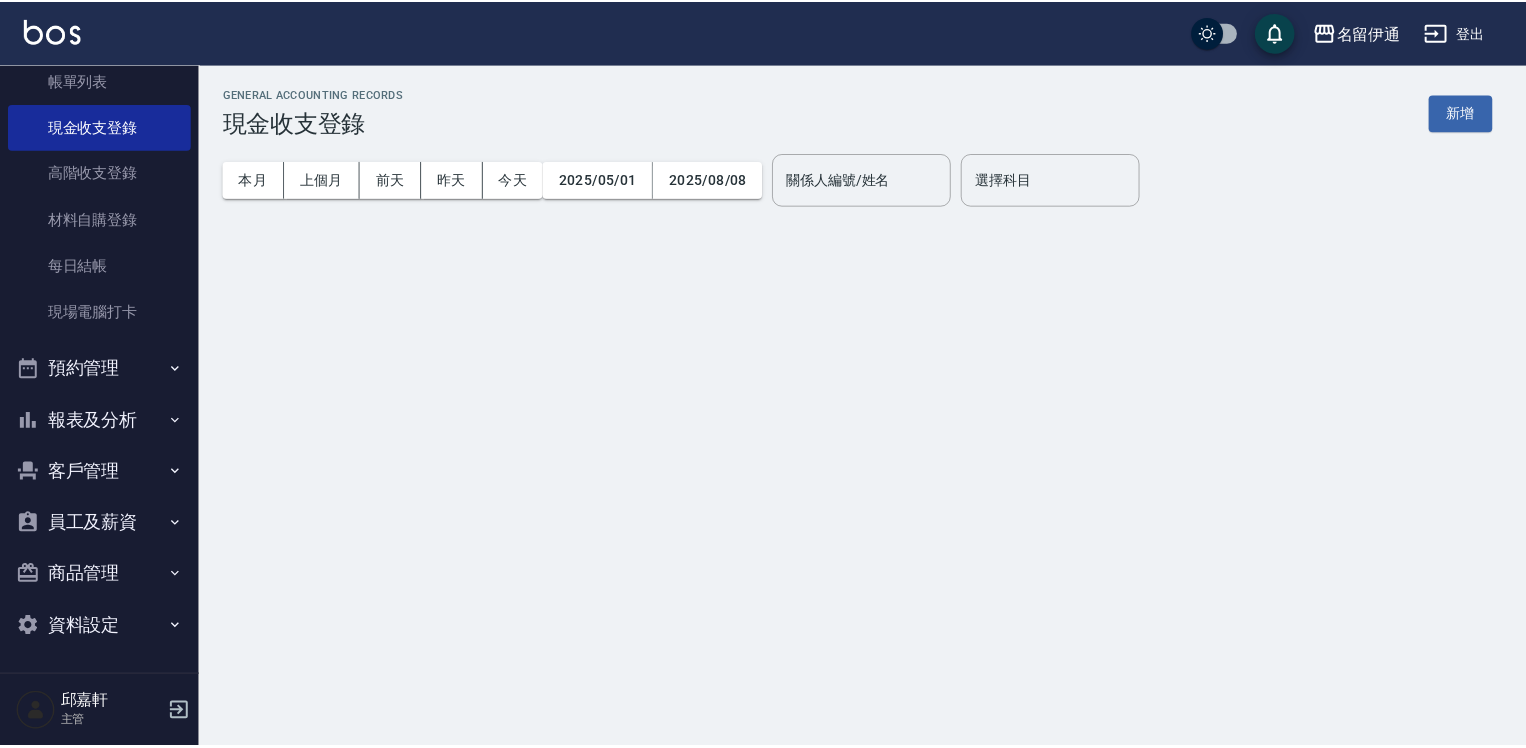 scroll, scrollTop: 0, scrollLeft: 0, axis: both 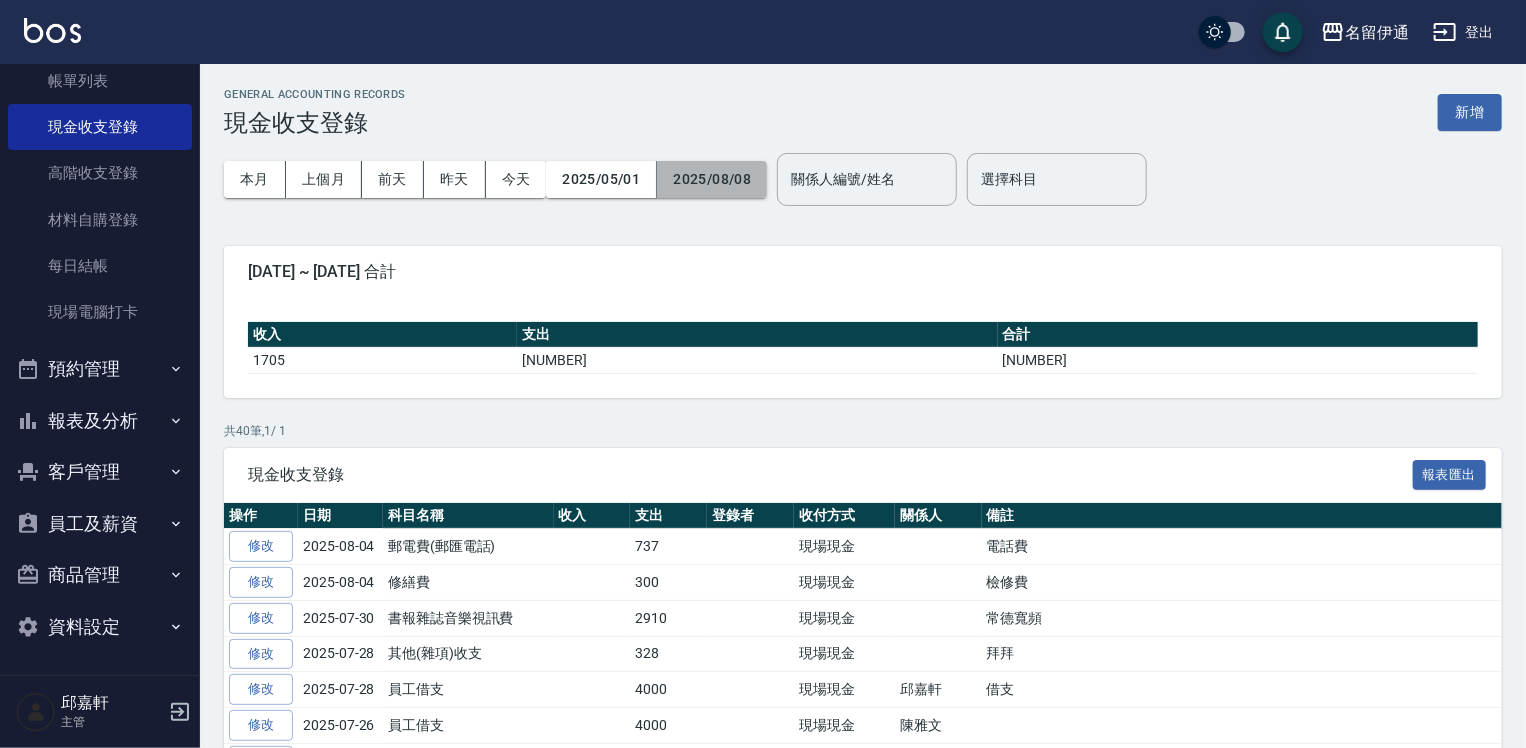 click on "2025/08/08" at bounding box center (712, 179) 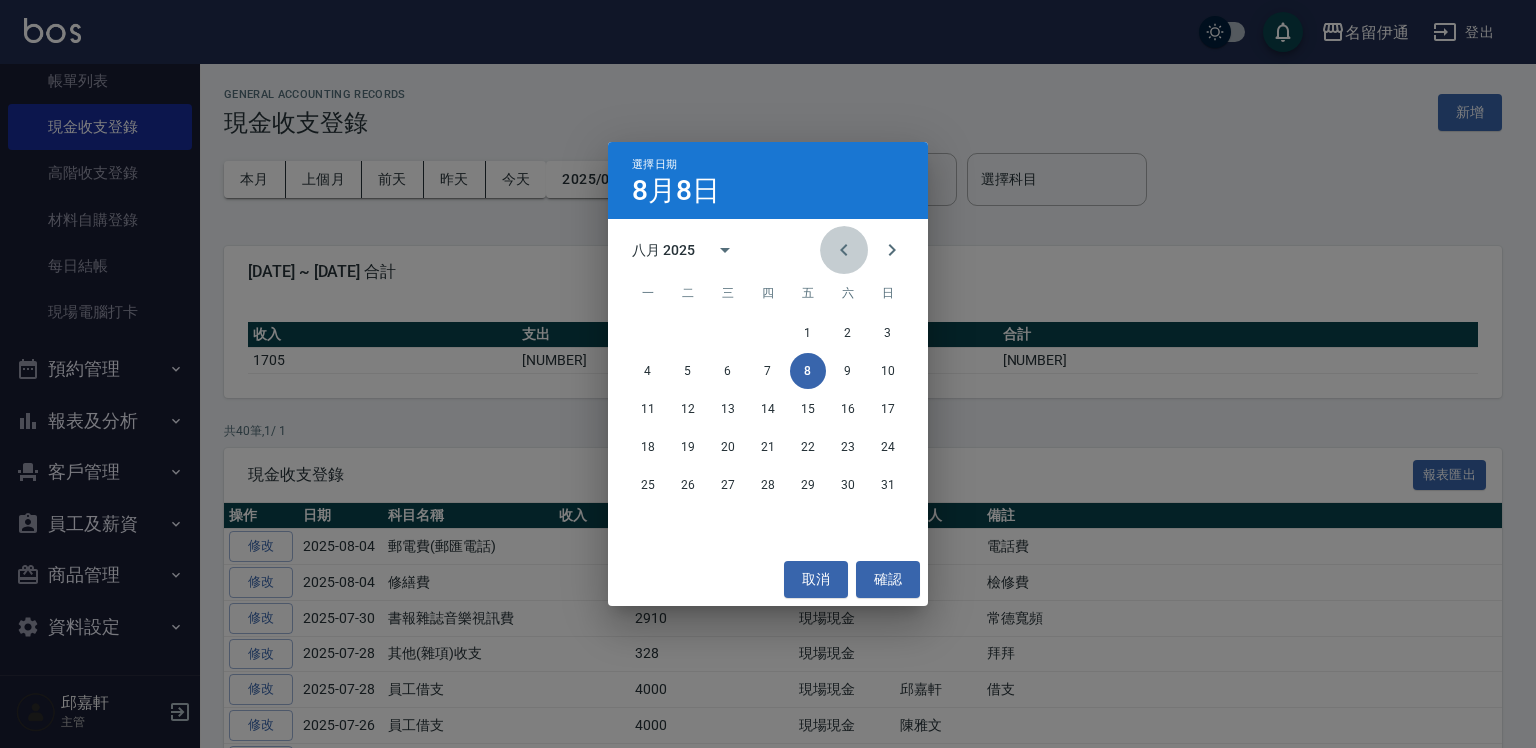click 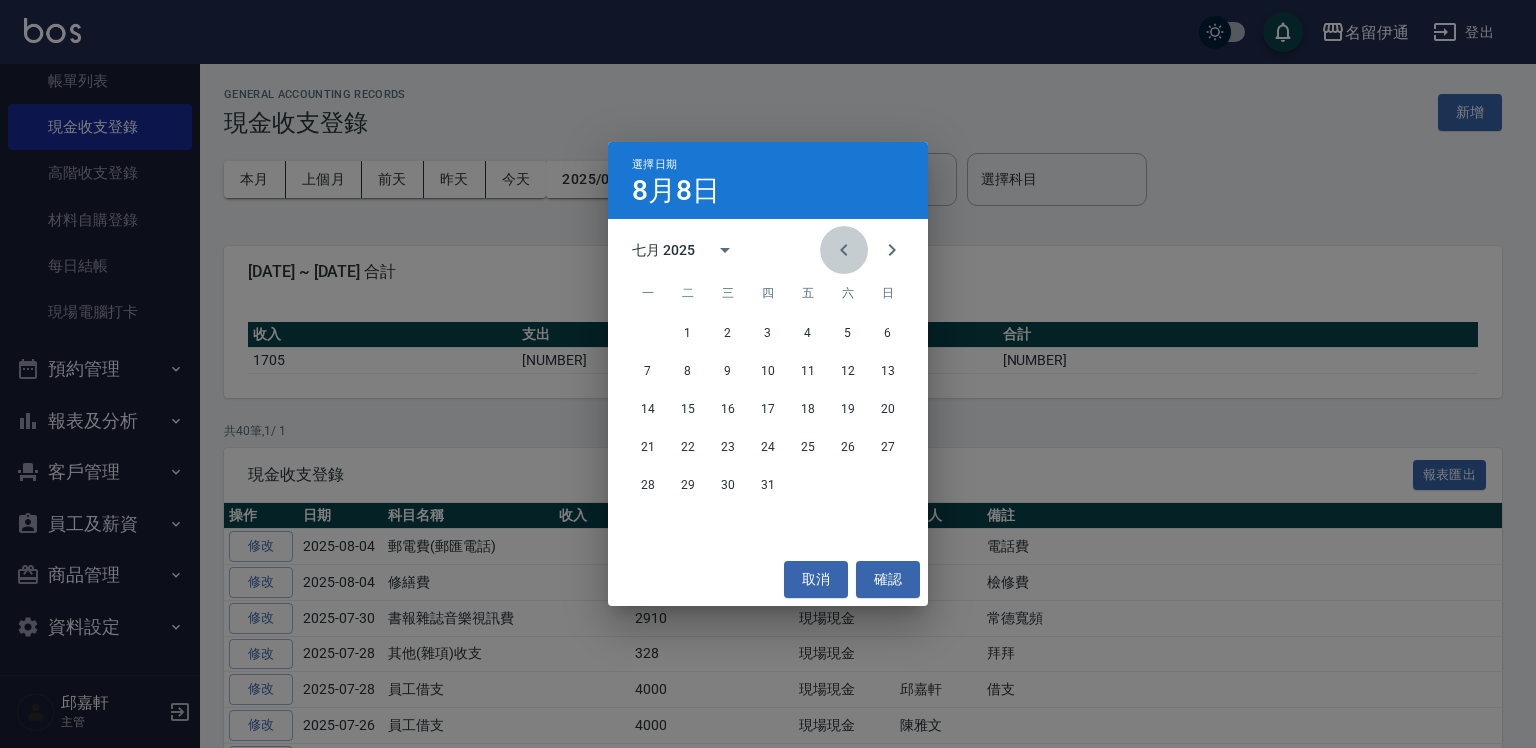 click 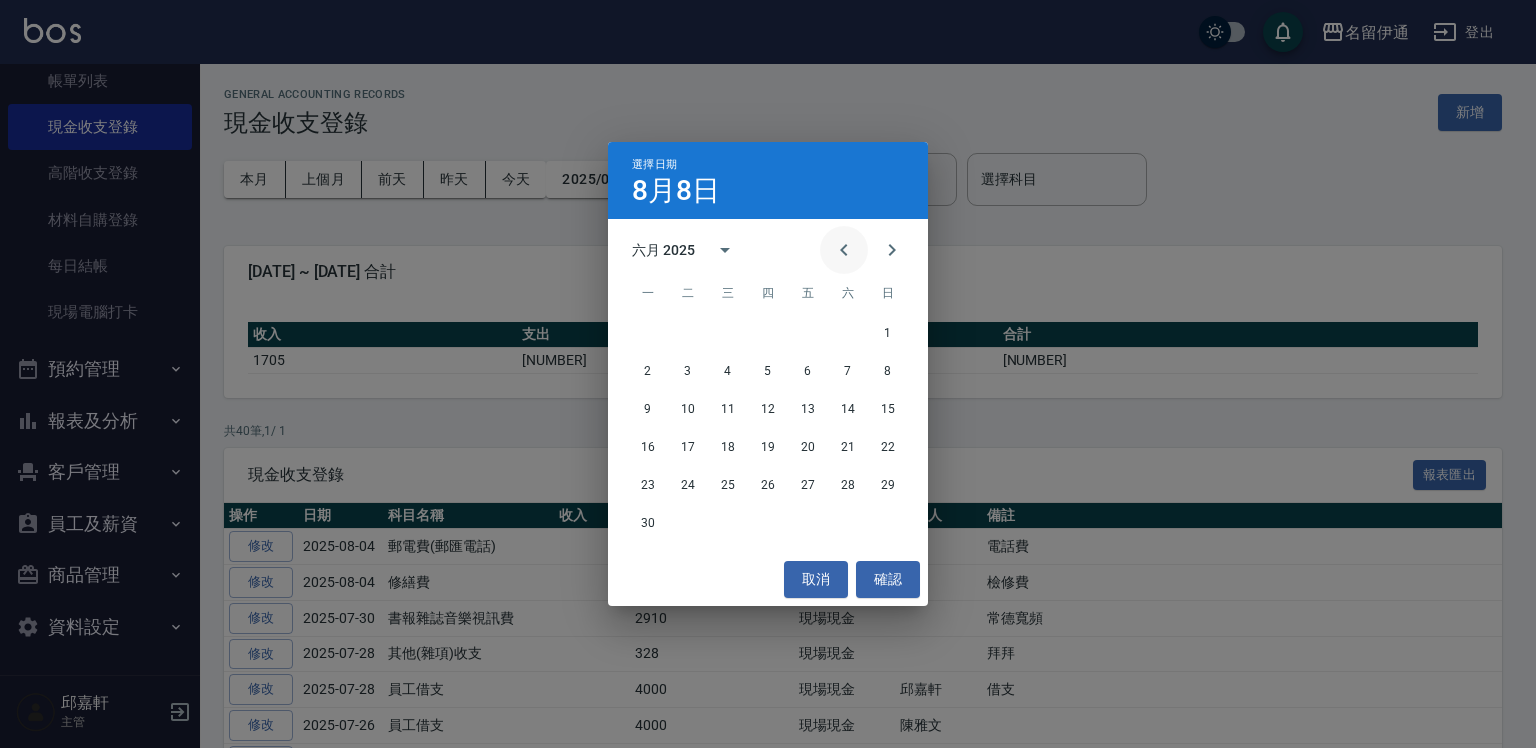 click 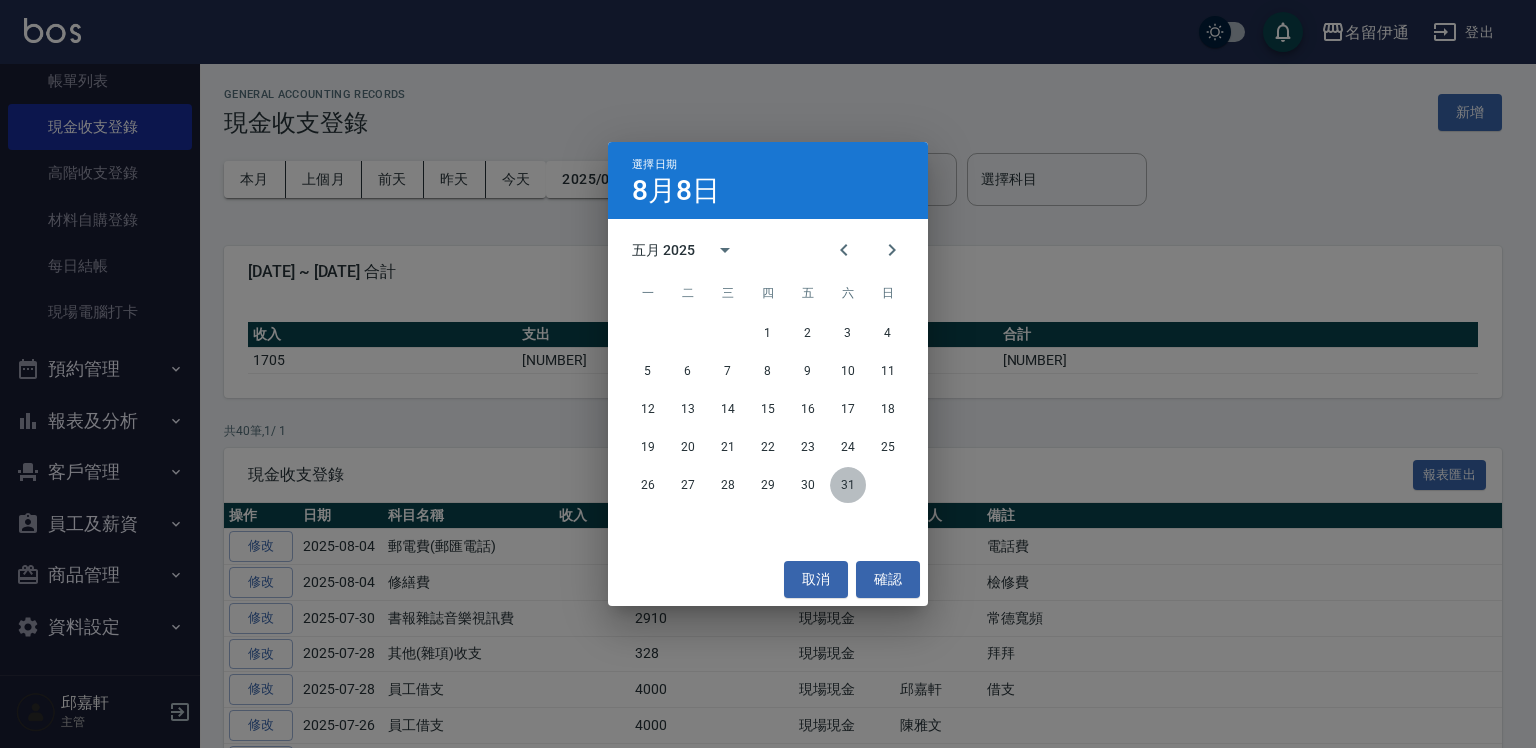 click on "31" at bounding box center (848, 485) 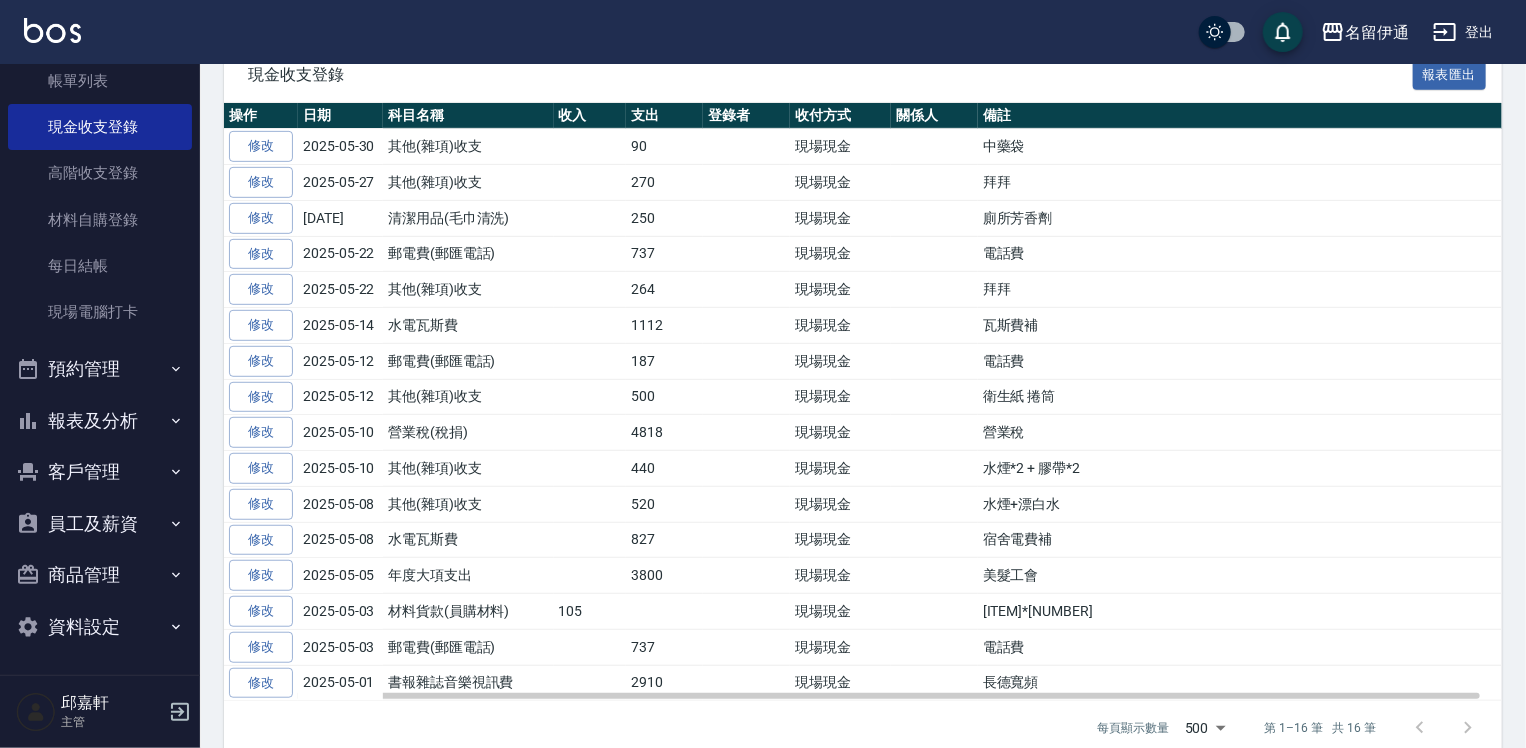 scroll, scrollTop: 420, scrollLeft: 0, axis: vertical 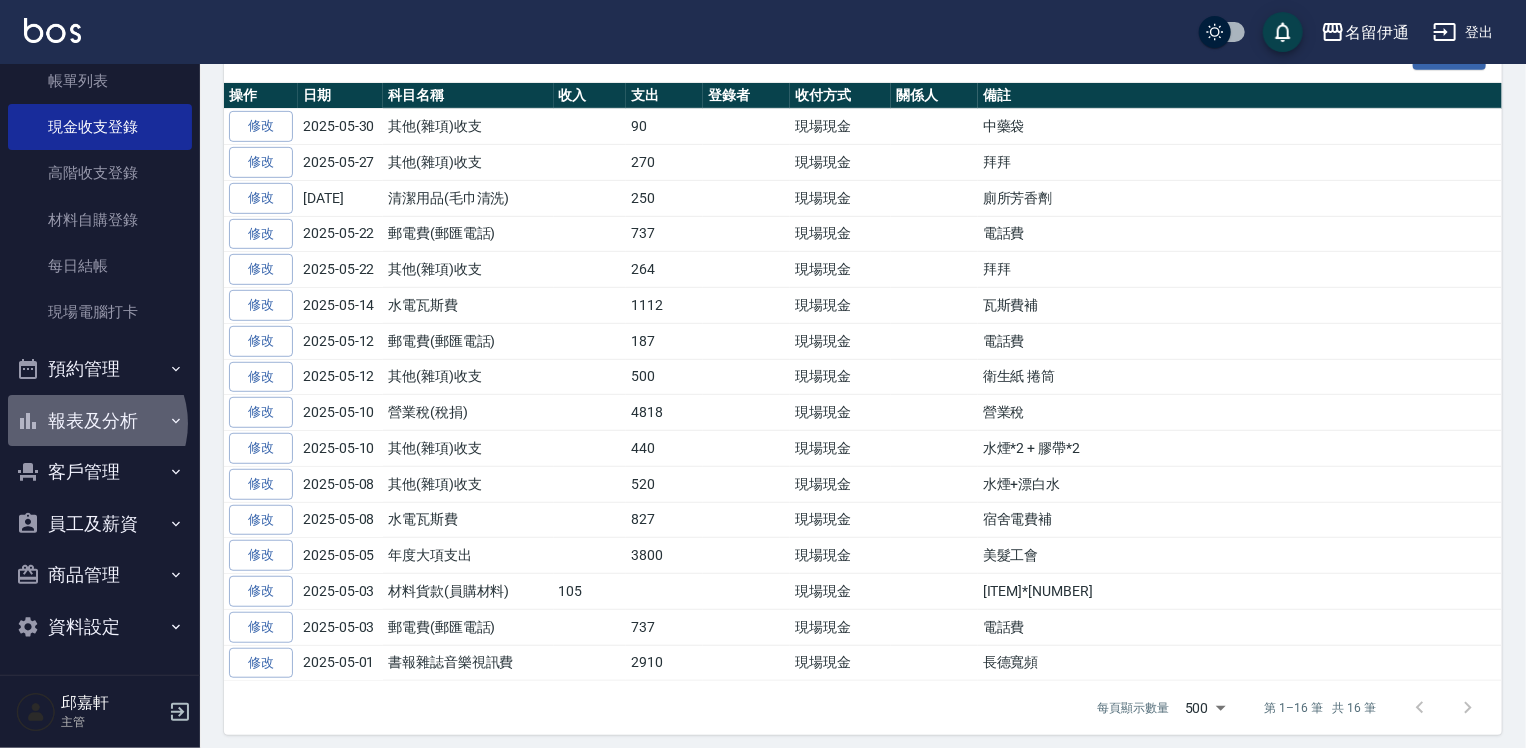 click on "報表及分析" at bounding box center (100, 421) 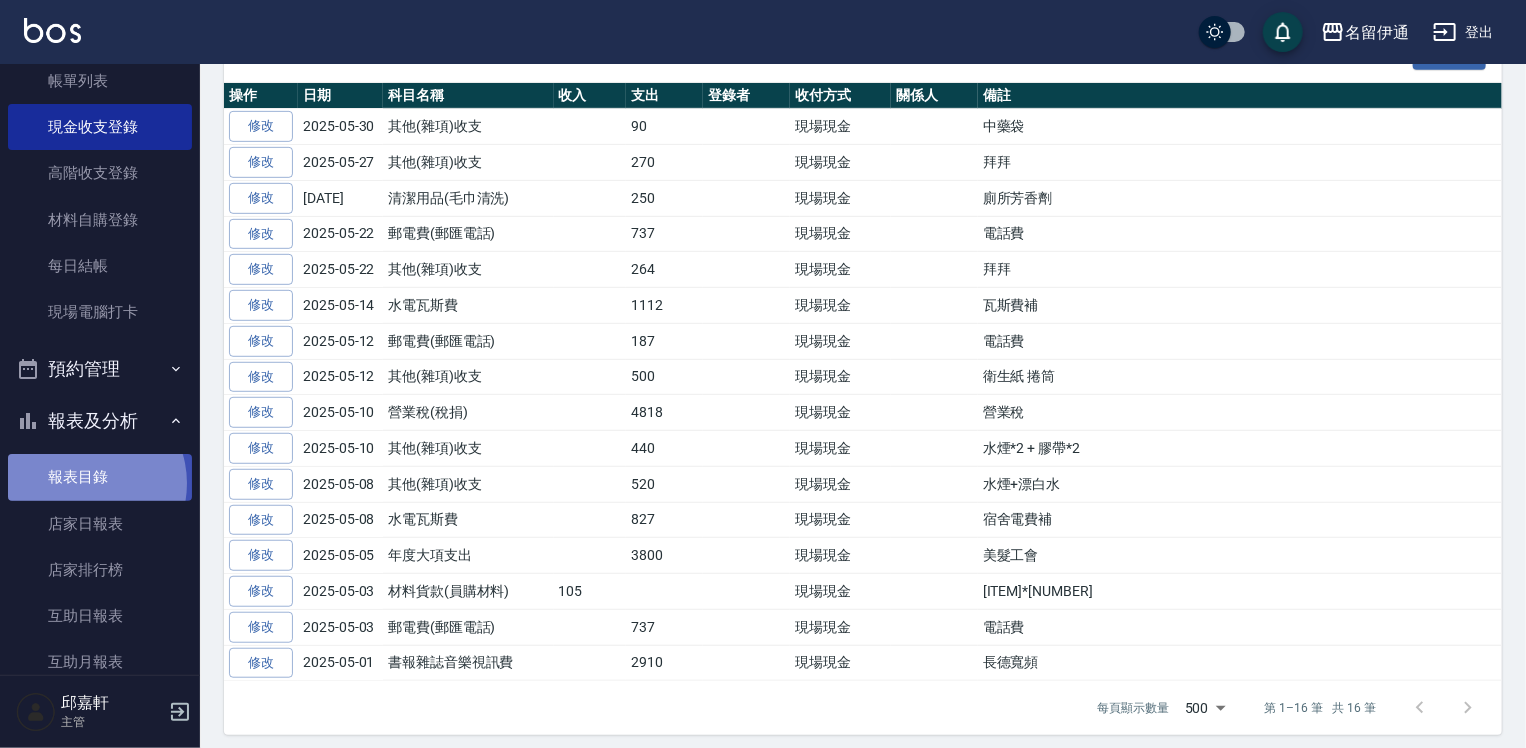 click on "報表目錄" at bounding box center (100, 477) 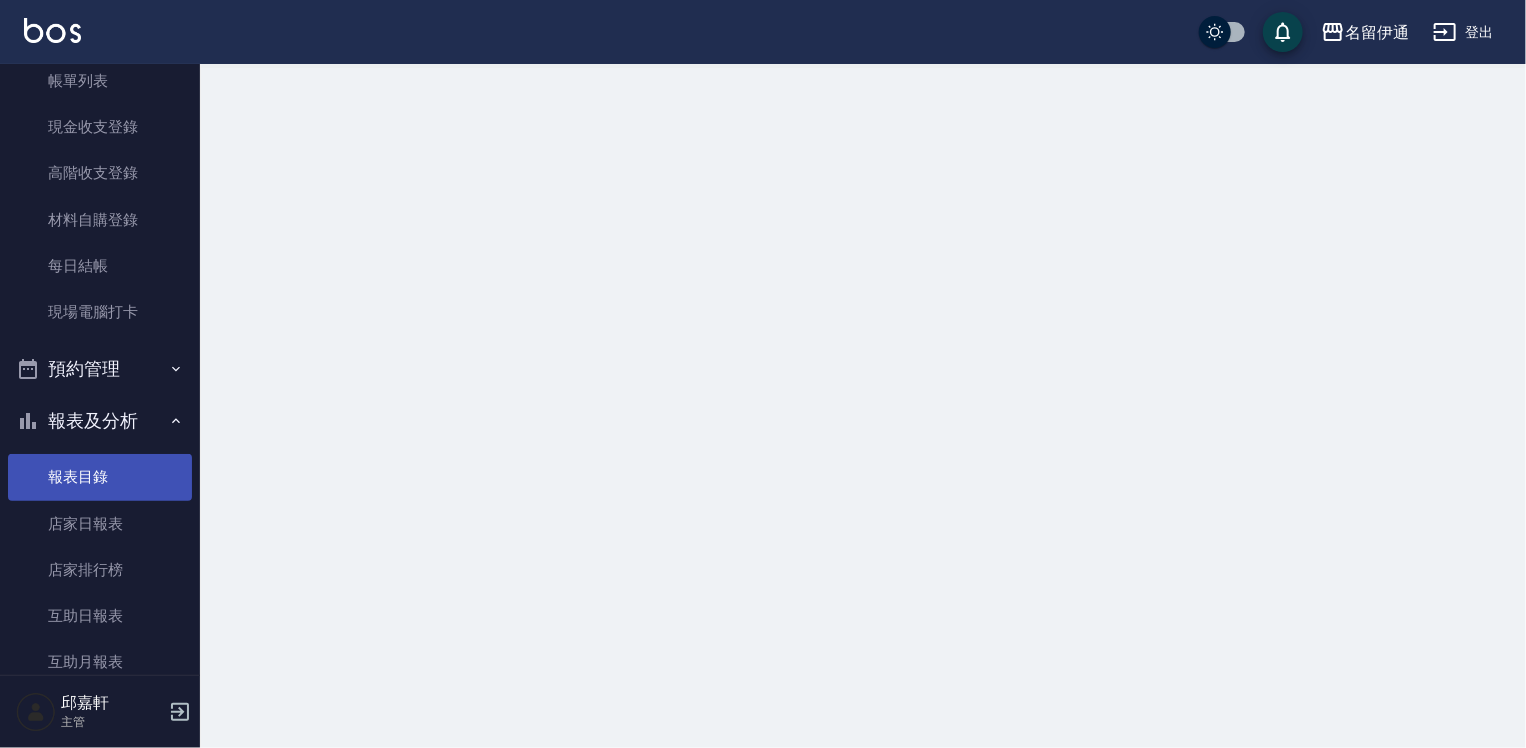 scroll, scrollTop: 0, scrollLeft: 0, axis: both 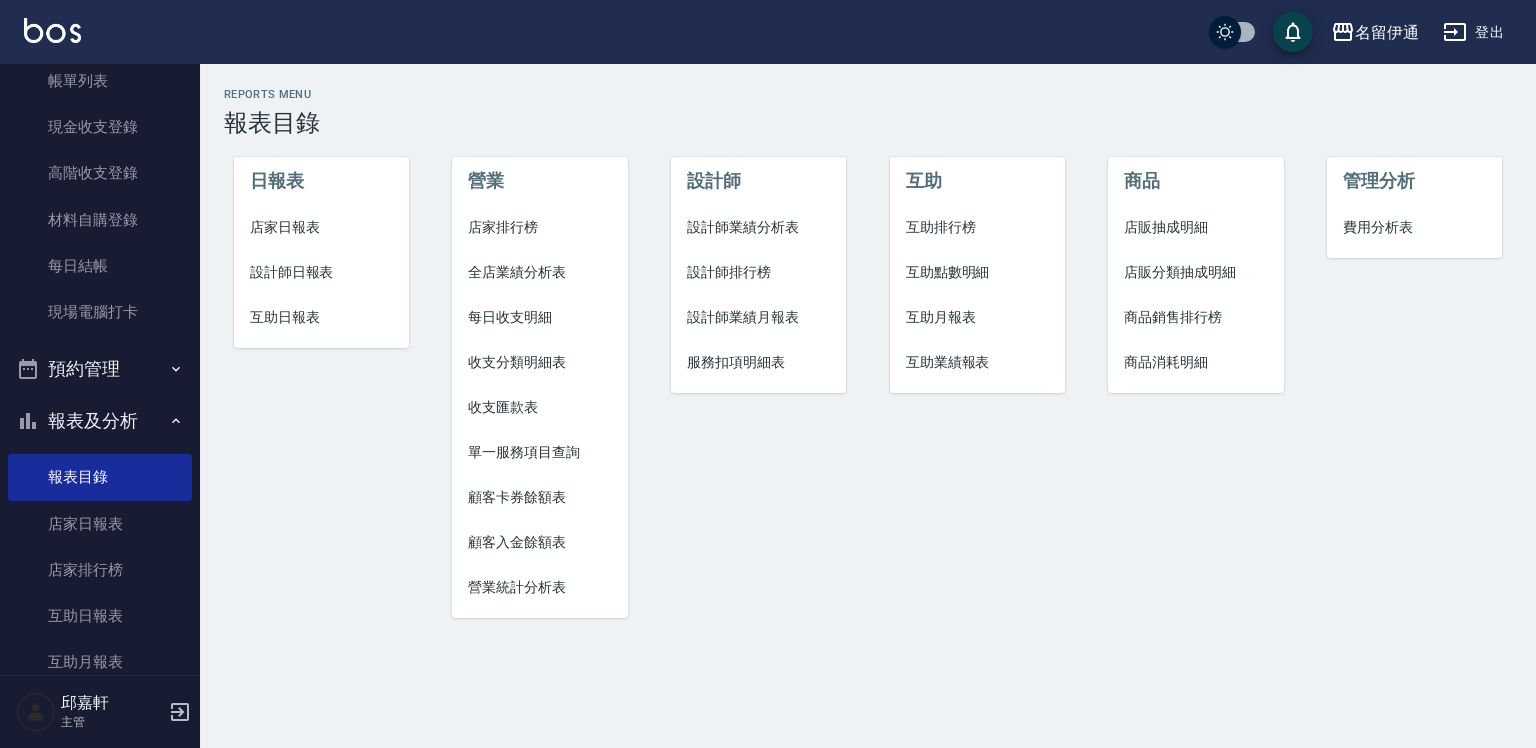 click on "設計師日報表" at bounding box center (321, 272) 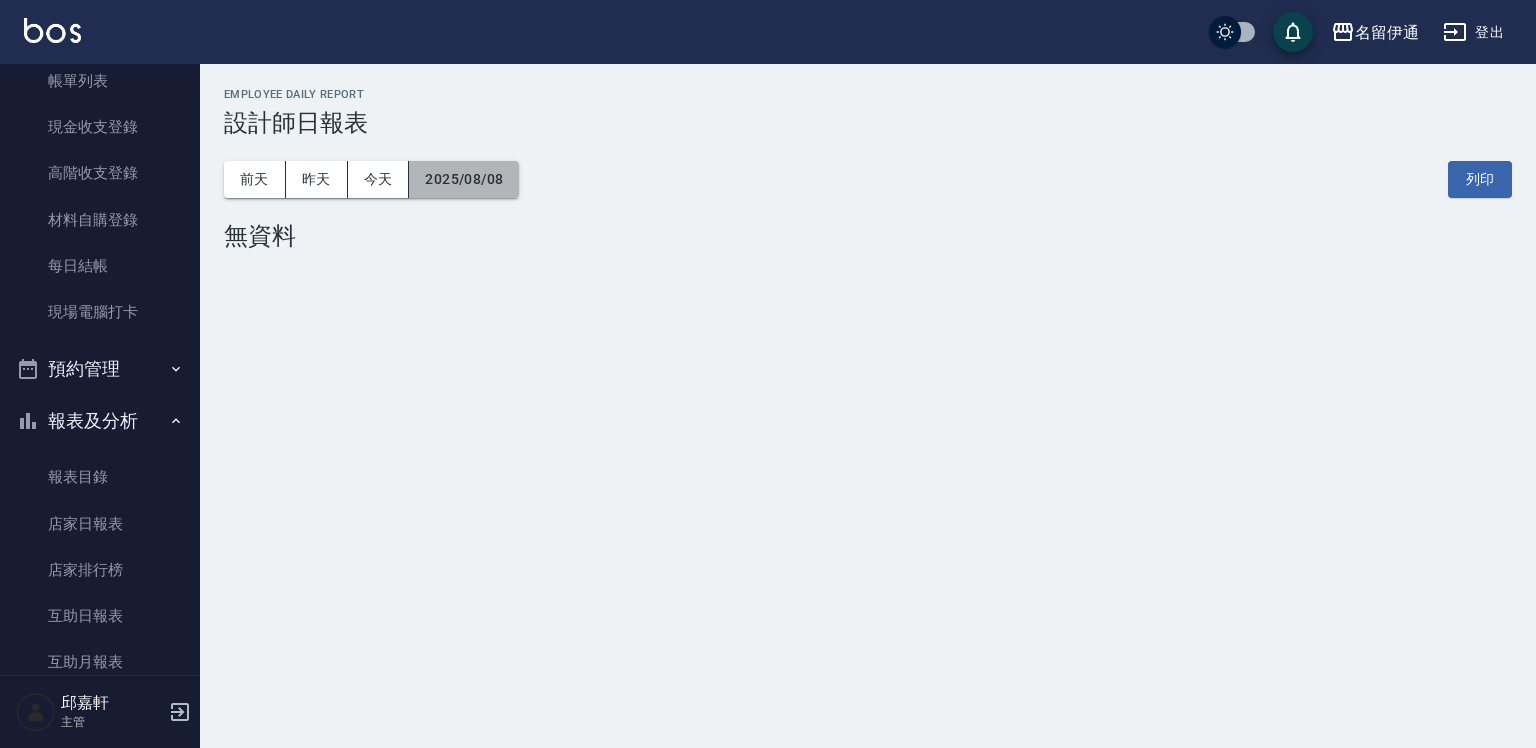click on "2025/08/08" at bounding box center (464, 179) 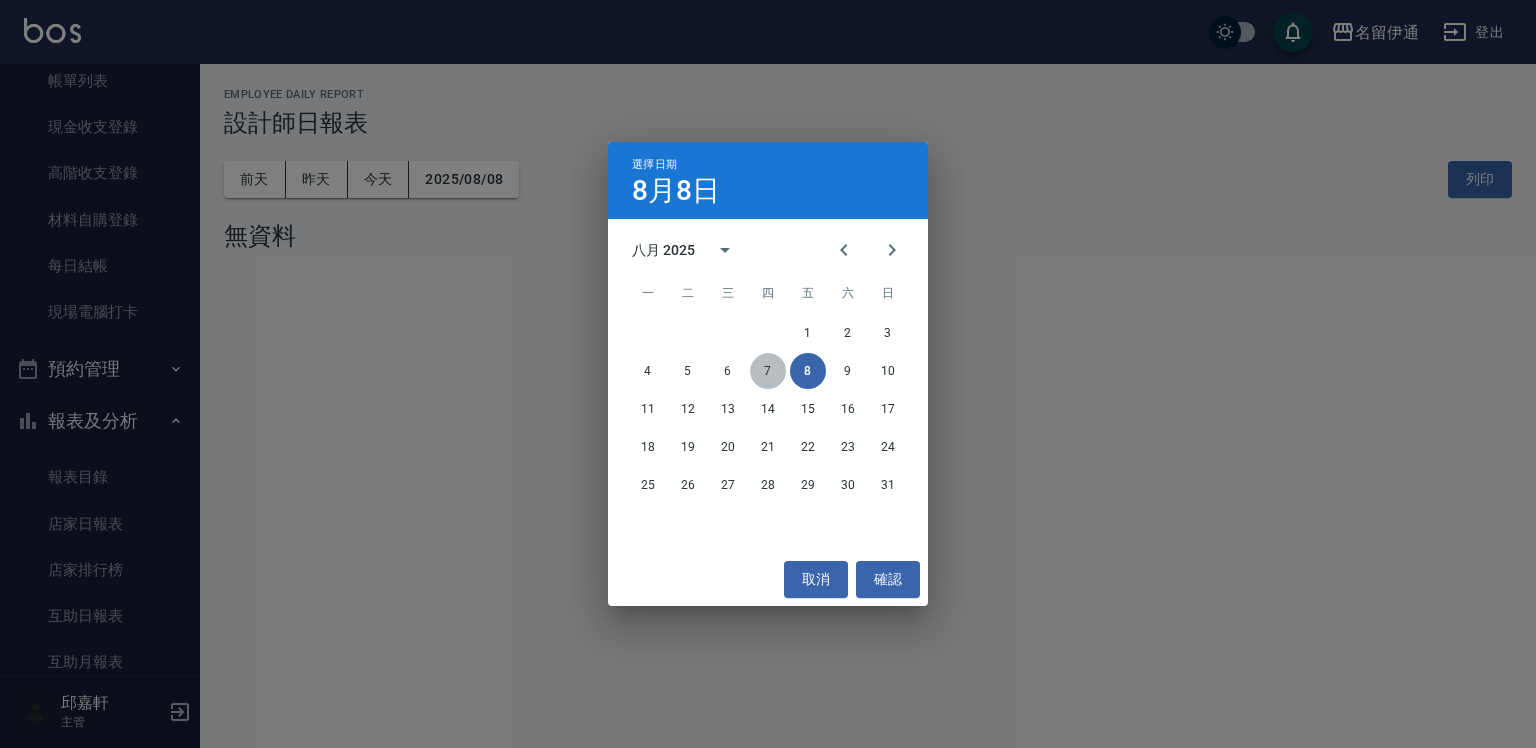 click on "7" at bounding box center [768, 371] 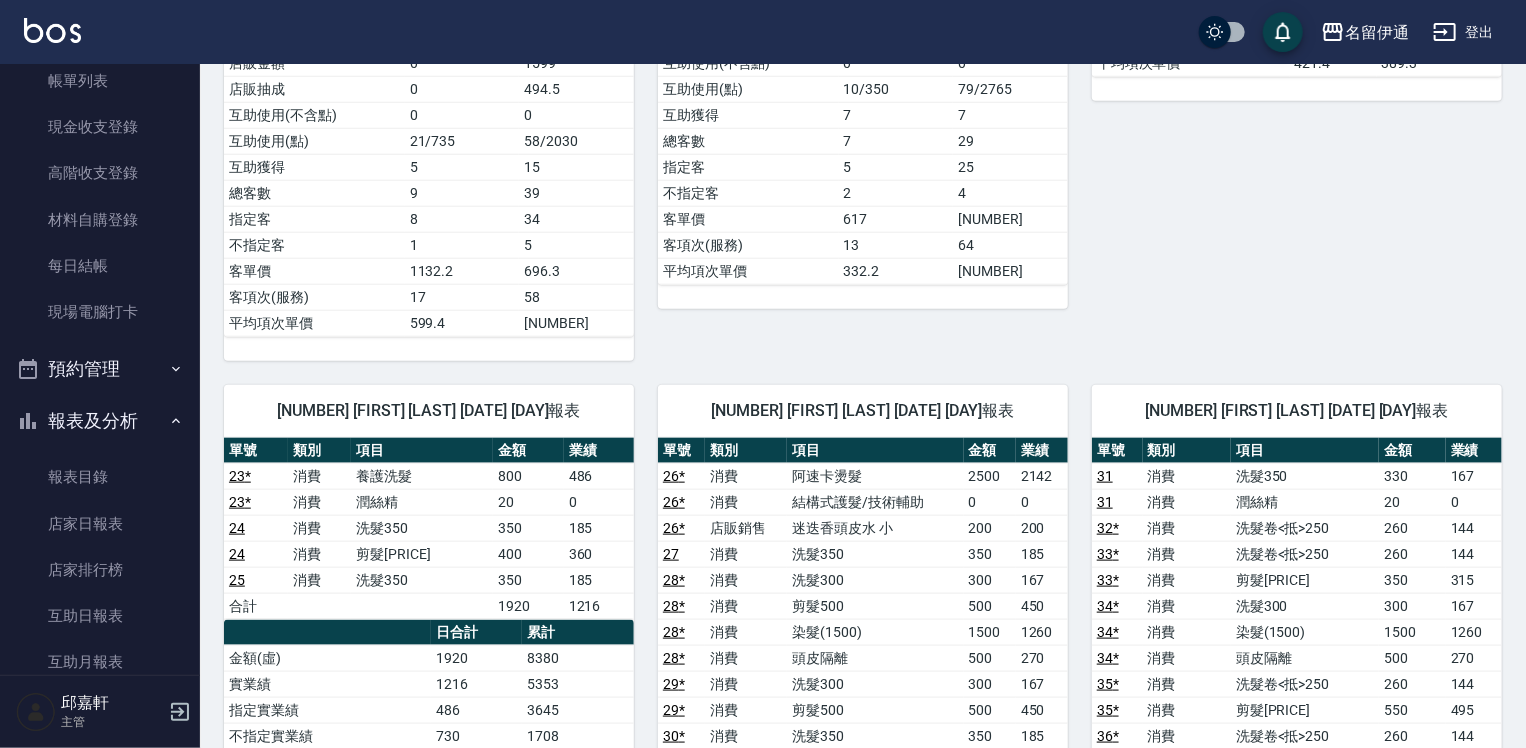 scroll, scrollTop: 1200, scrollLeft: 0, axis: vertical 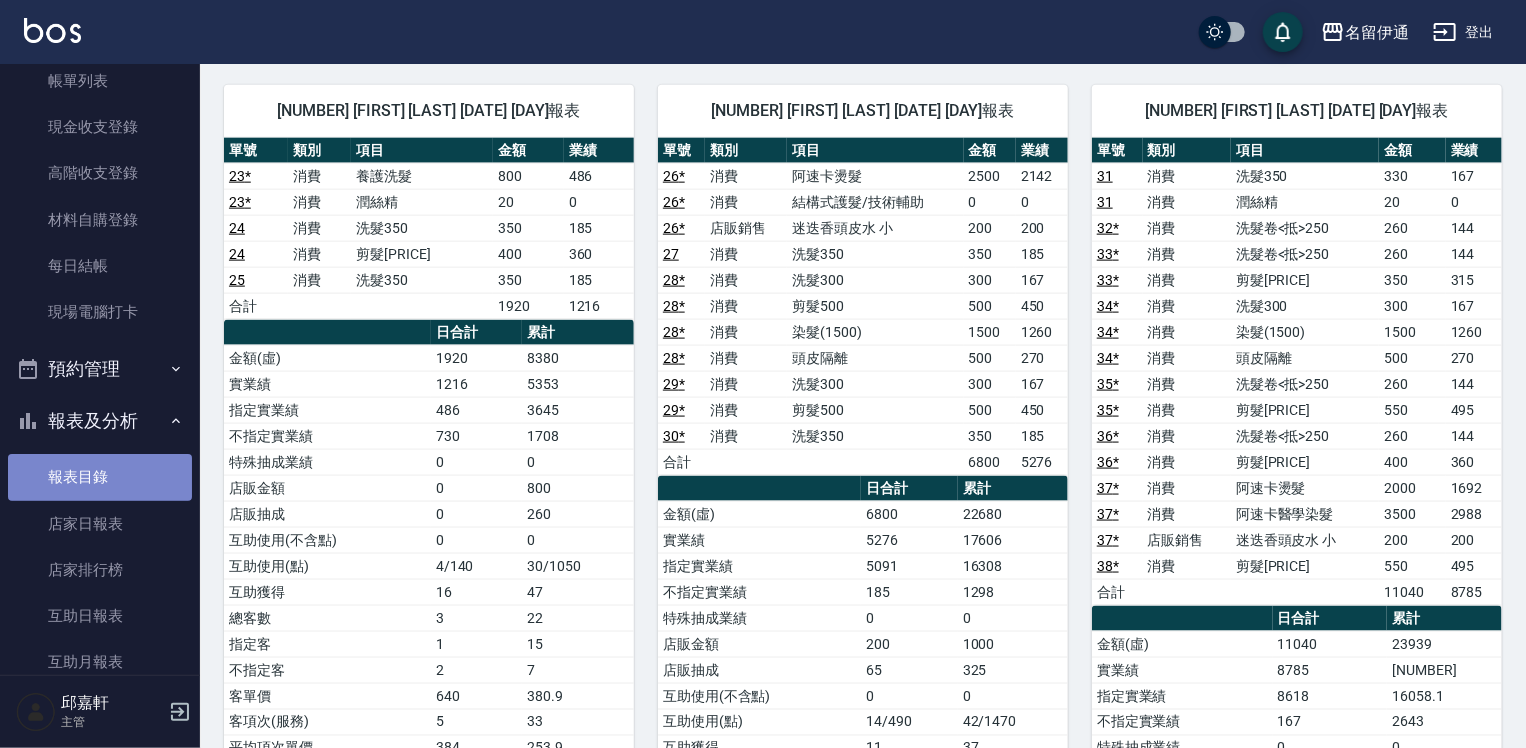click on "報表目錄" at bounding box center (100, 477) 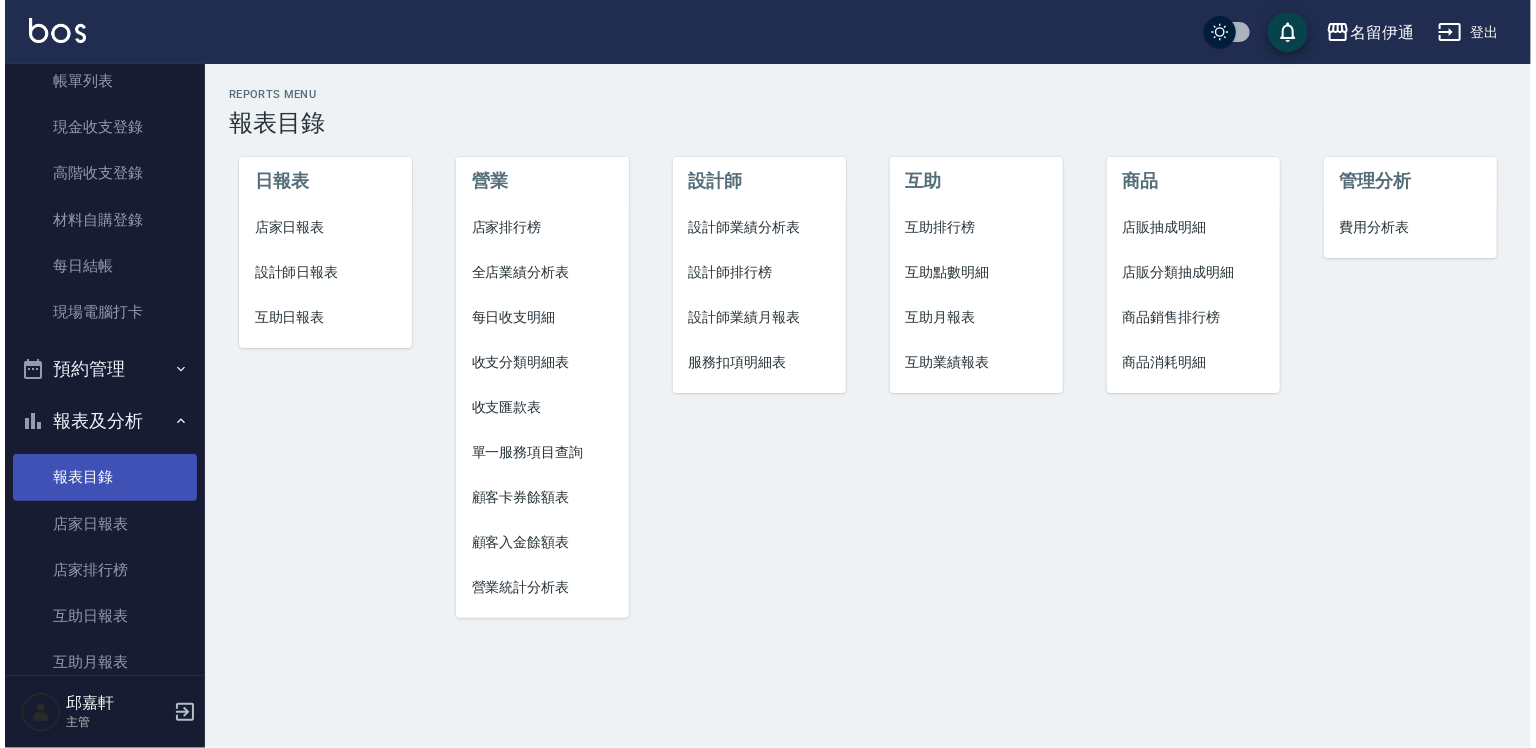 scroll, scrollTop: 0, scrollLeft: 0, axis: both 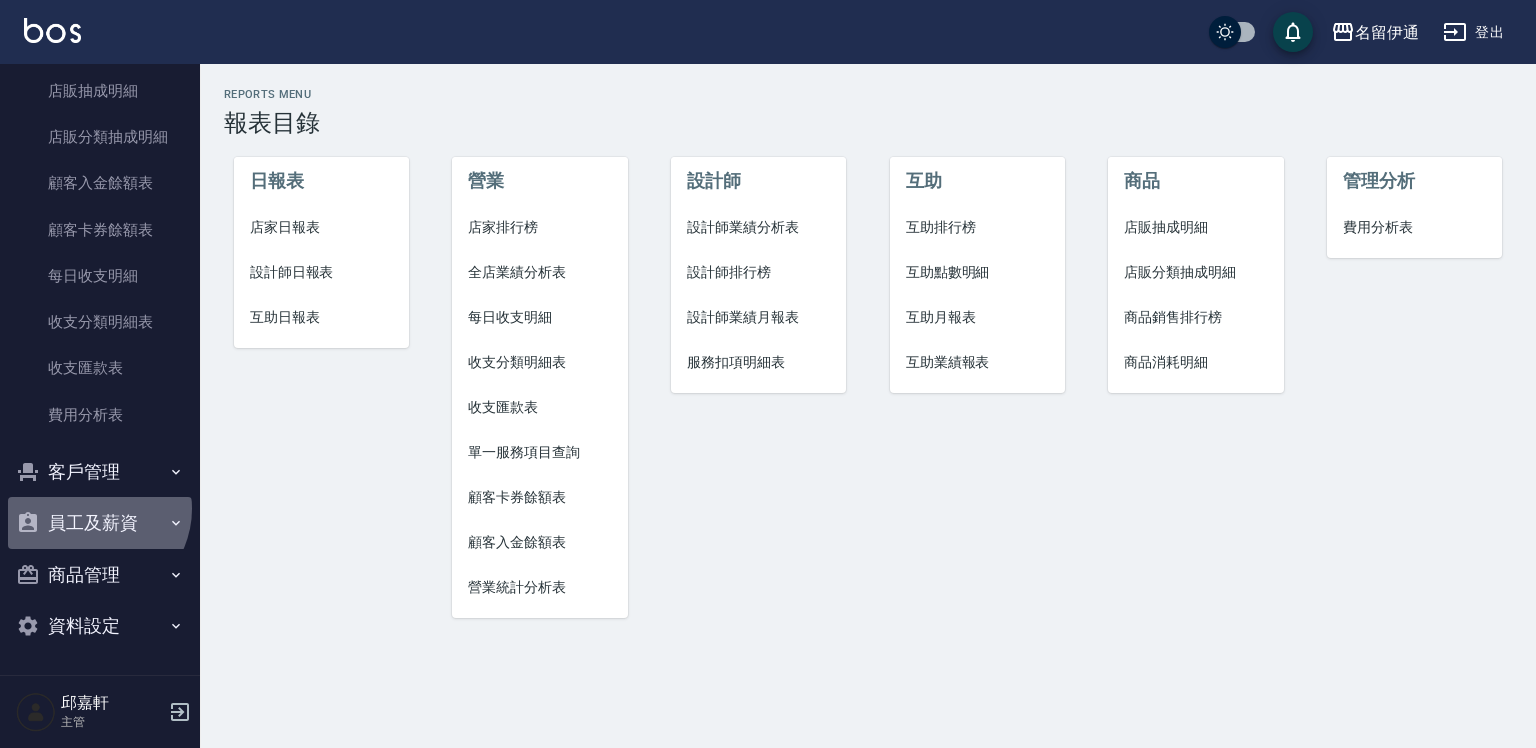 click on "員工及薪資" at bounding box center [100, 523] 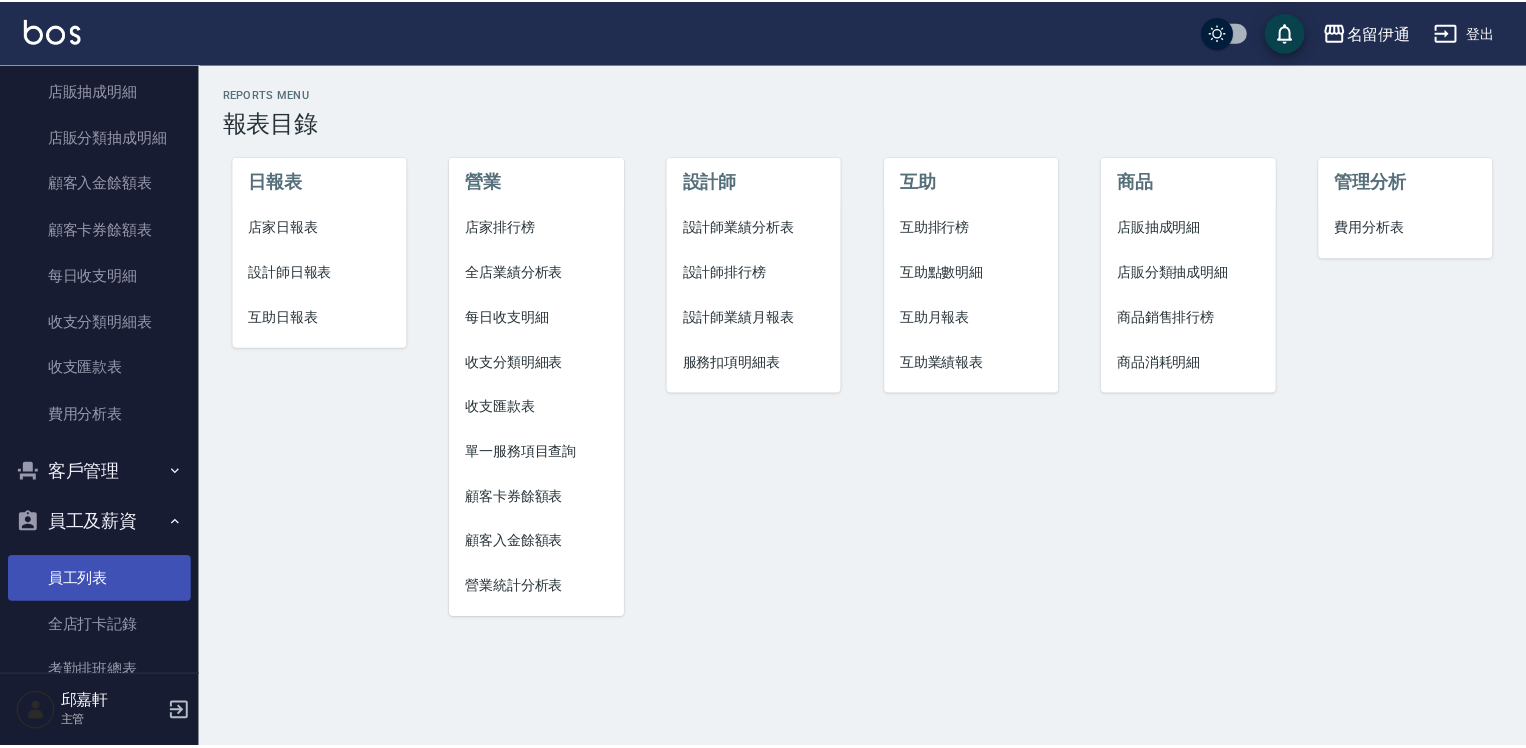 scroll, scrollTop: 1539, scrollLeft: 0, axis: vertical 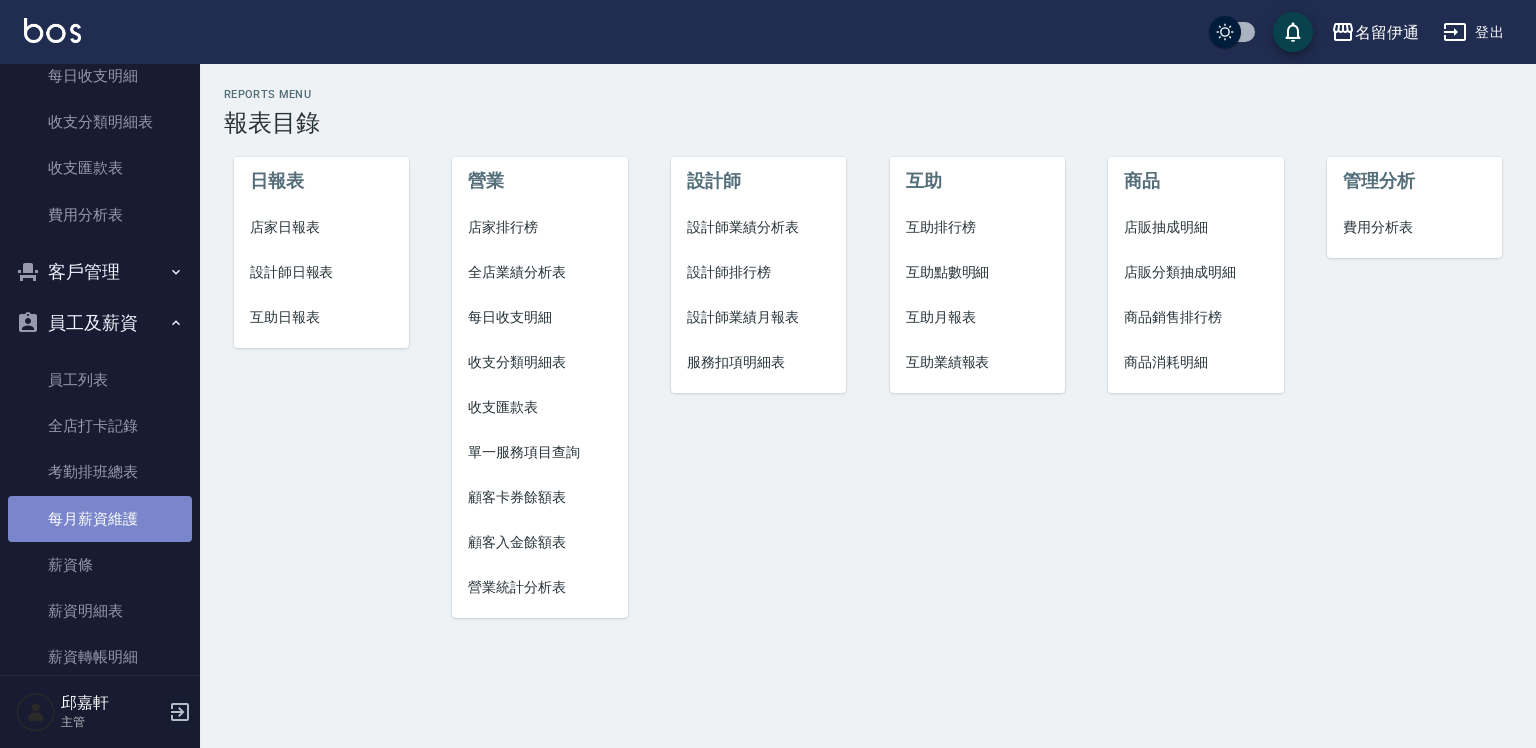 click on "每月薪資維護" at bounding box center (100, 519) 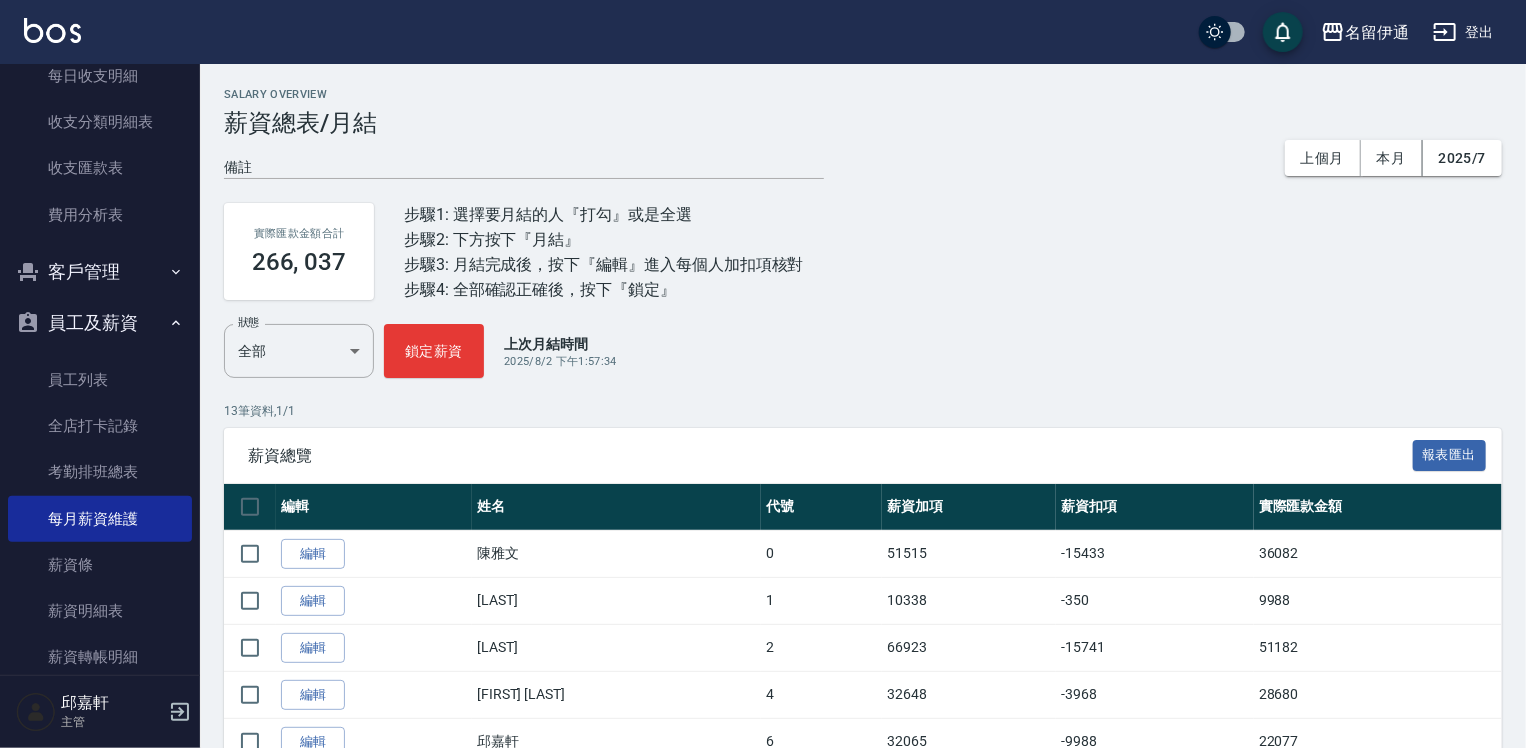 scroll, scrollTop: 300, scrollLeft: 0, axis: vertical 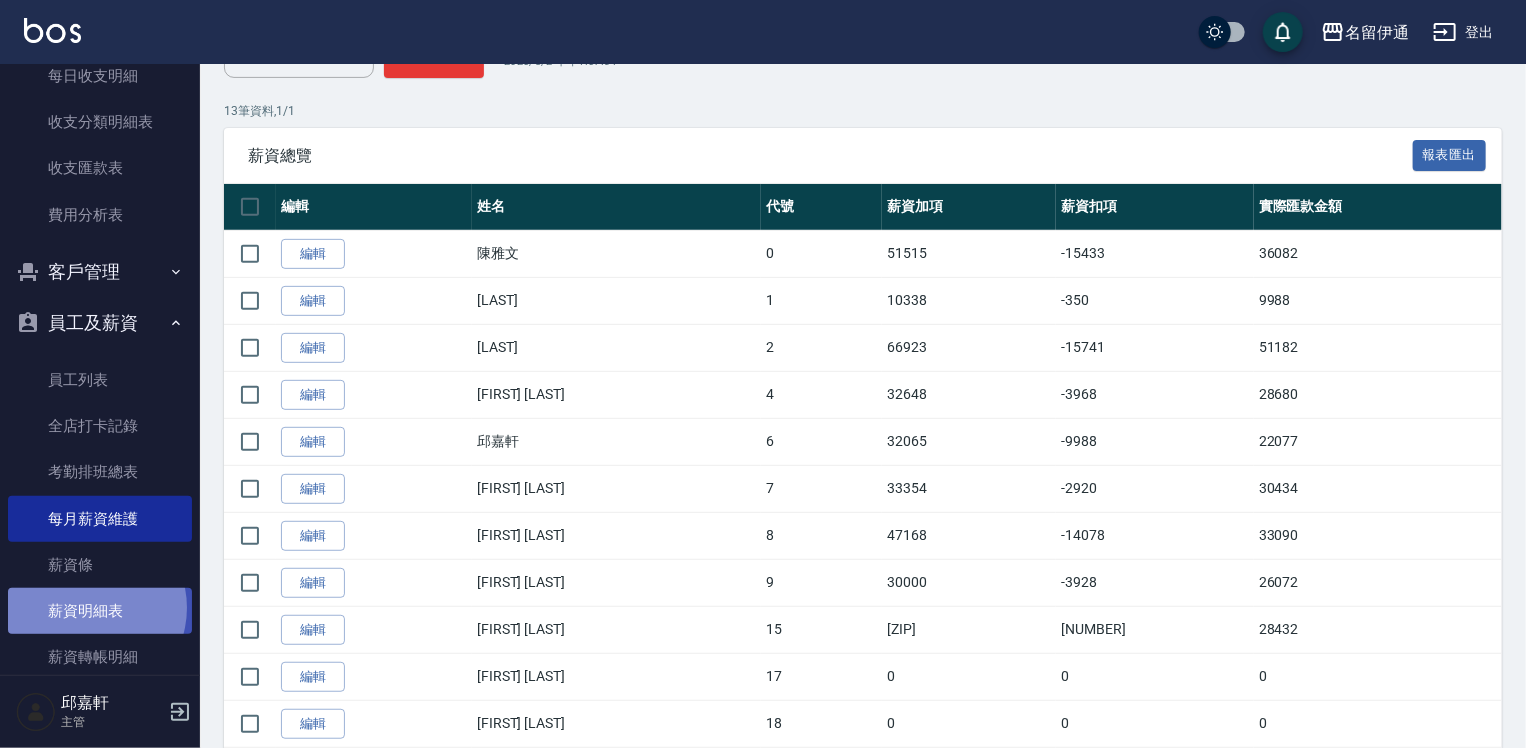 click on "薪資明細表" at bounding box center [100, 611] 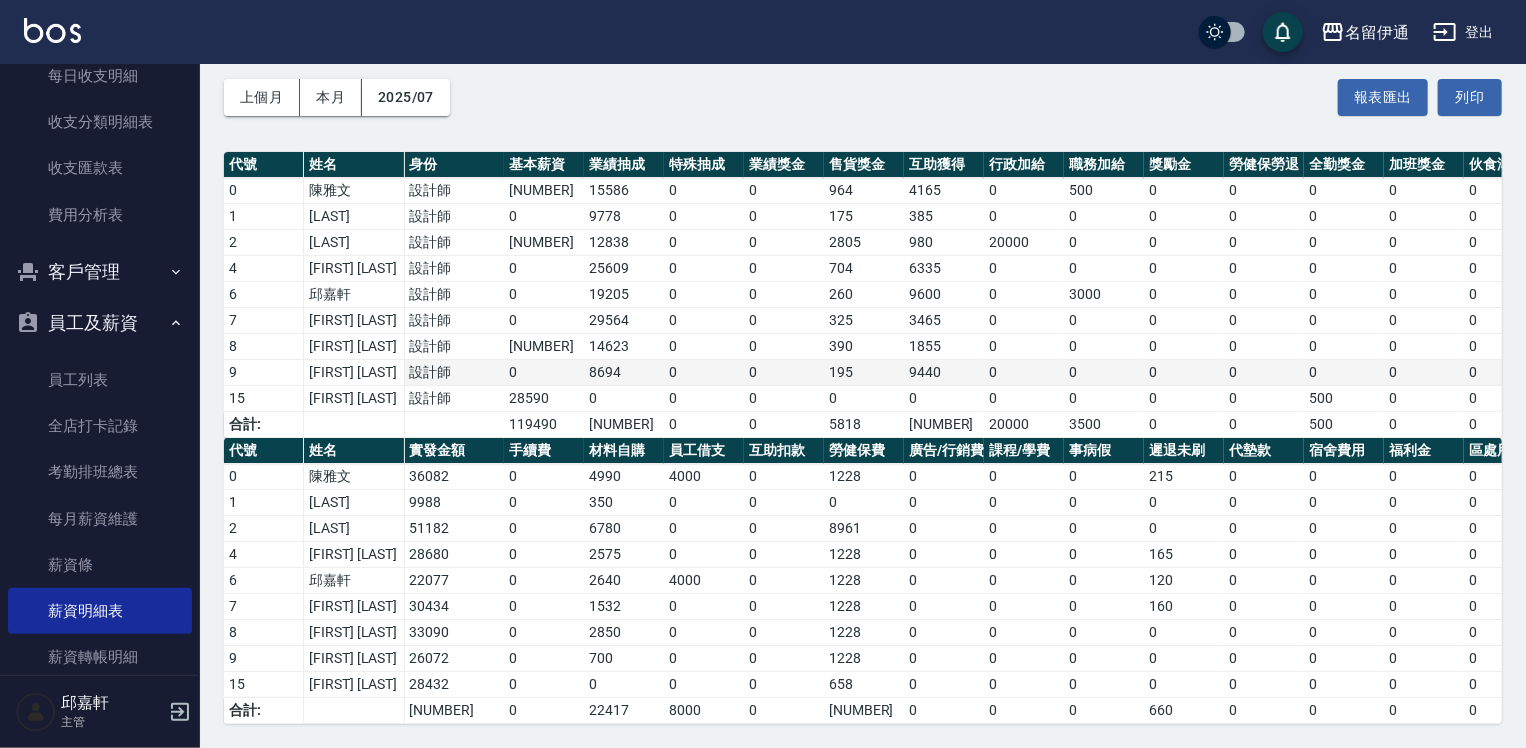 scroll, scrollTop: 0, scrollLeft: 0, axis: both 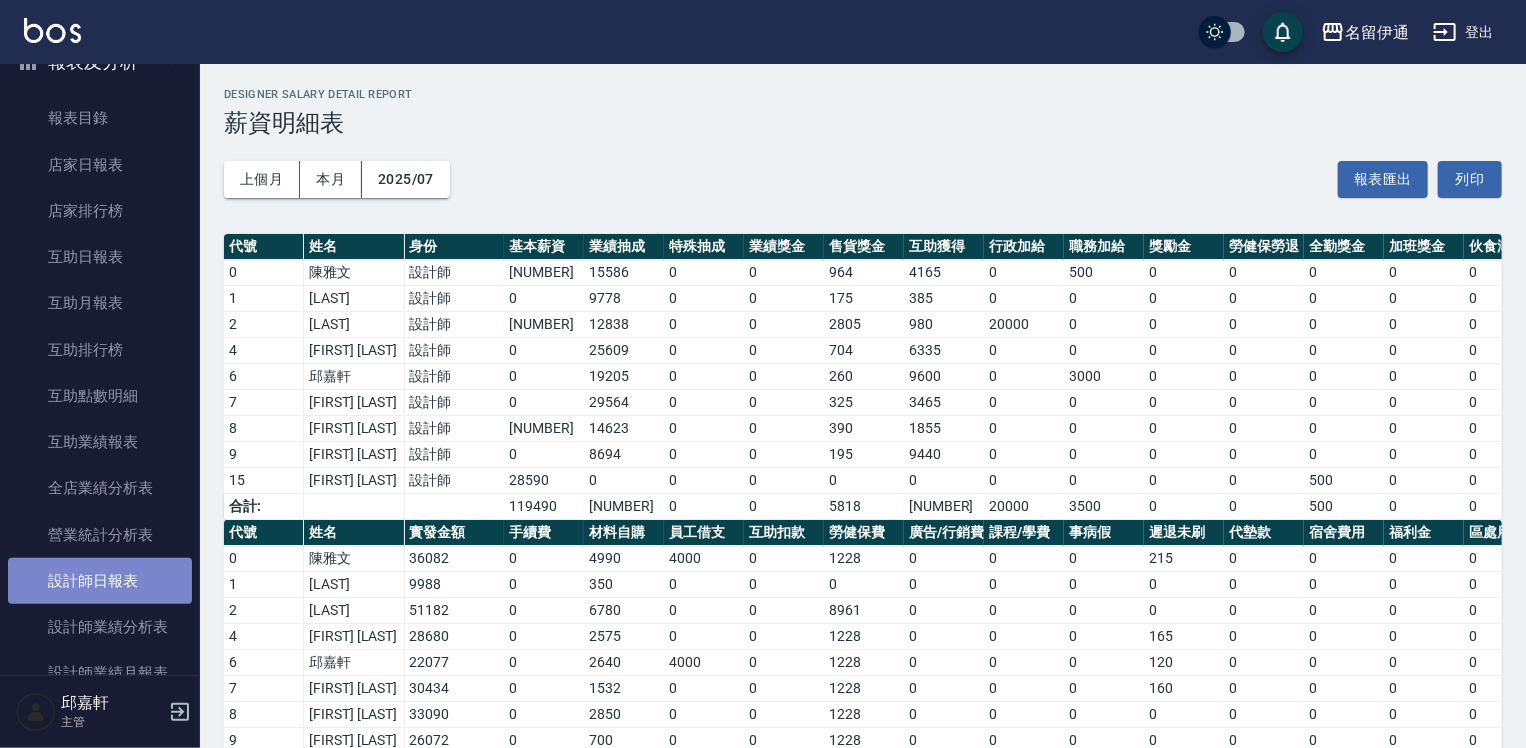 click on "設計師日報表" at bounding box center [100, 581] 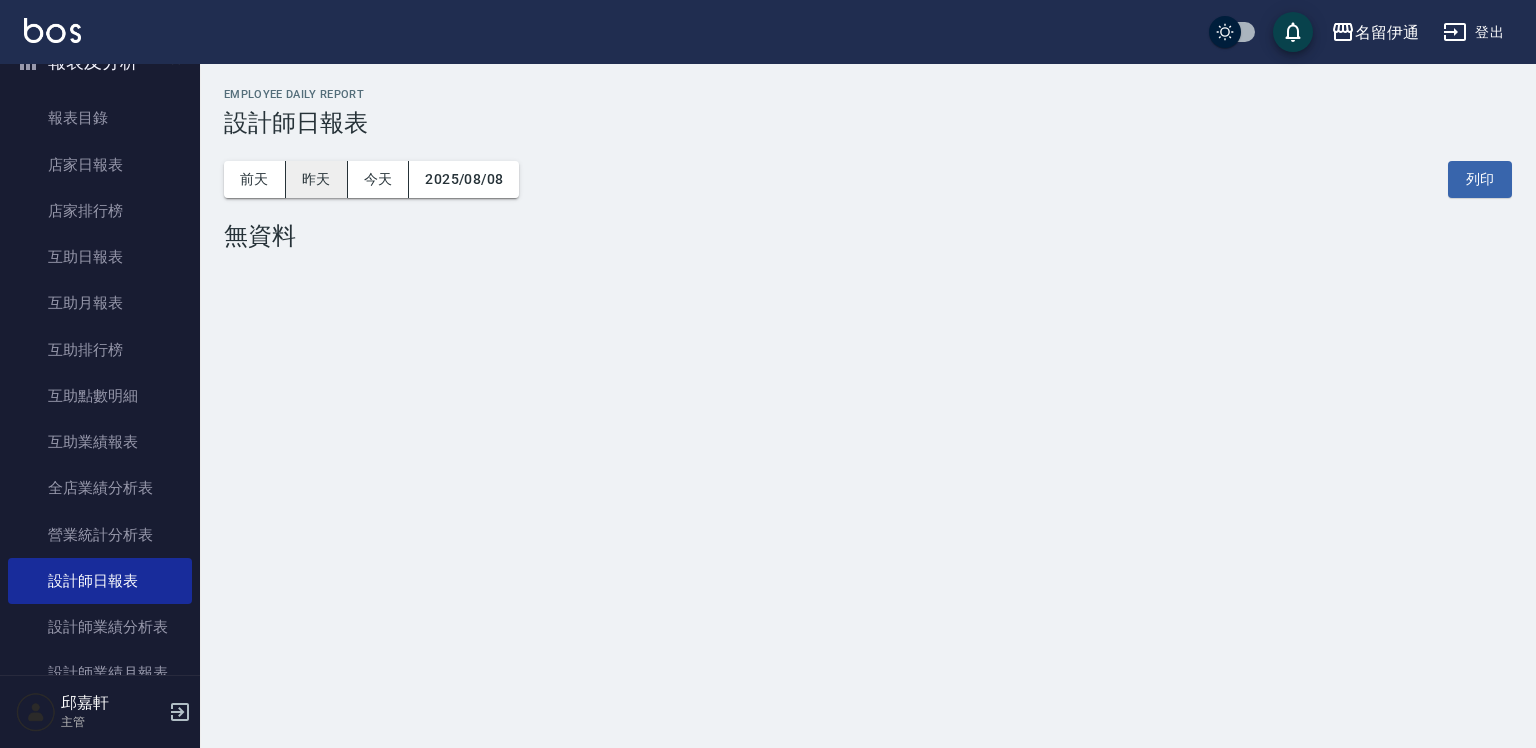 click on "昨天" at bounding box center (317, 179) 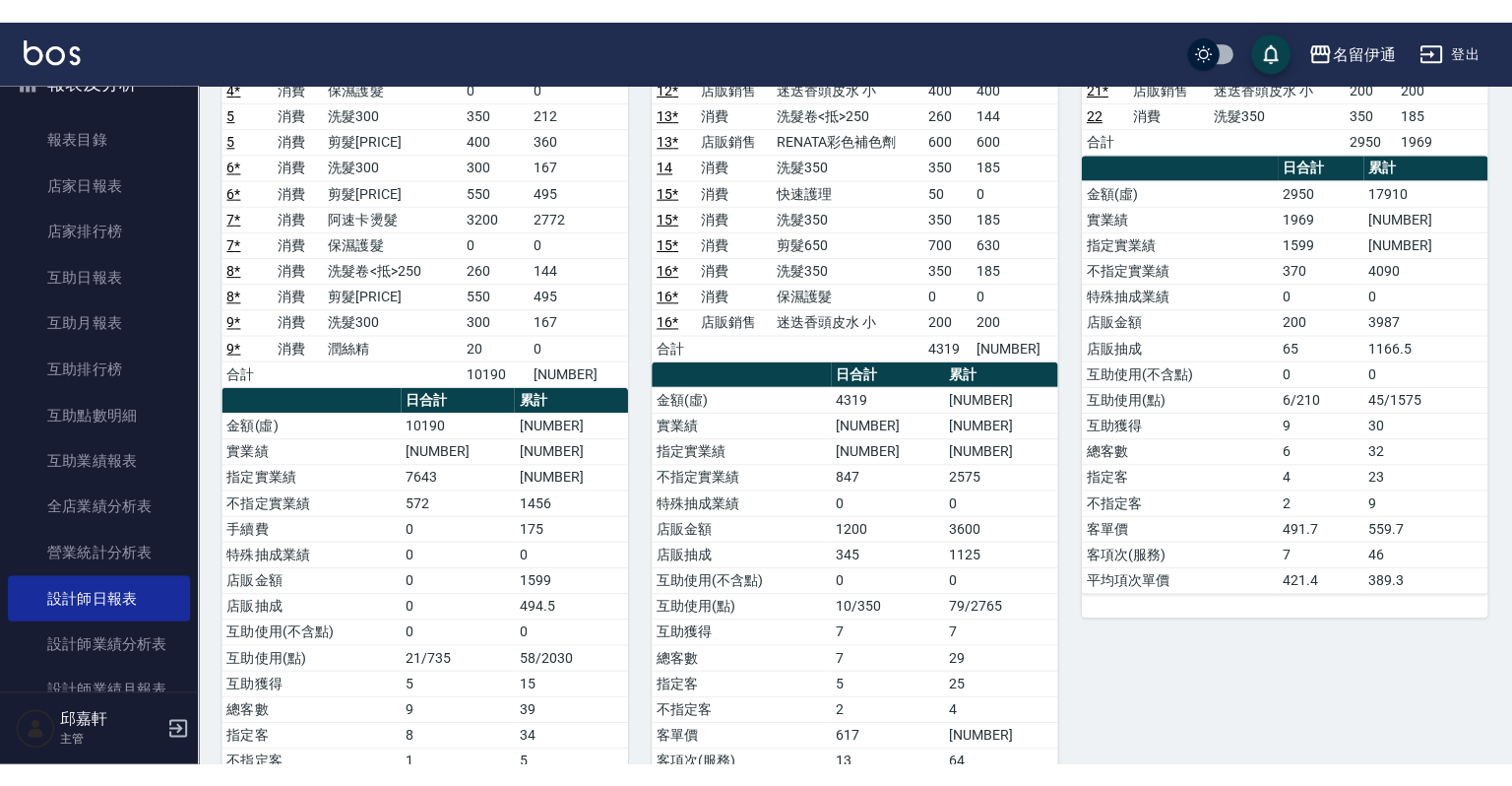 scroll, scrollTop: 0, scrollLeft: 0, axis: both 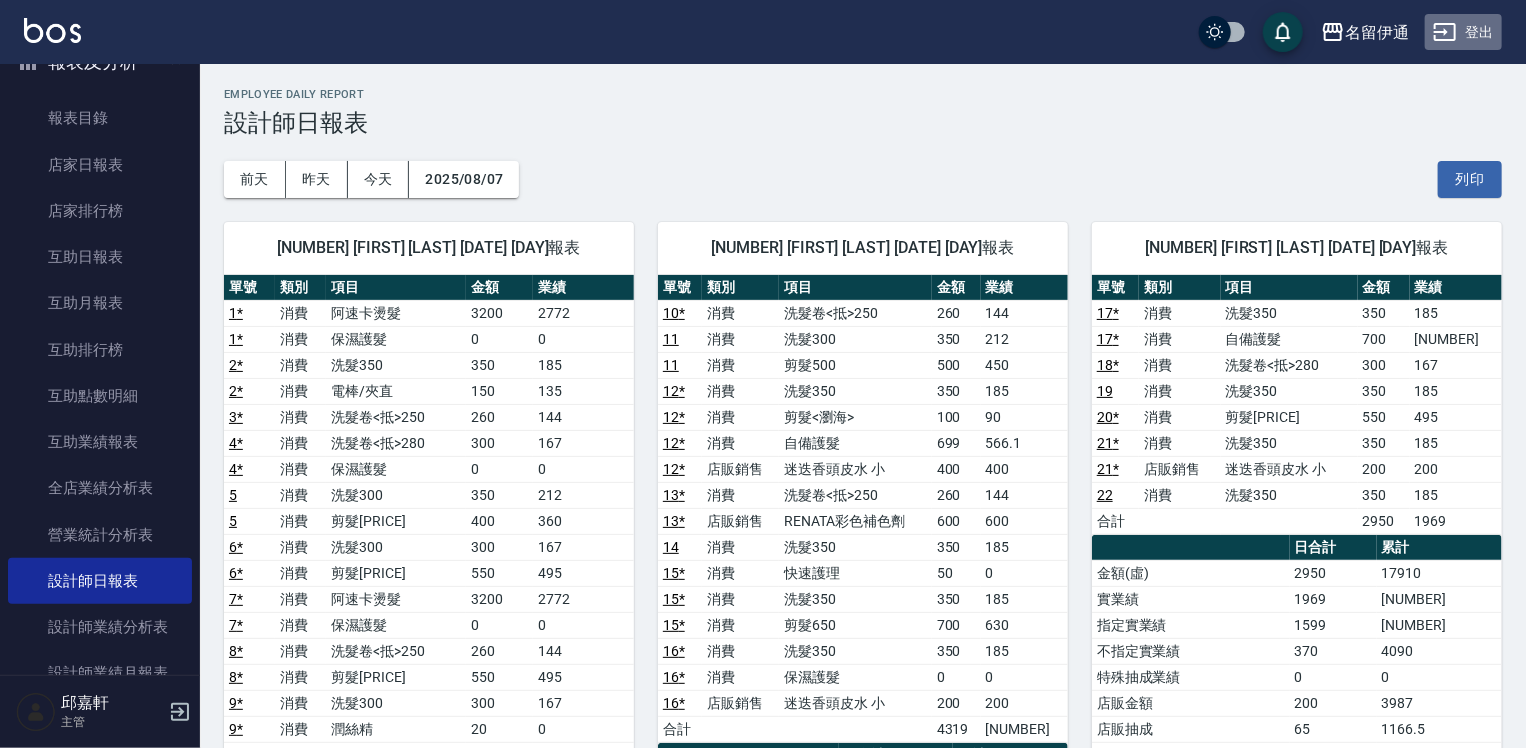 click on "登出" at bounding box center [1463, 32] 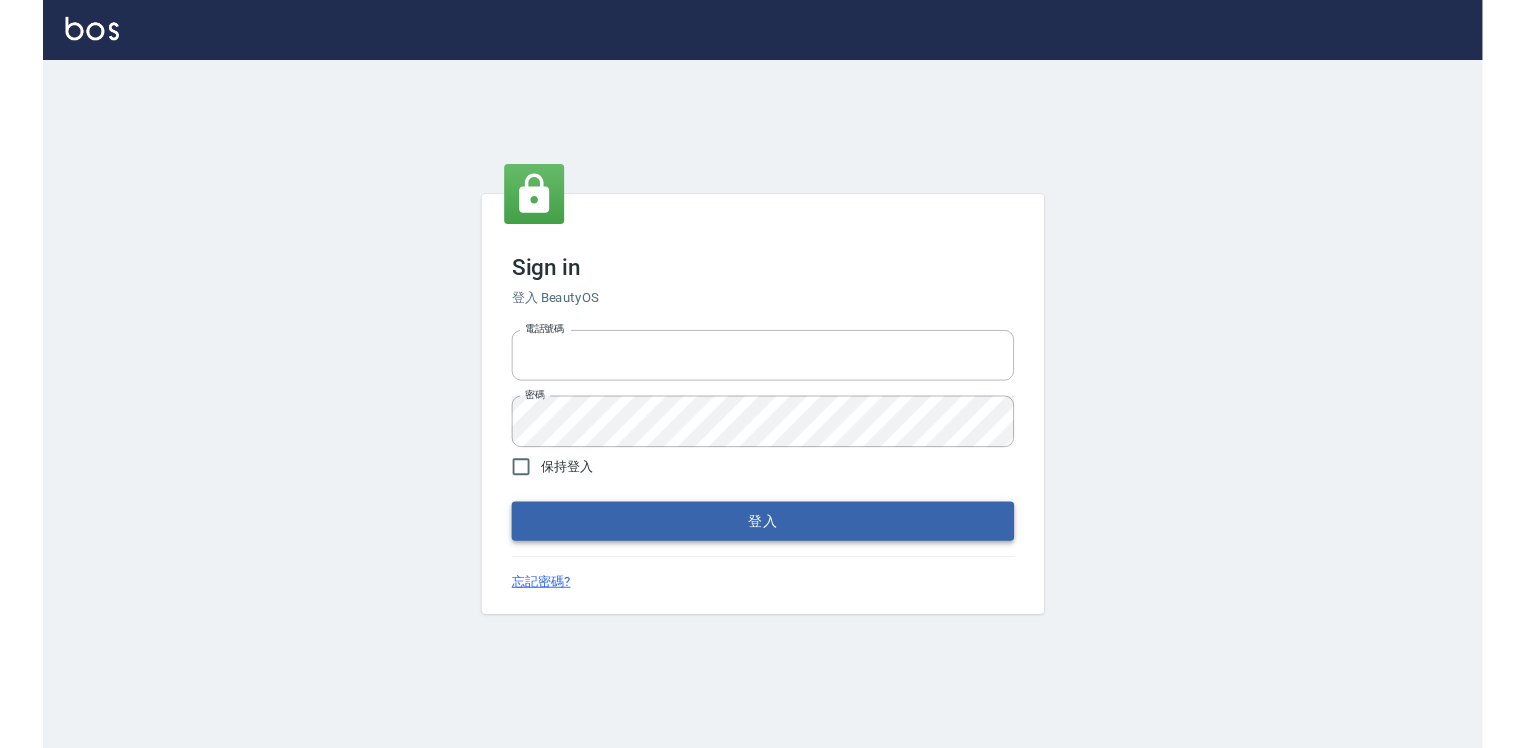 scroll, scrollTop: 0, scrollLeft: 0, axis: both 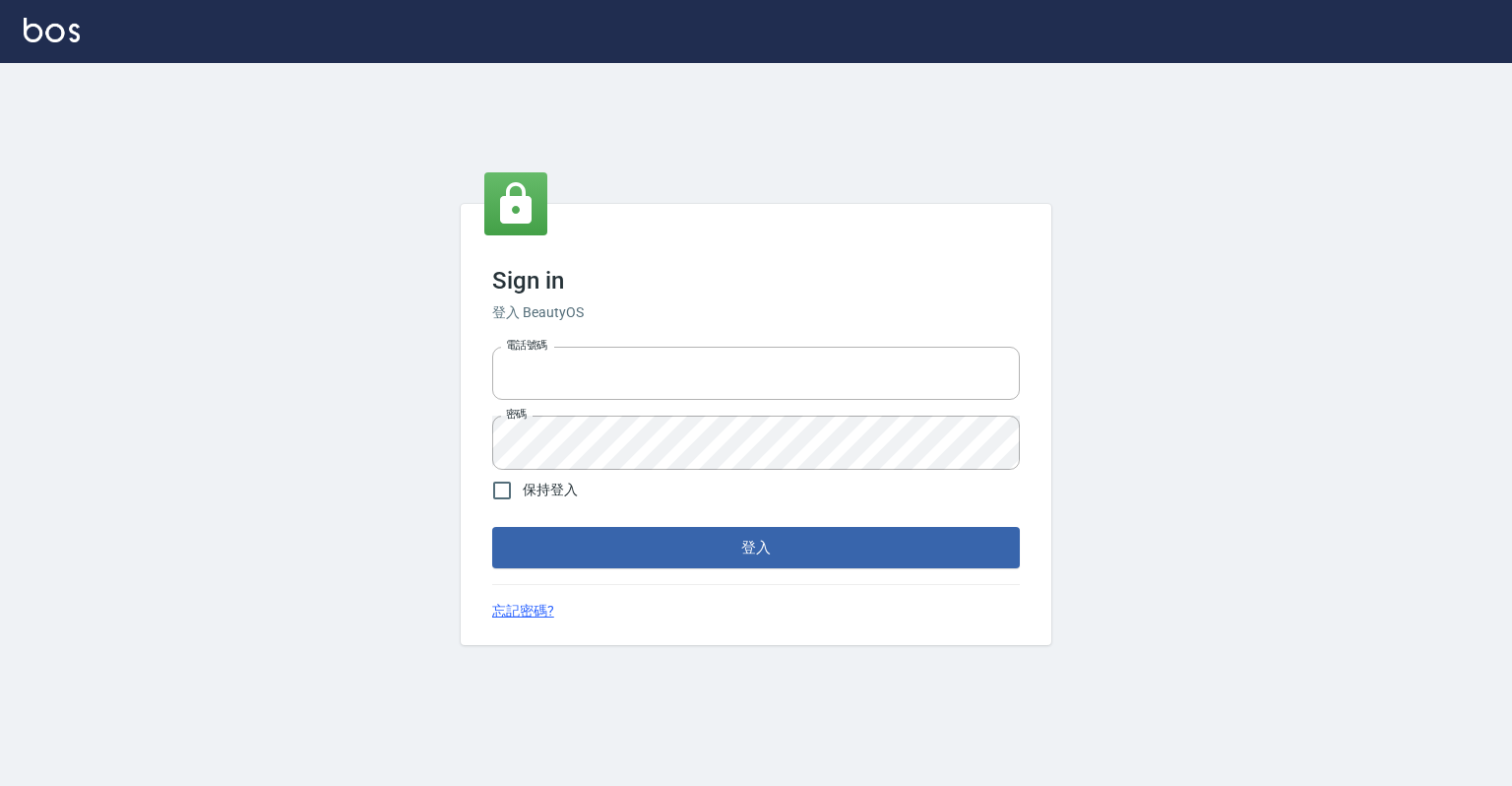 type on "[PHONE]" 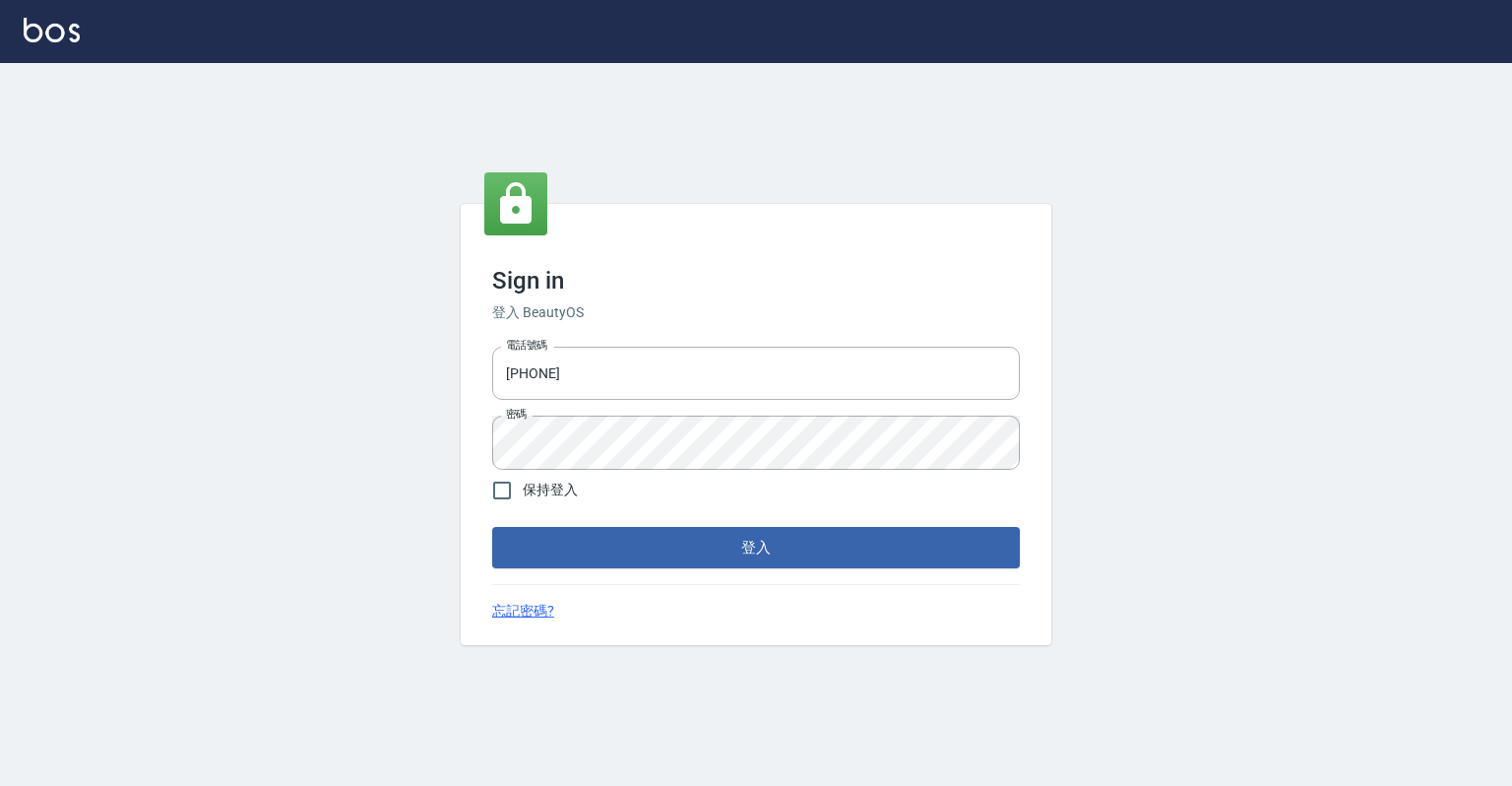 click on "電話號碼 [PHONE] 電話號碼 密碼 密碼 保持登入 登入" at bounding box center (756, 453) 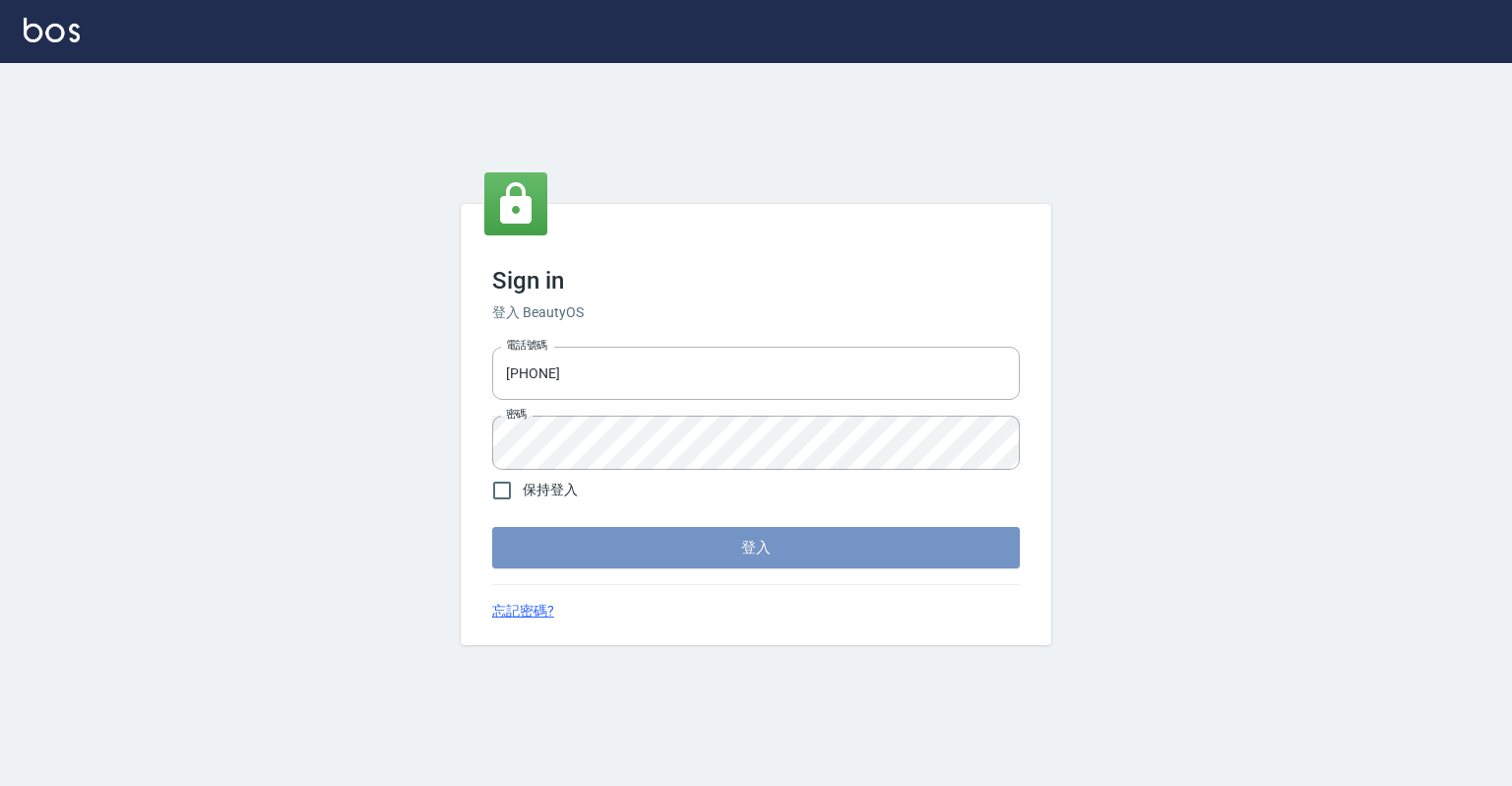 click on "登入" at bounding box center [756, 548] 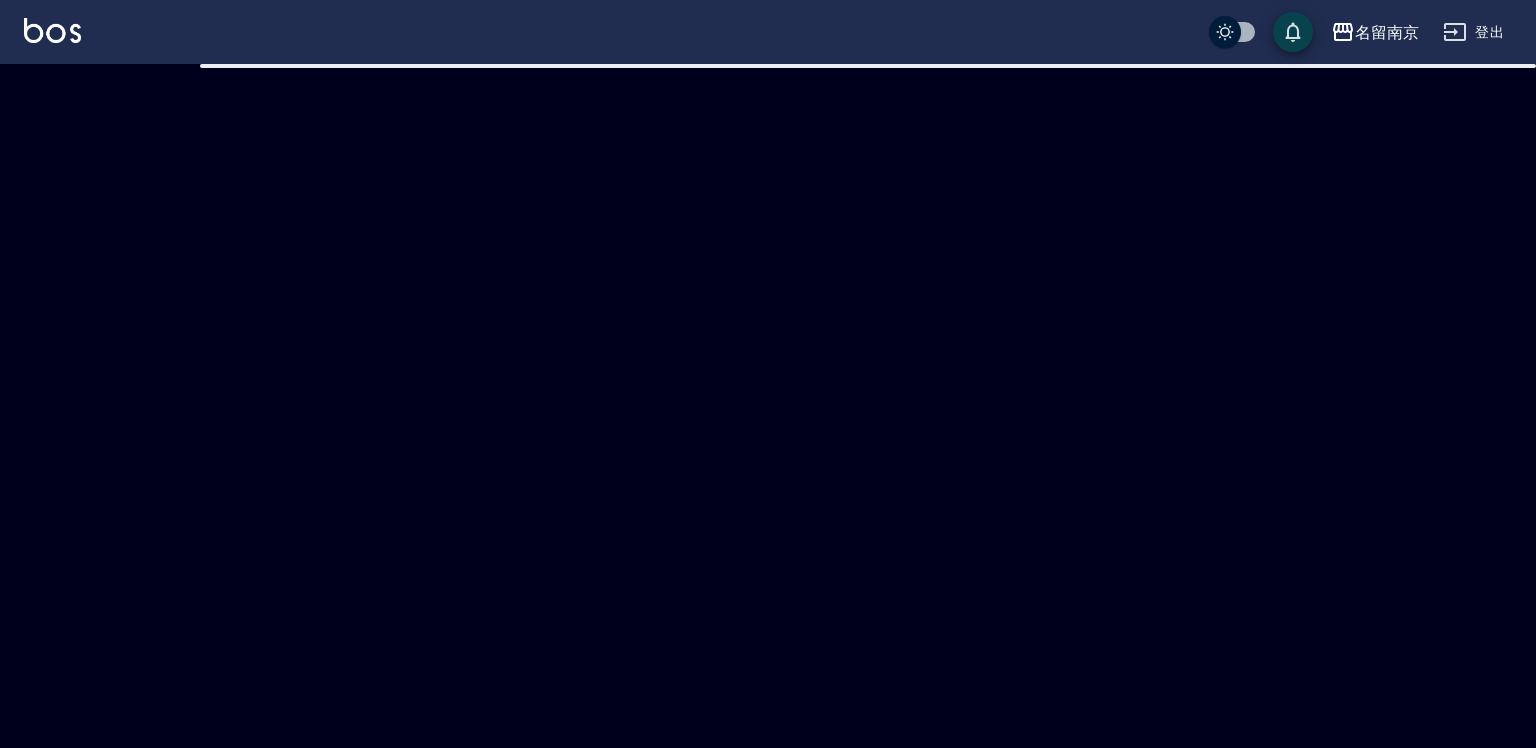 checkbox on "true" 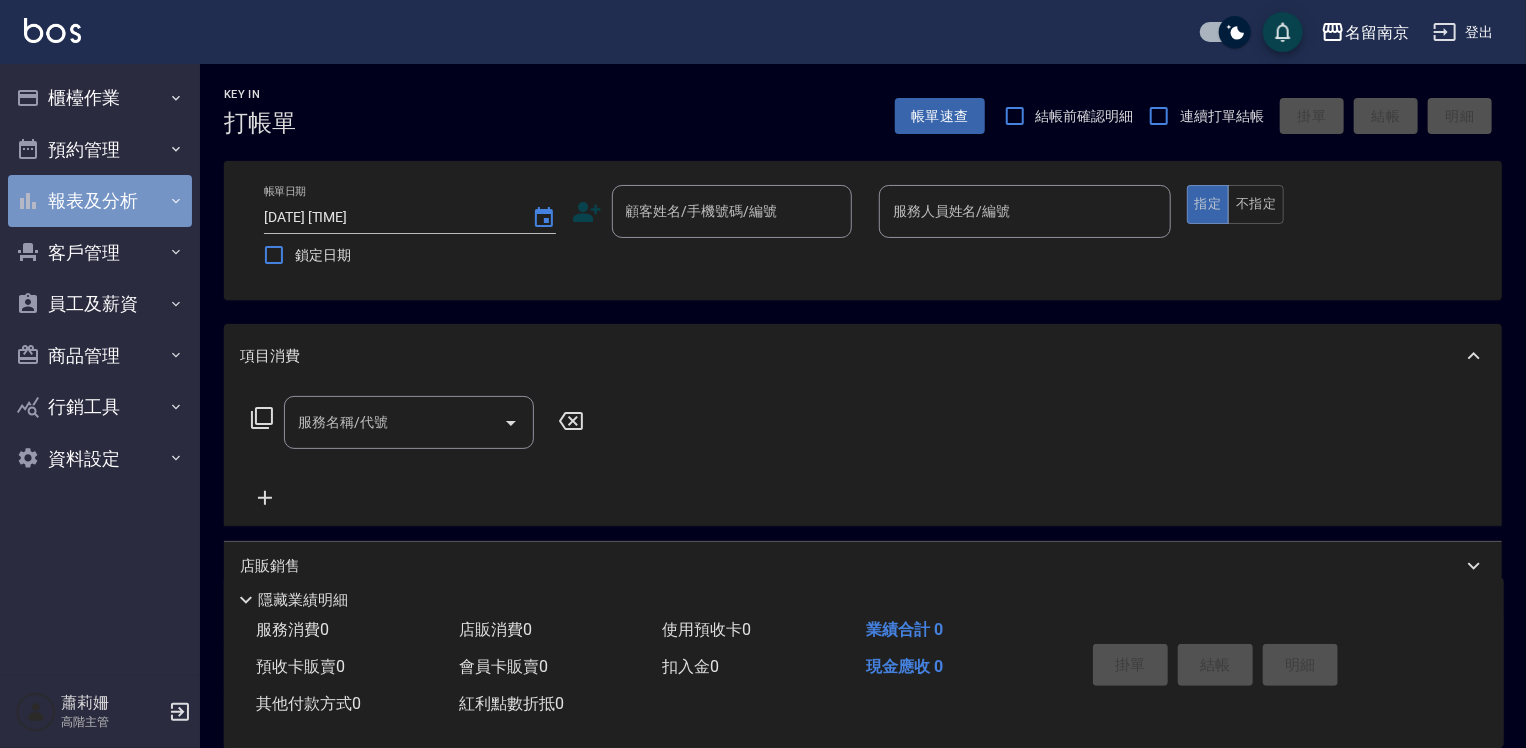 click on "報表及分析" at bounding box center [100, 201] 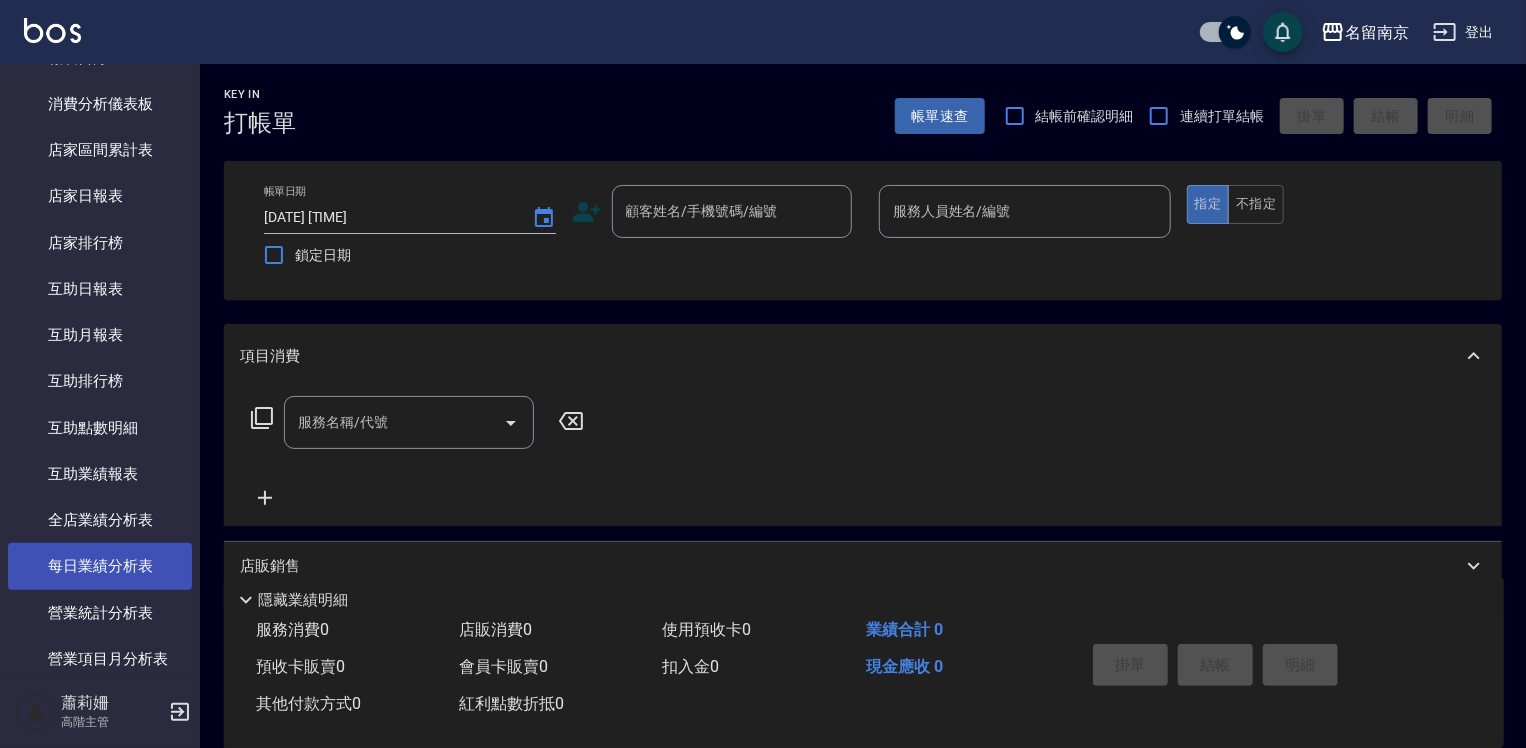 scroll, scrollTop: 500, scrollLeft: 0, axis: vertical 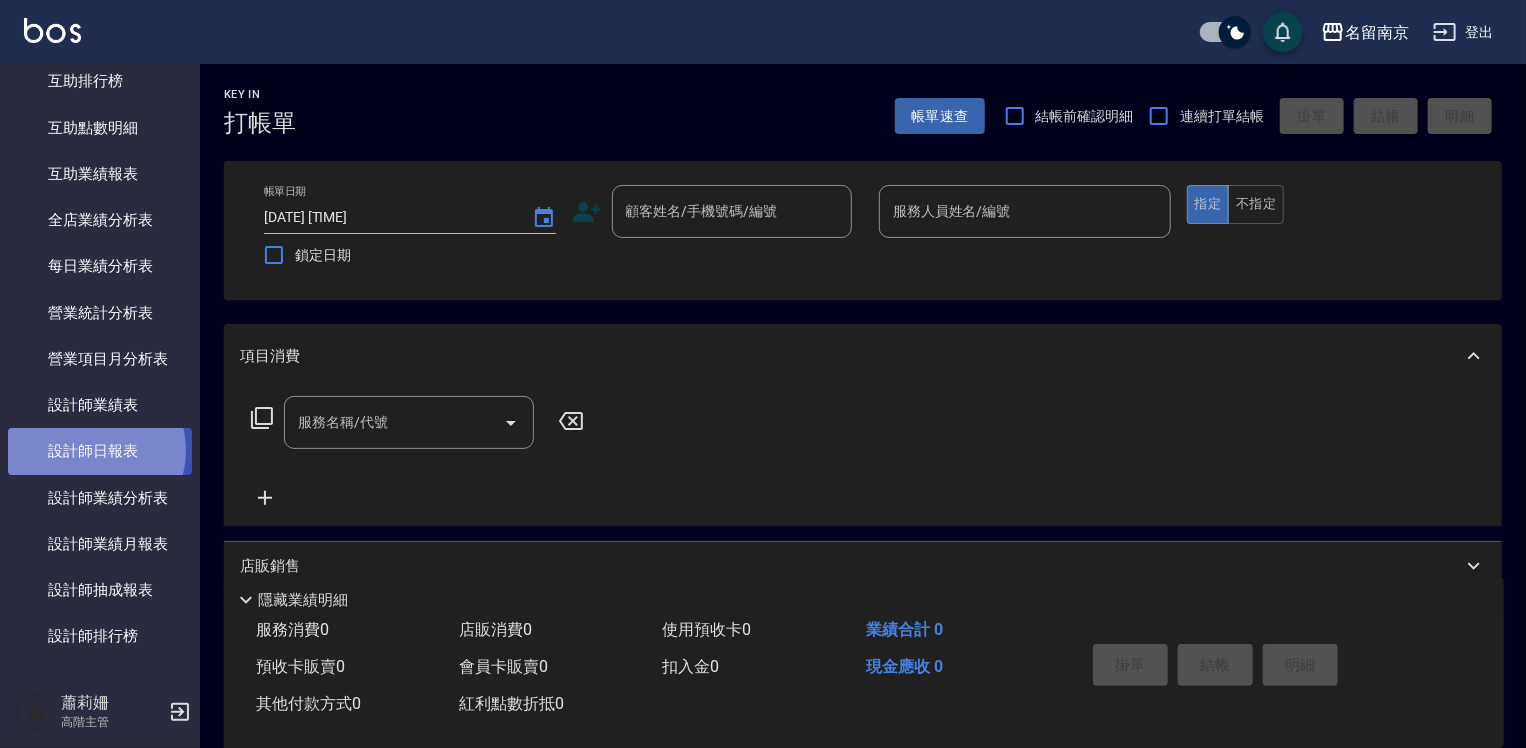 click on "設計師日報表" at bounding box center (100, 451) 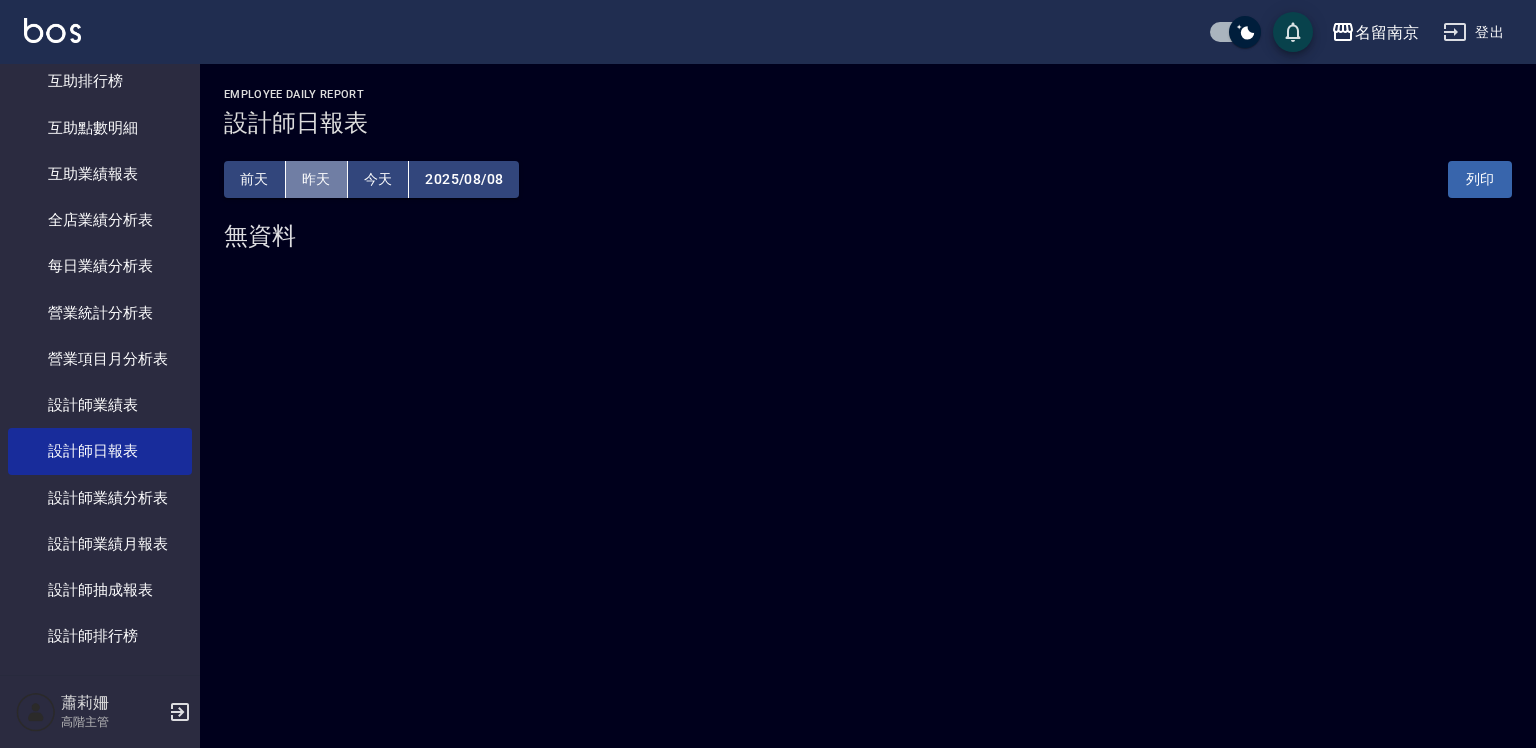click on "昨天" at bounding box center (317, 179) 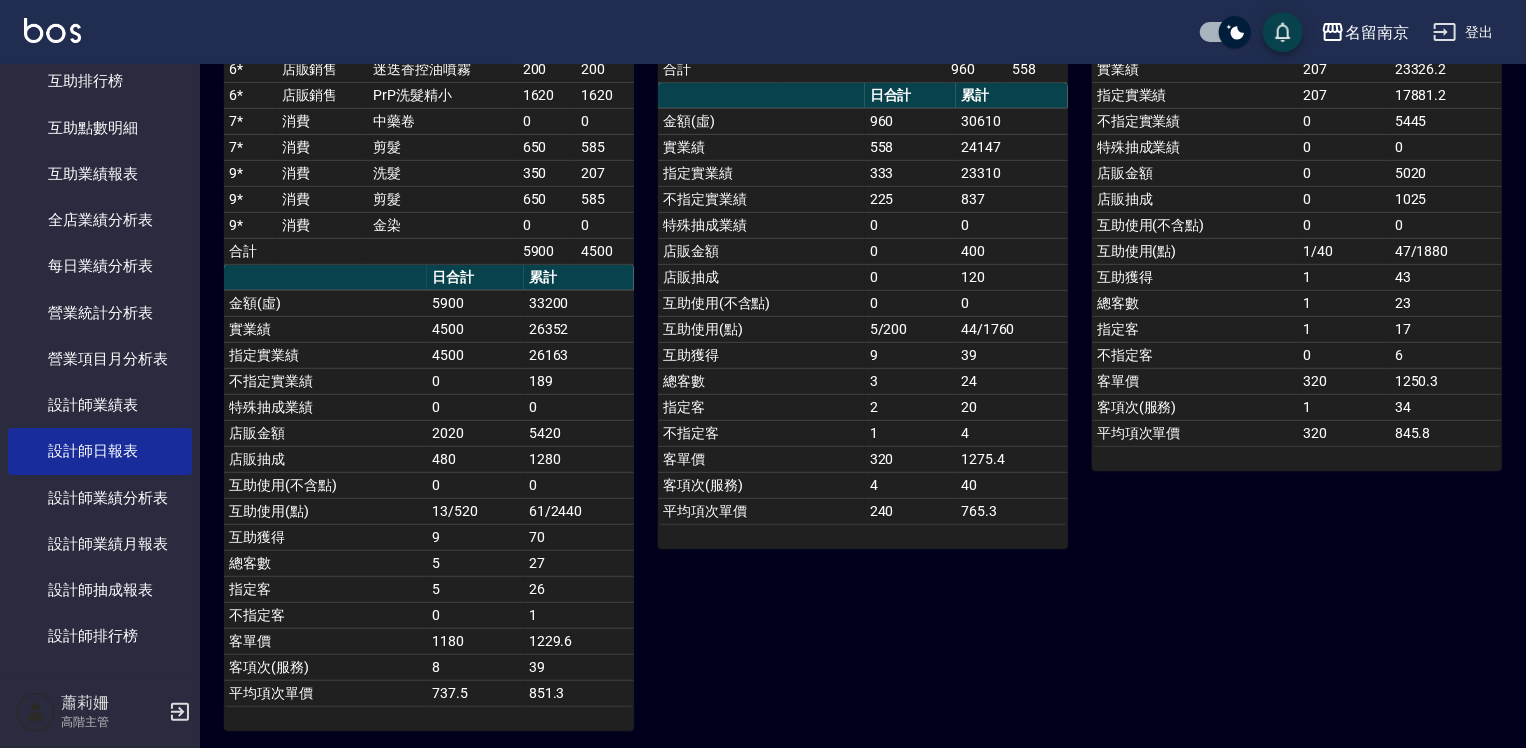 scroll, scrollTop: 0, scrollLeft: 0, axis: both 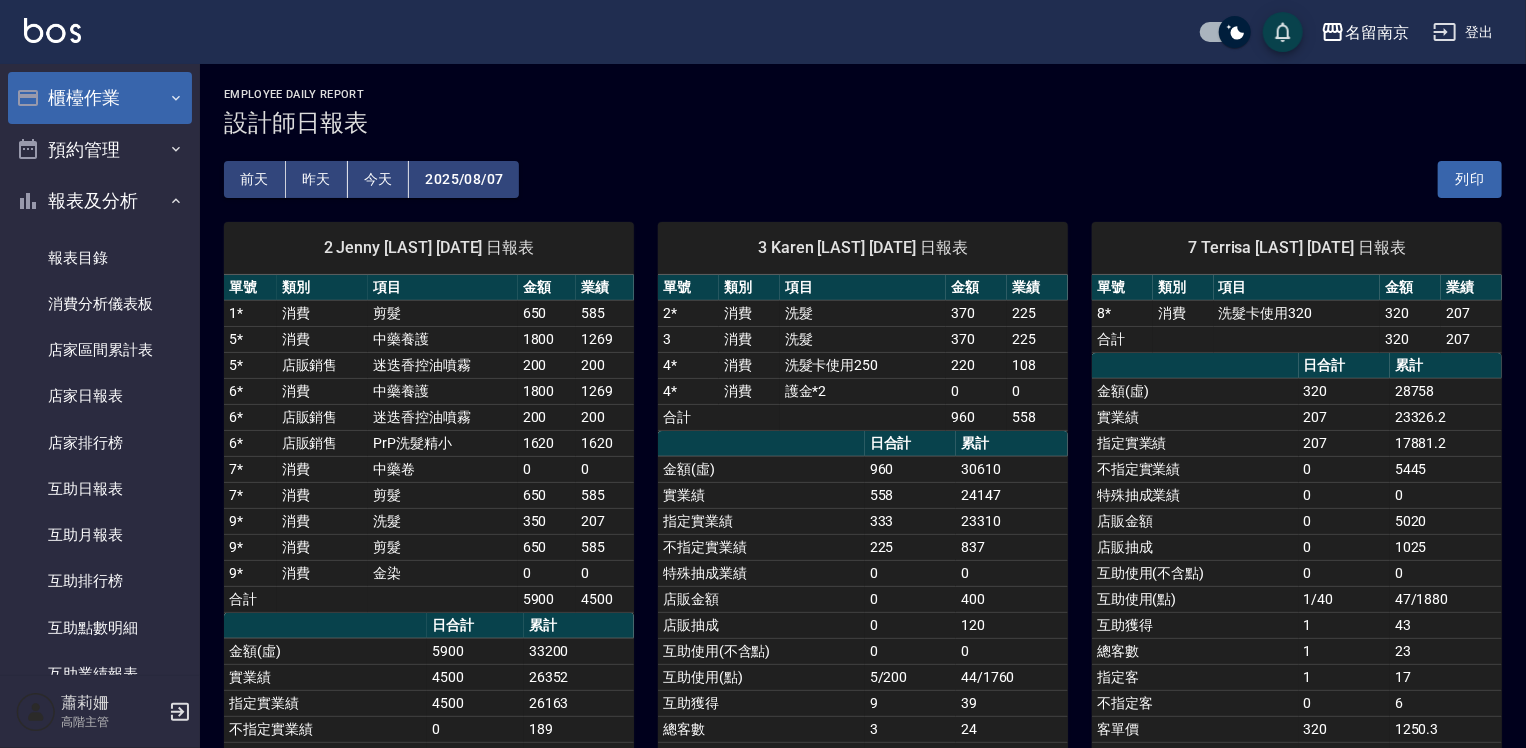 click on "櫃檯作業" at bounding box center [100, 98] 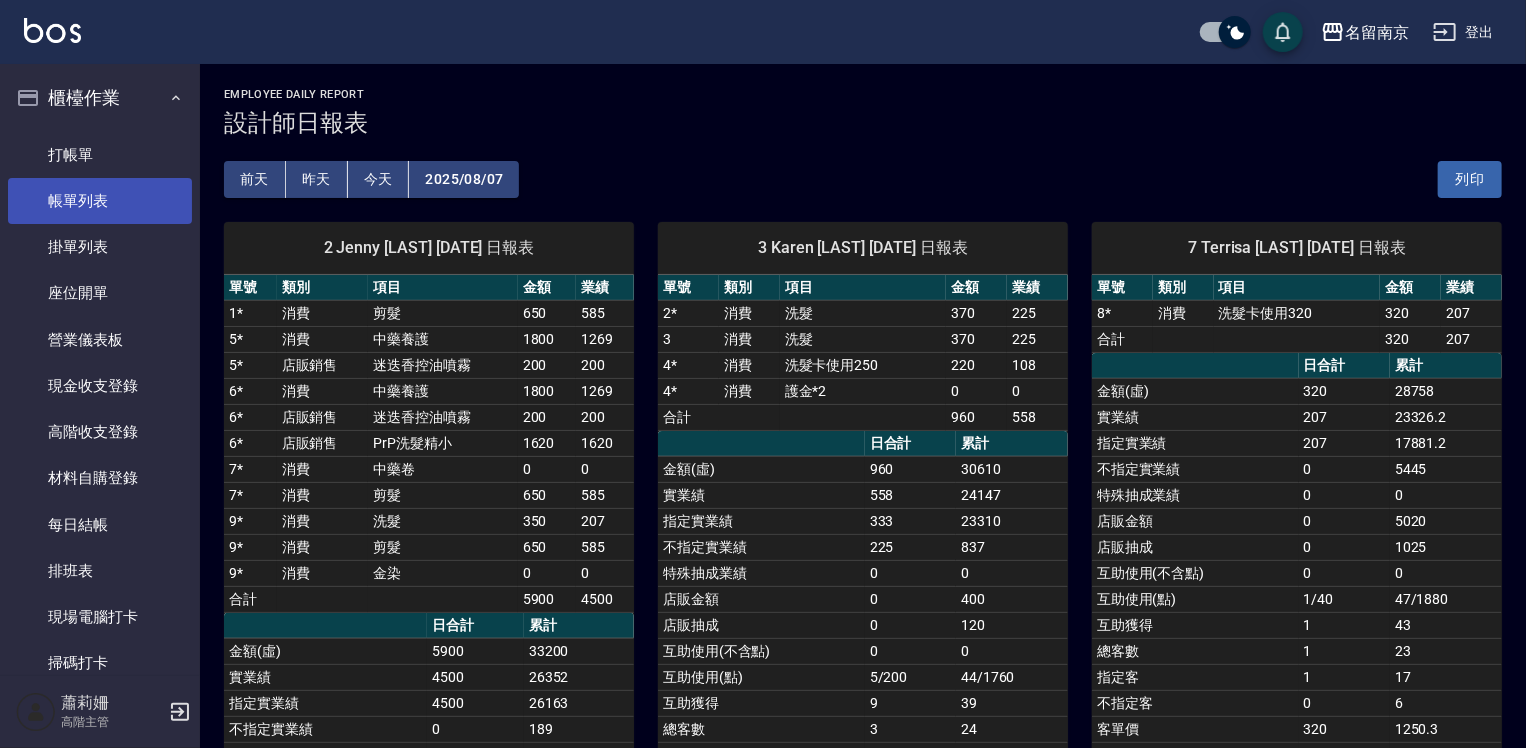 click on "帳單列表" at bounding box center (100, 201) 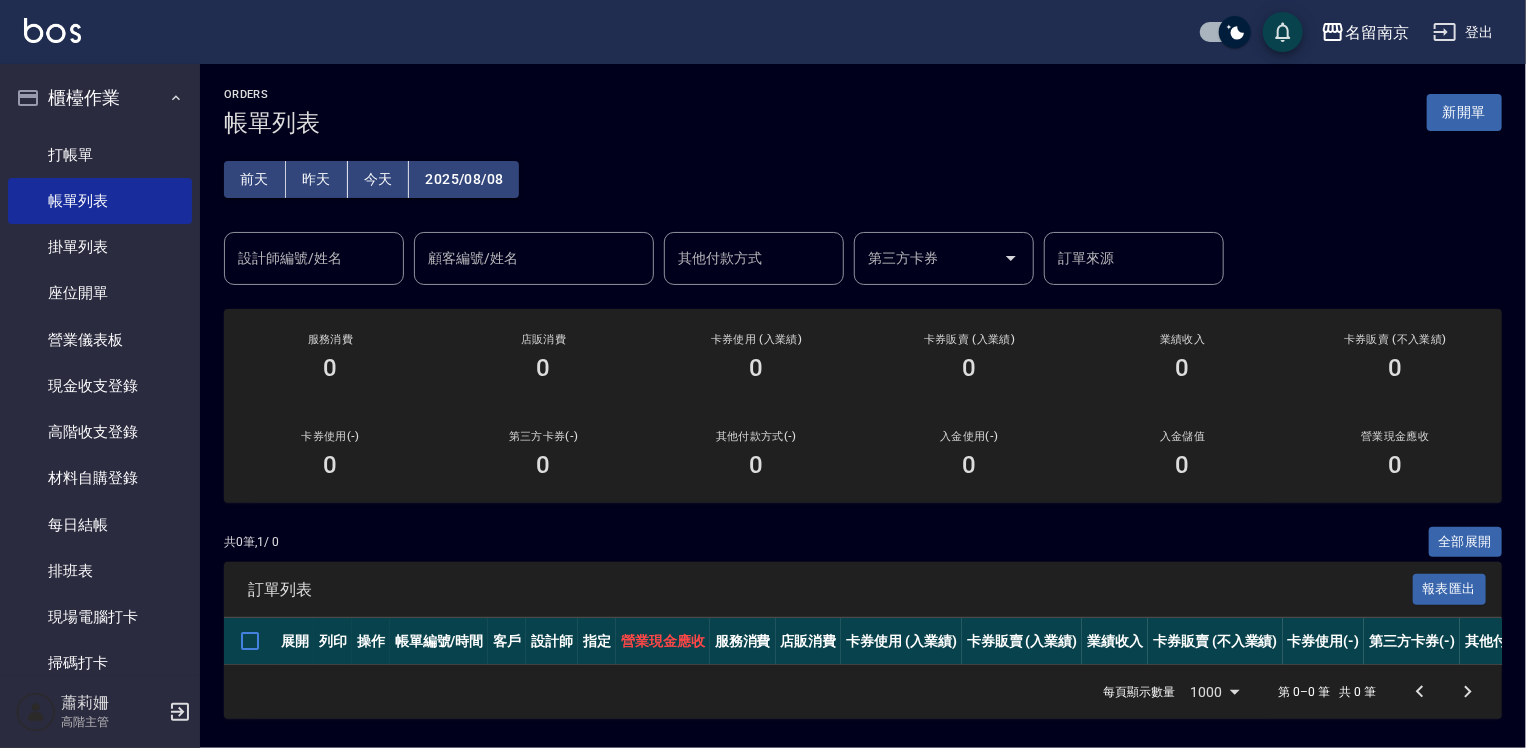 scroll, scrollTop: 10, scrollLeft: 0, axis: vertical 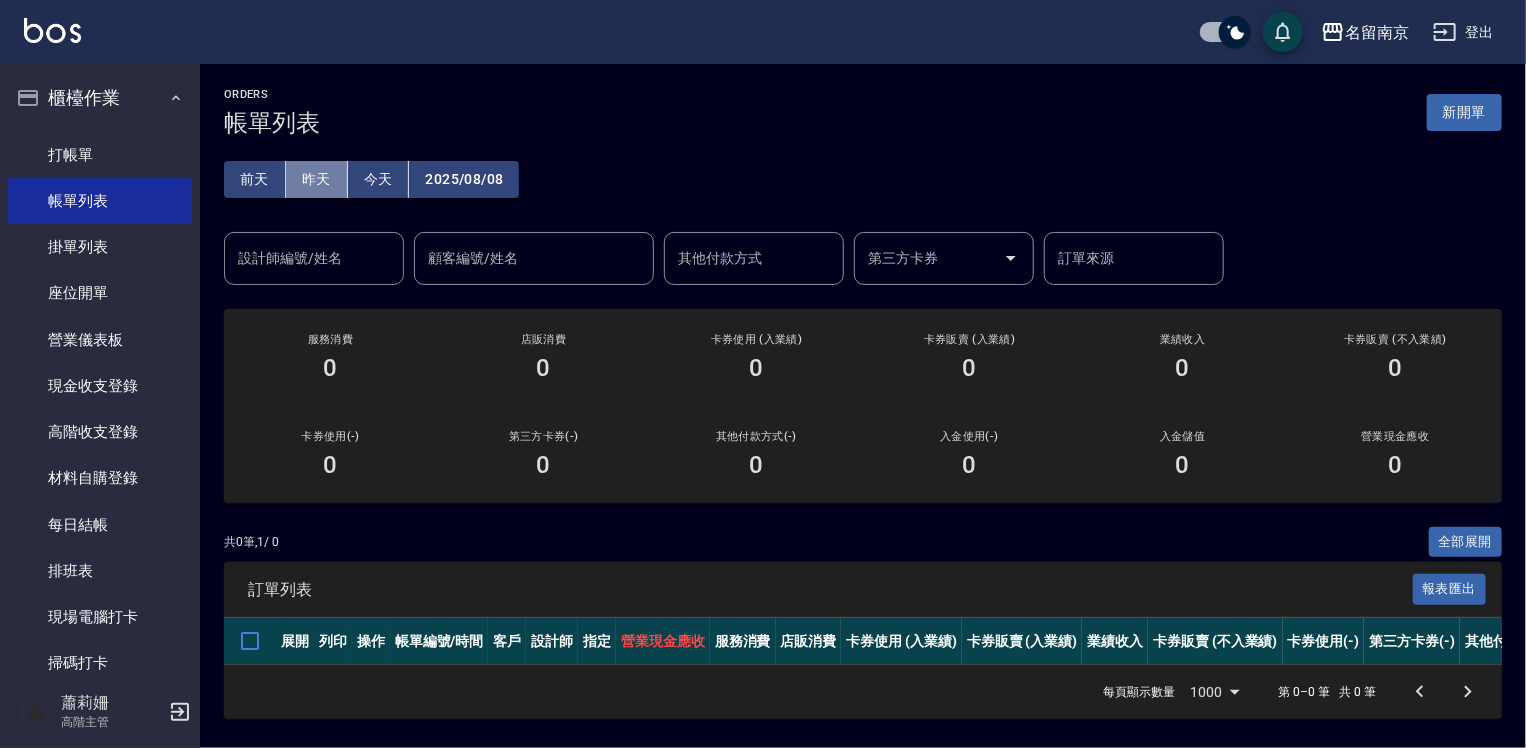 click on "昨天" at bounding box center (317, 179) 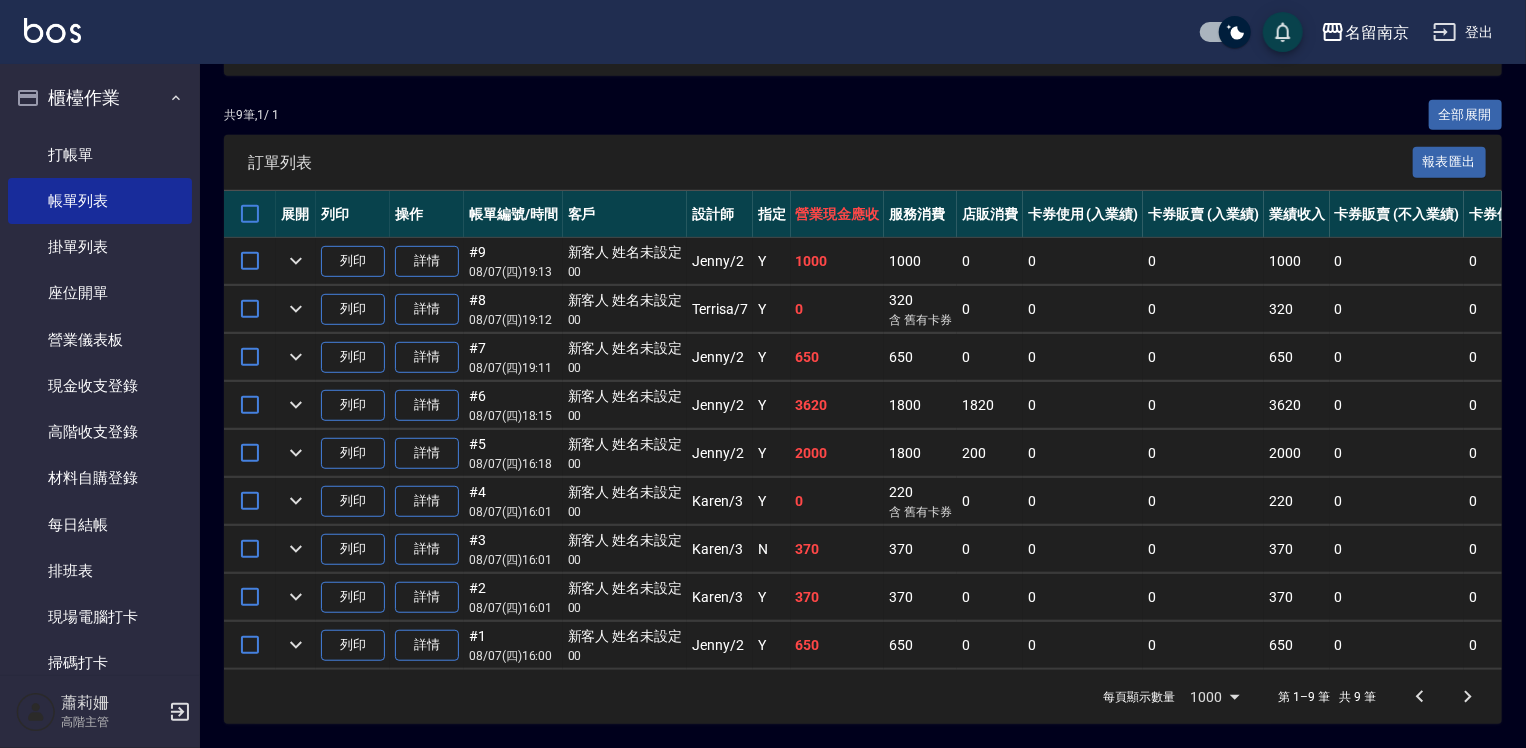 scroll, scrollTop: 0, scrollLeft: 0, axis: both 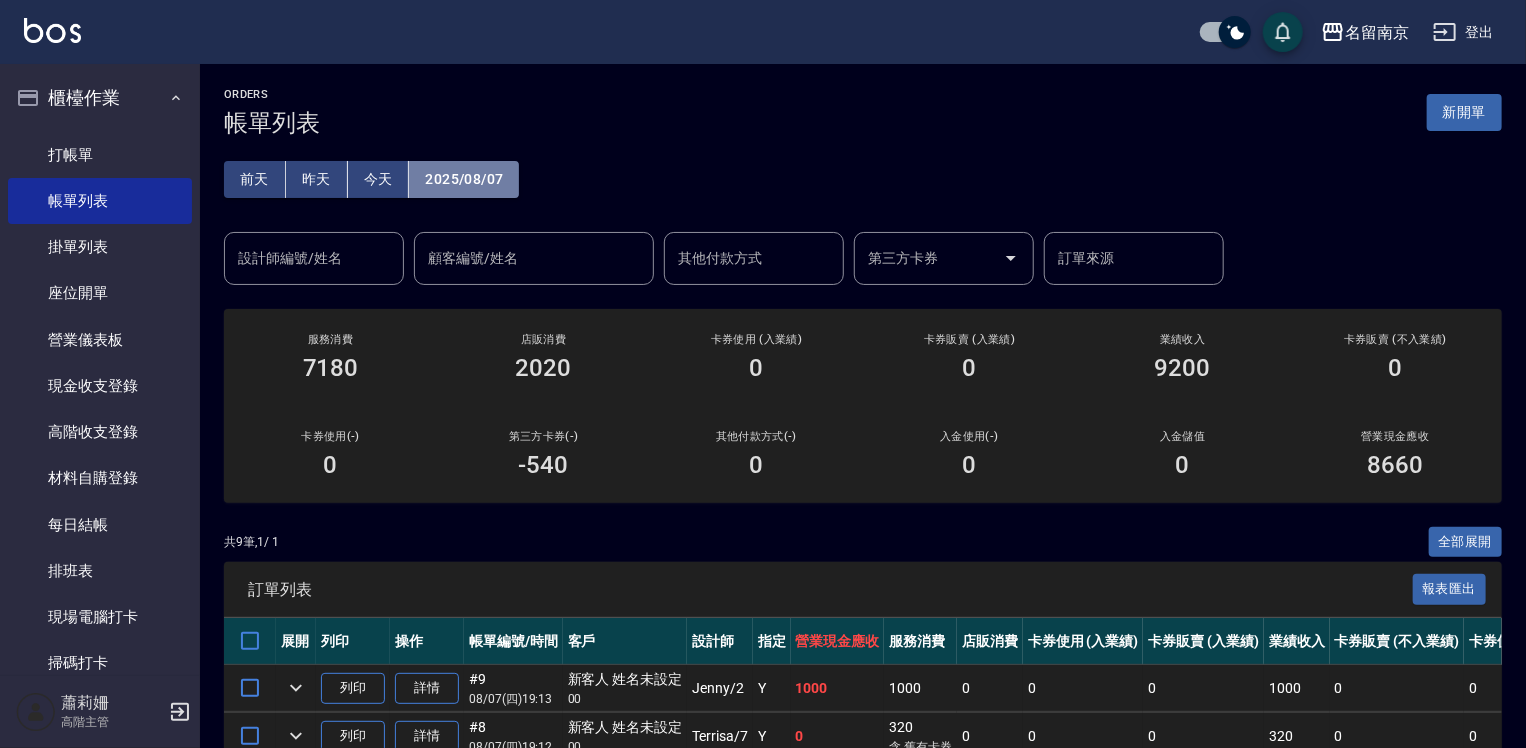 click on "2025/08/07" at bounding box center [464, 179] 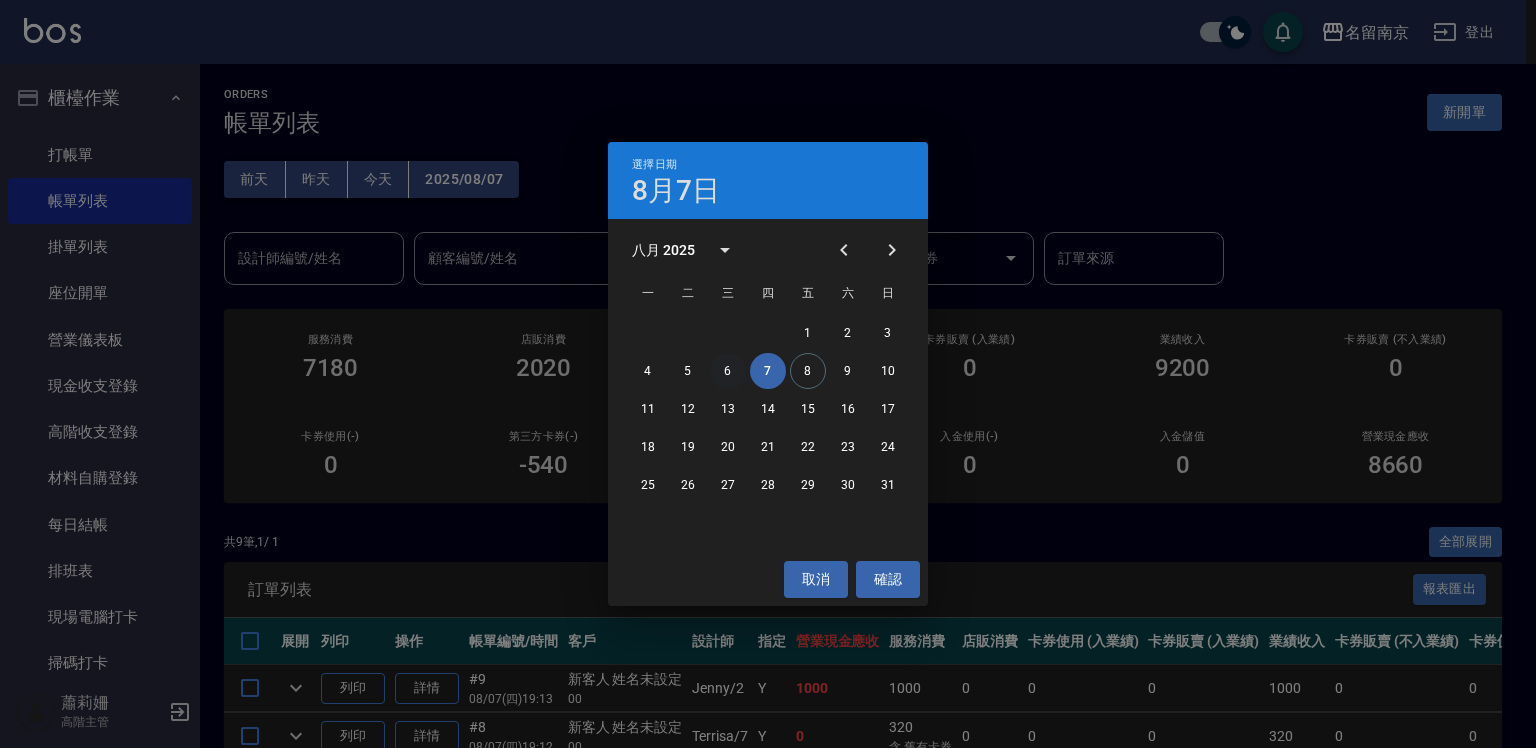 click on "6" at bounding box center [728, 371] 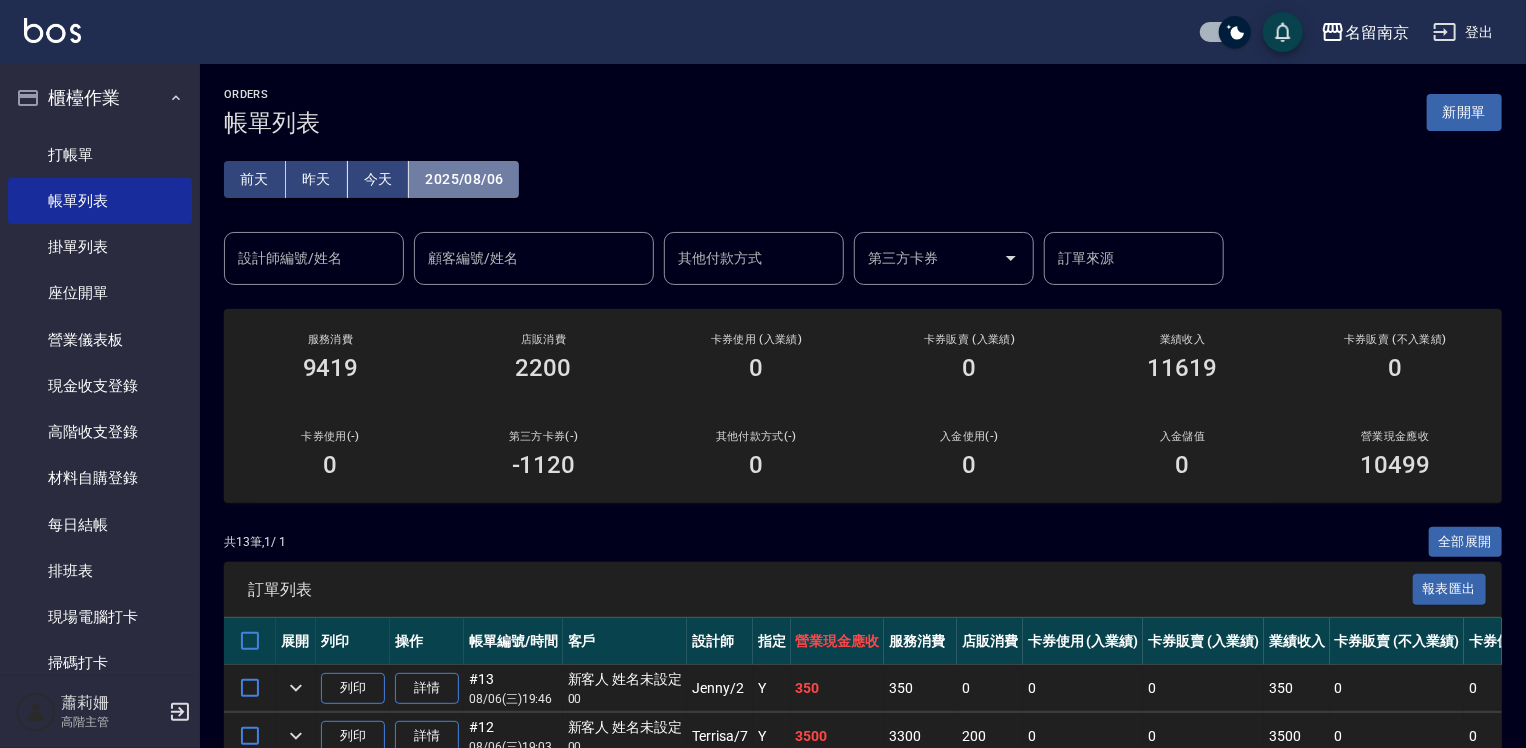 click on "2025/08/06" at bounding box center [464, 179] 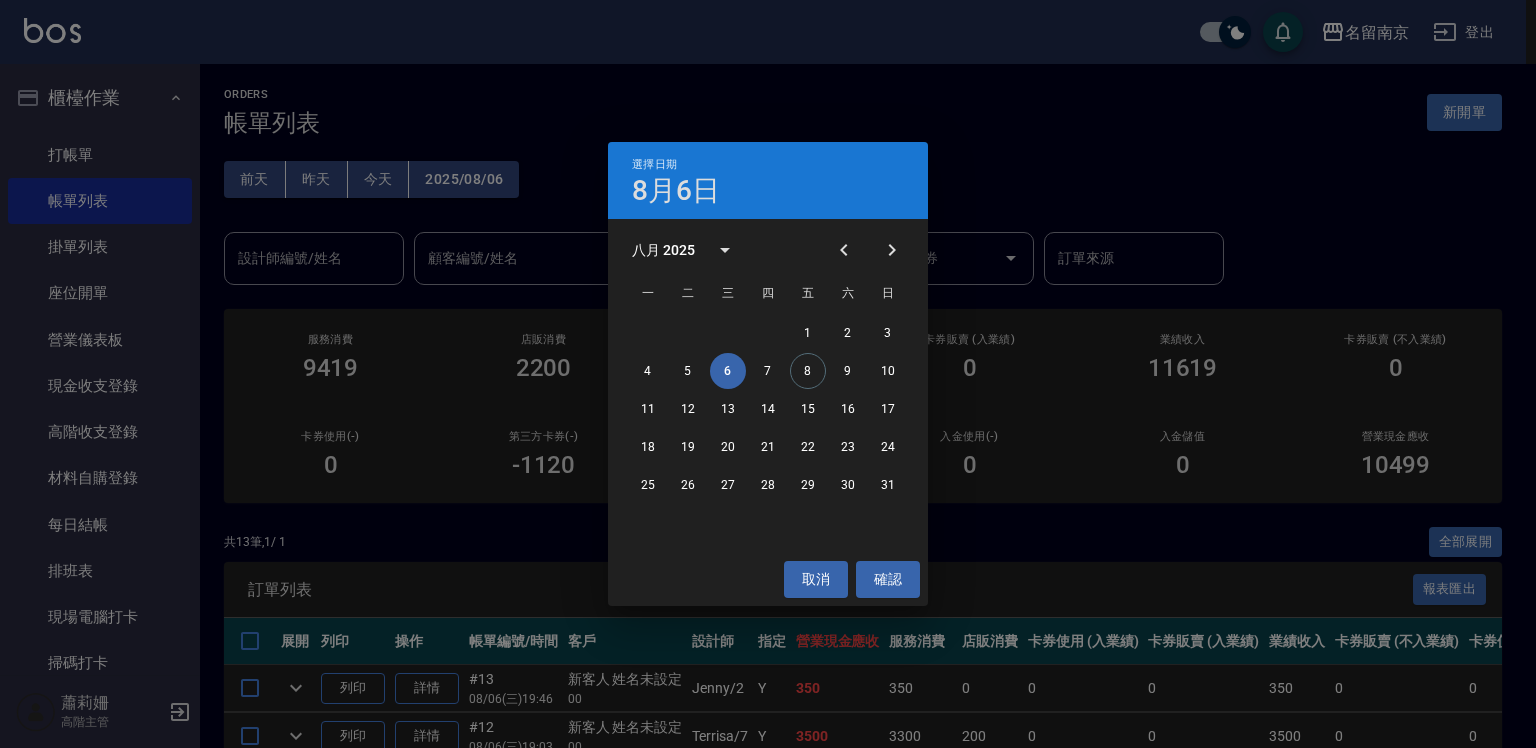 click on "選擇日期 8月6日 八月 2025 一 二 三 四 五 六 日 1 2 3 4 5 6 7 8 9 10 11 12 13 14 15 16 17 18 19 20 21 22 23 24 25 26 27 28 29 30 31 取消 確認" at bounding box center [768, 374] 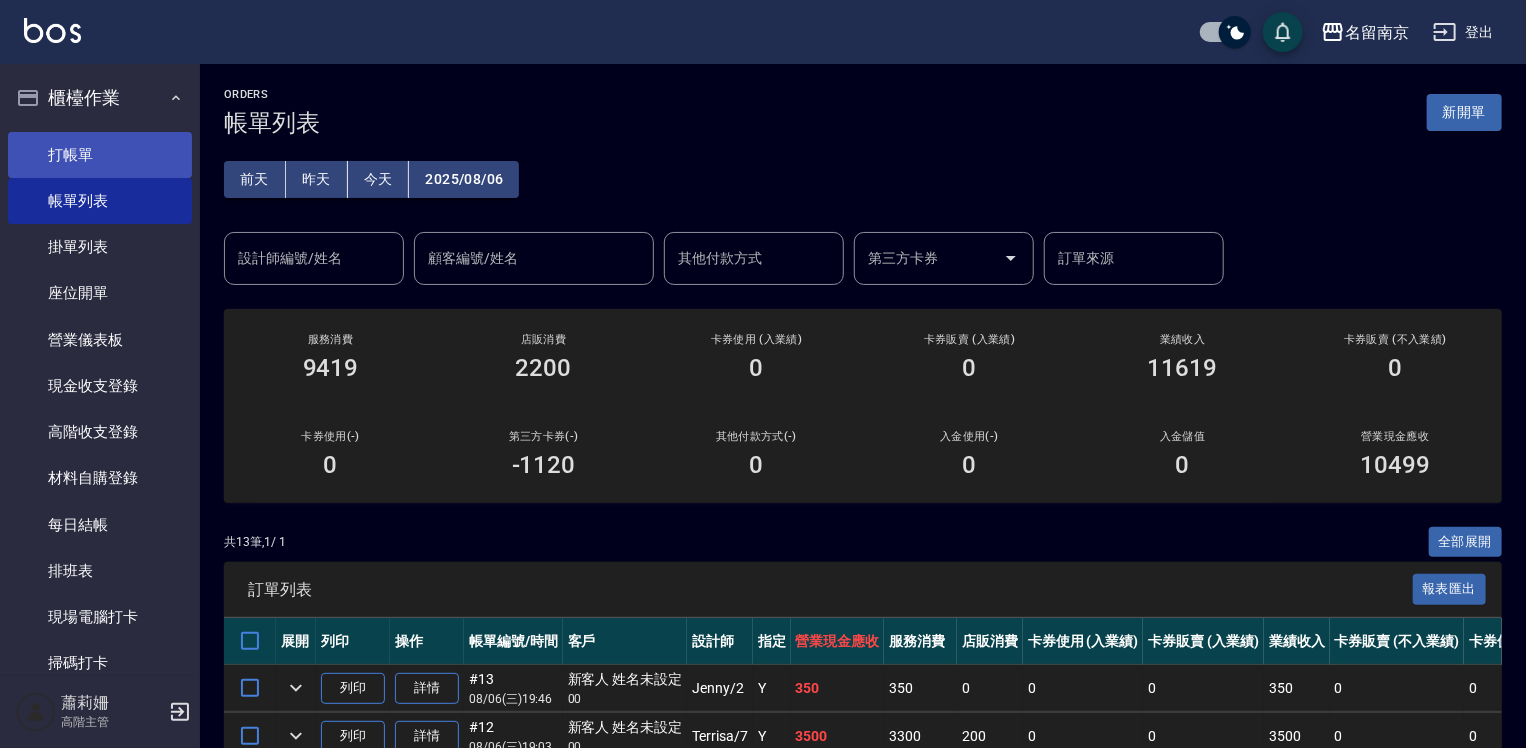 click on "打帳單" at bounding box center (100, 155) 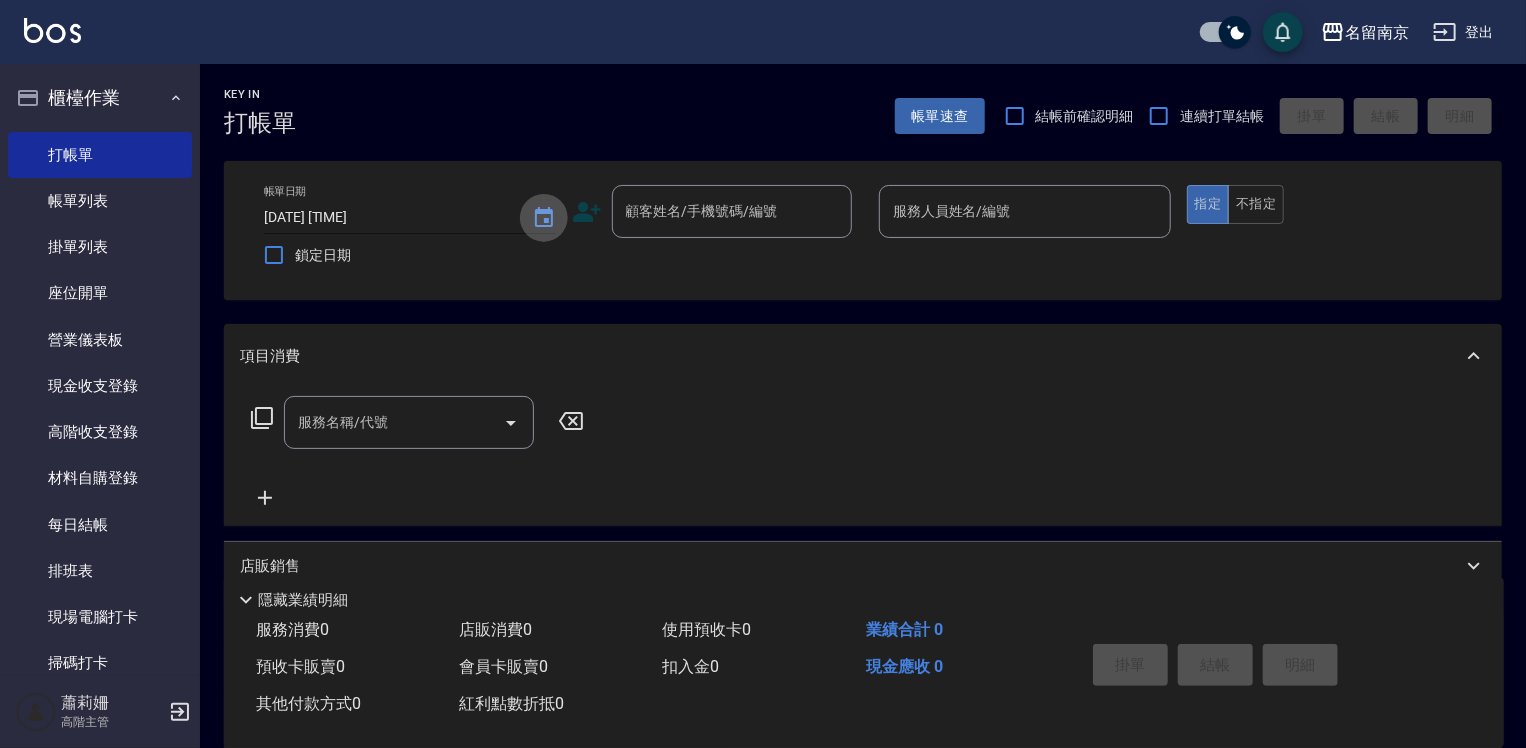 click 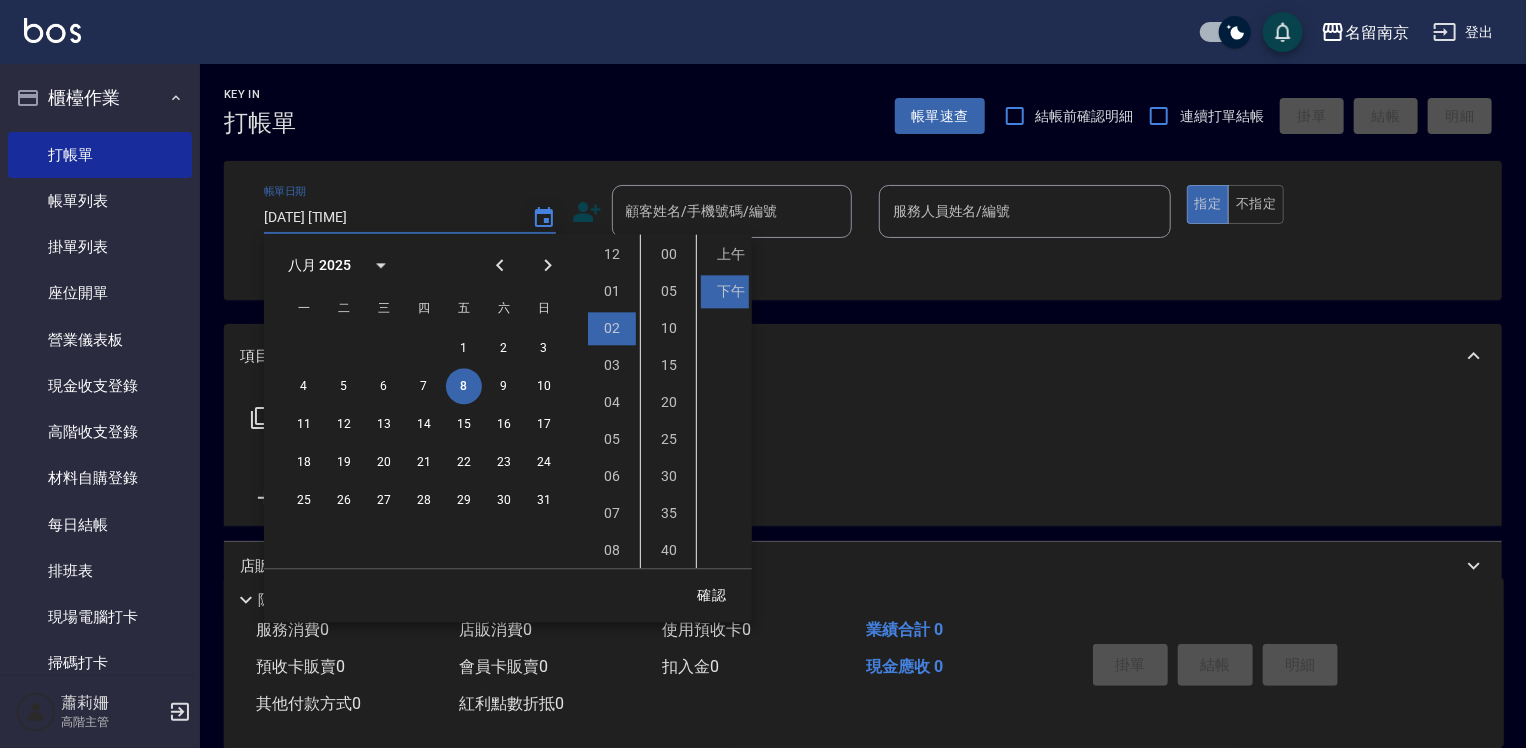 scroll, scrollTop: 74, scrollLeft: 0, axis: vertical 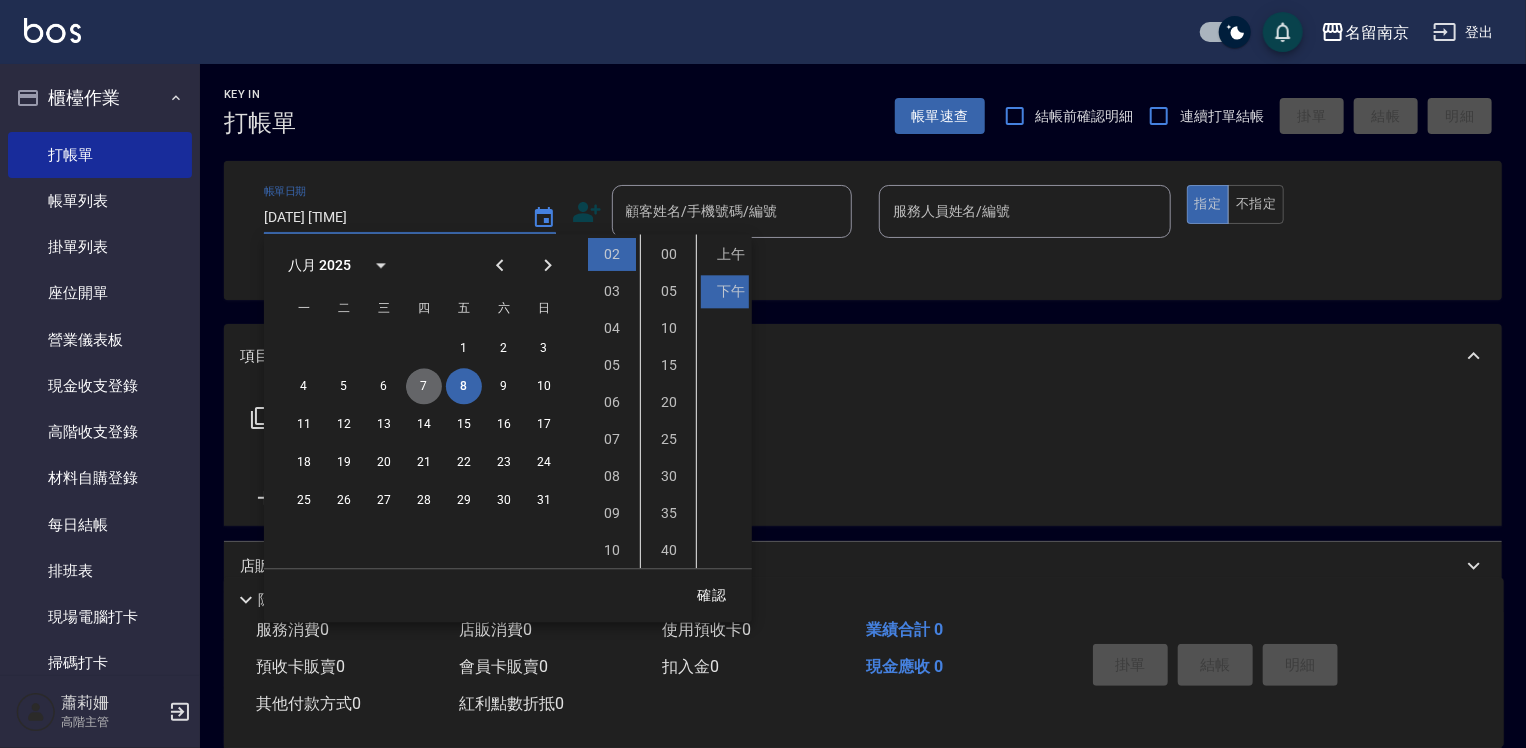 click on "7" at bounding box center [424, 386] 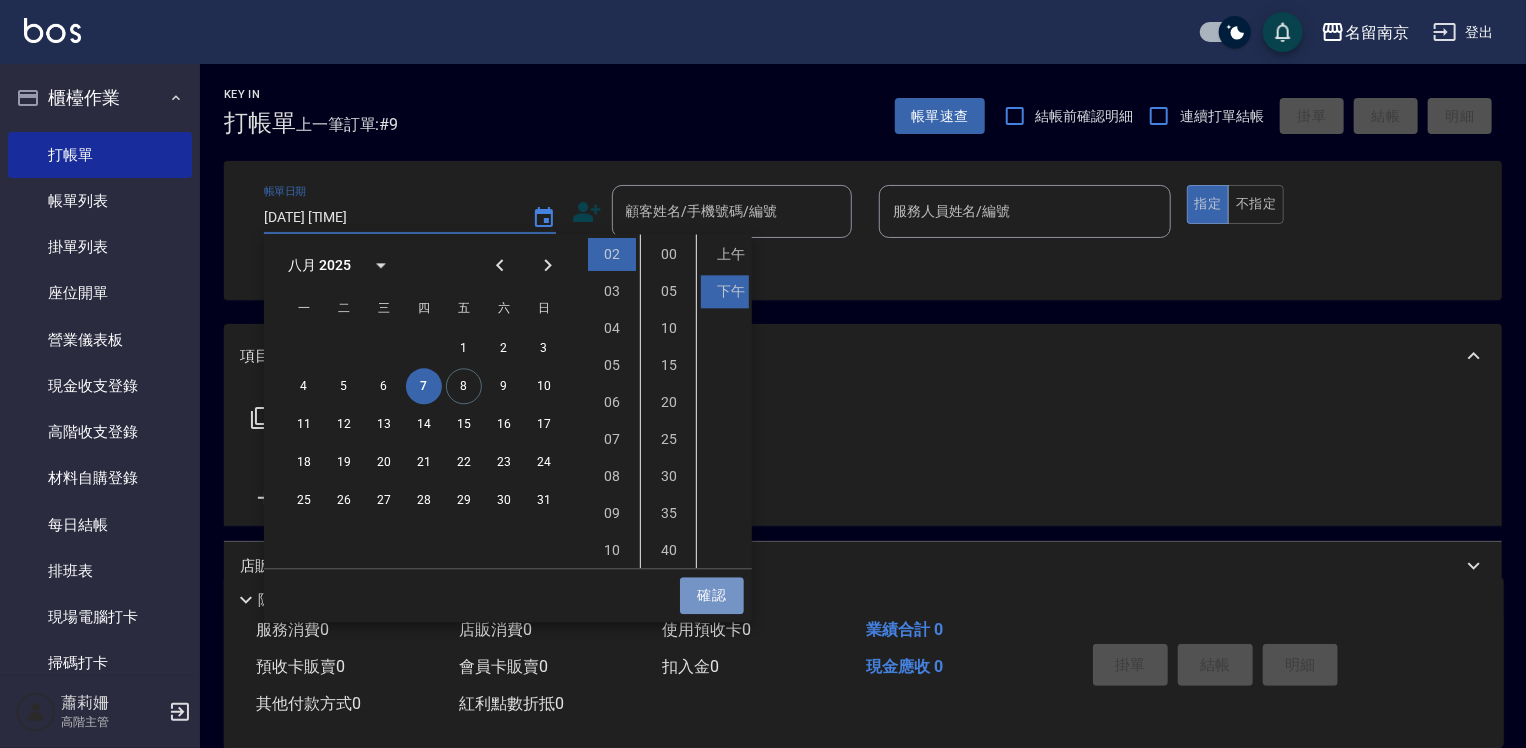 click on "確認" at bounding box center [712, 595] 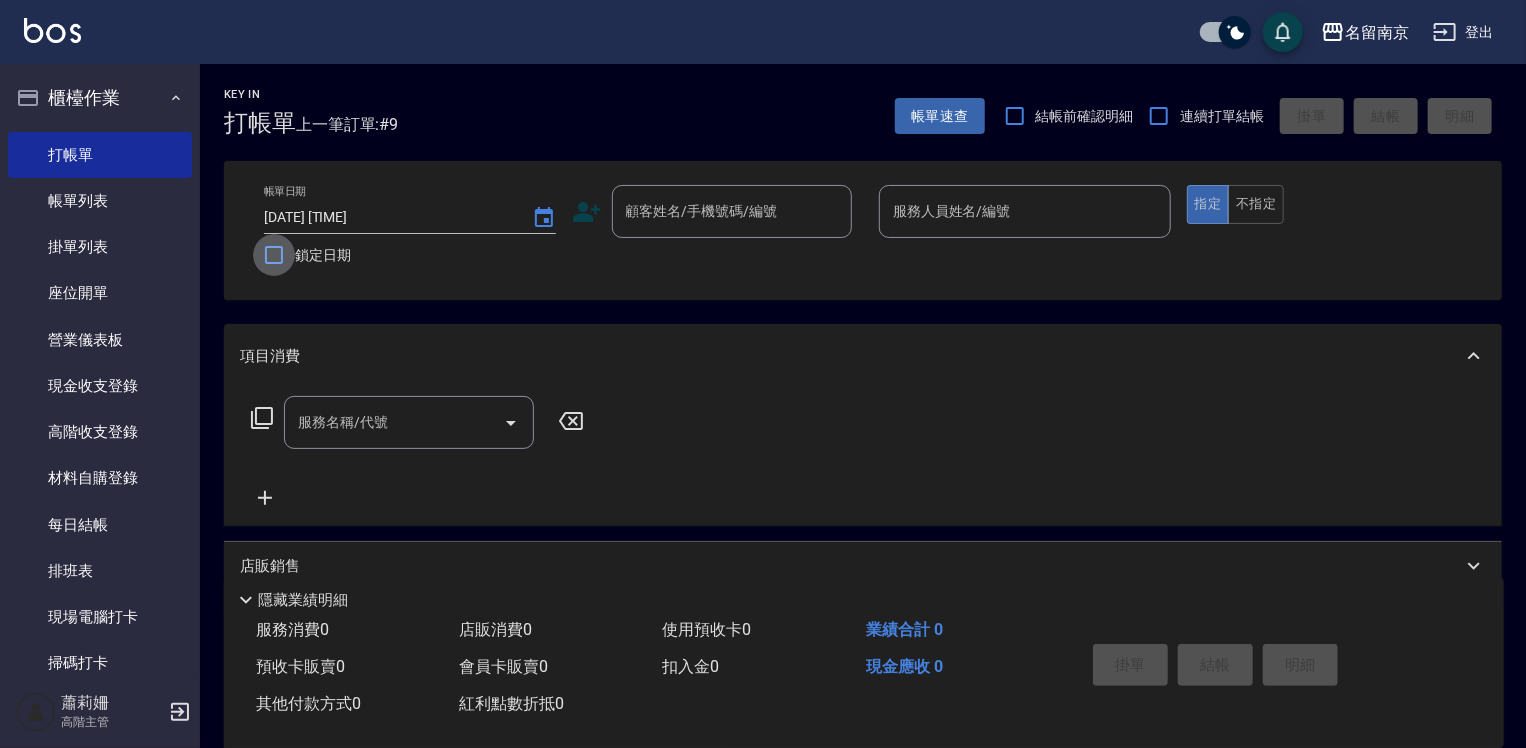 click on "鎖定日期" at bounding box center [274, 255] 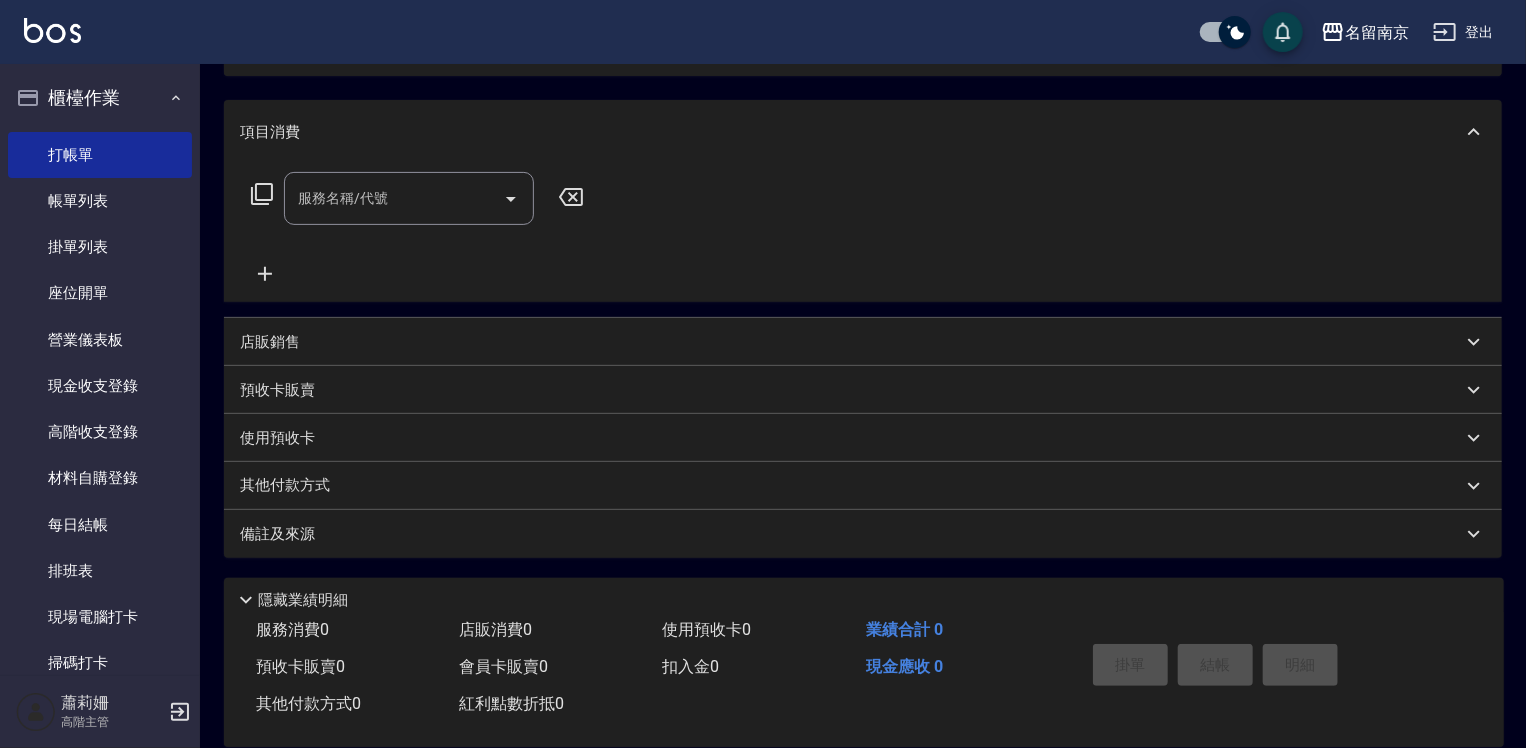 scroll, scrollTop: 0, scrollLeft: 0, axis: both 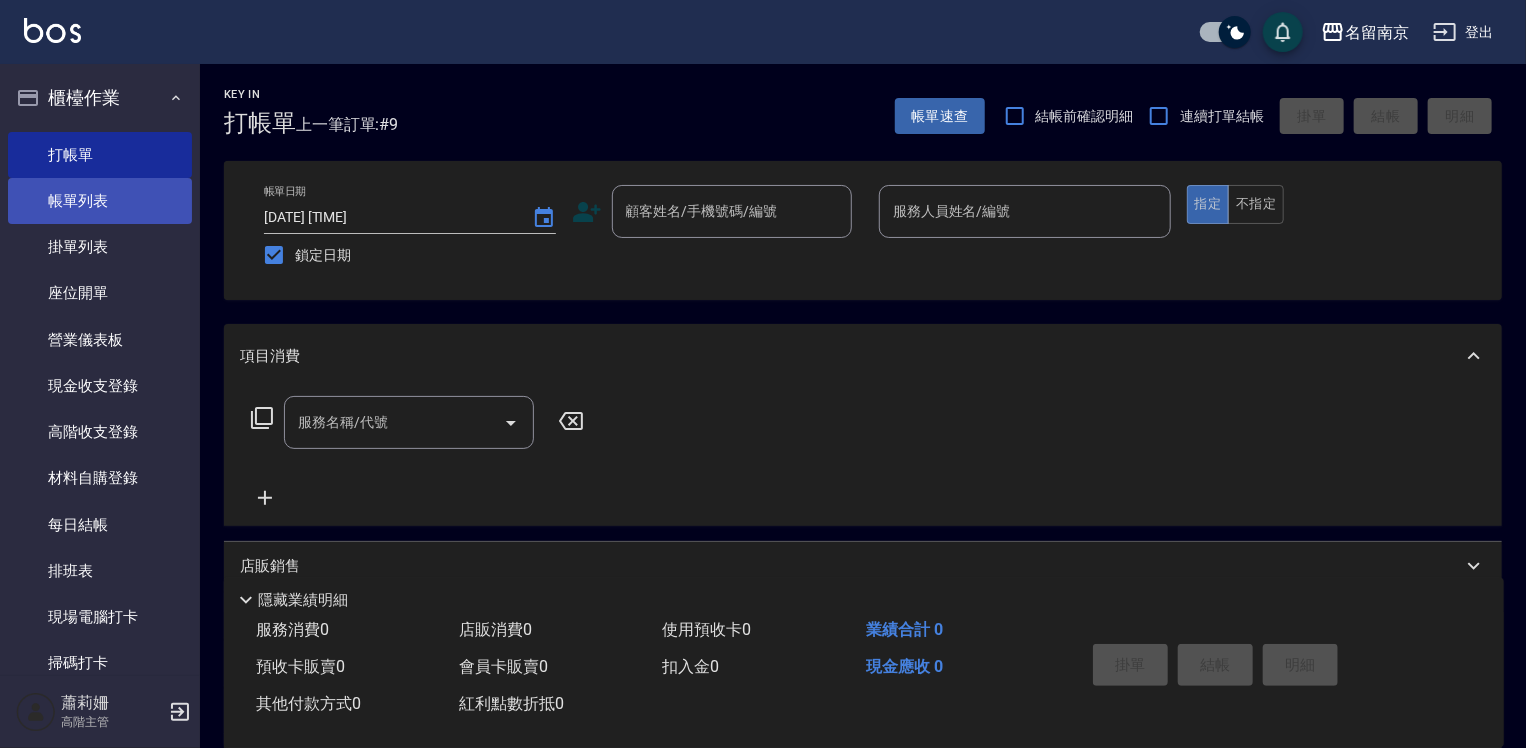 click on "帳單列表" at bounding box center [100, 201] 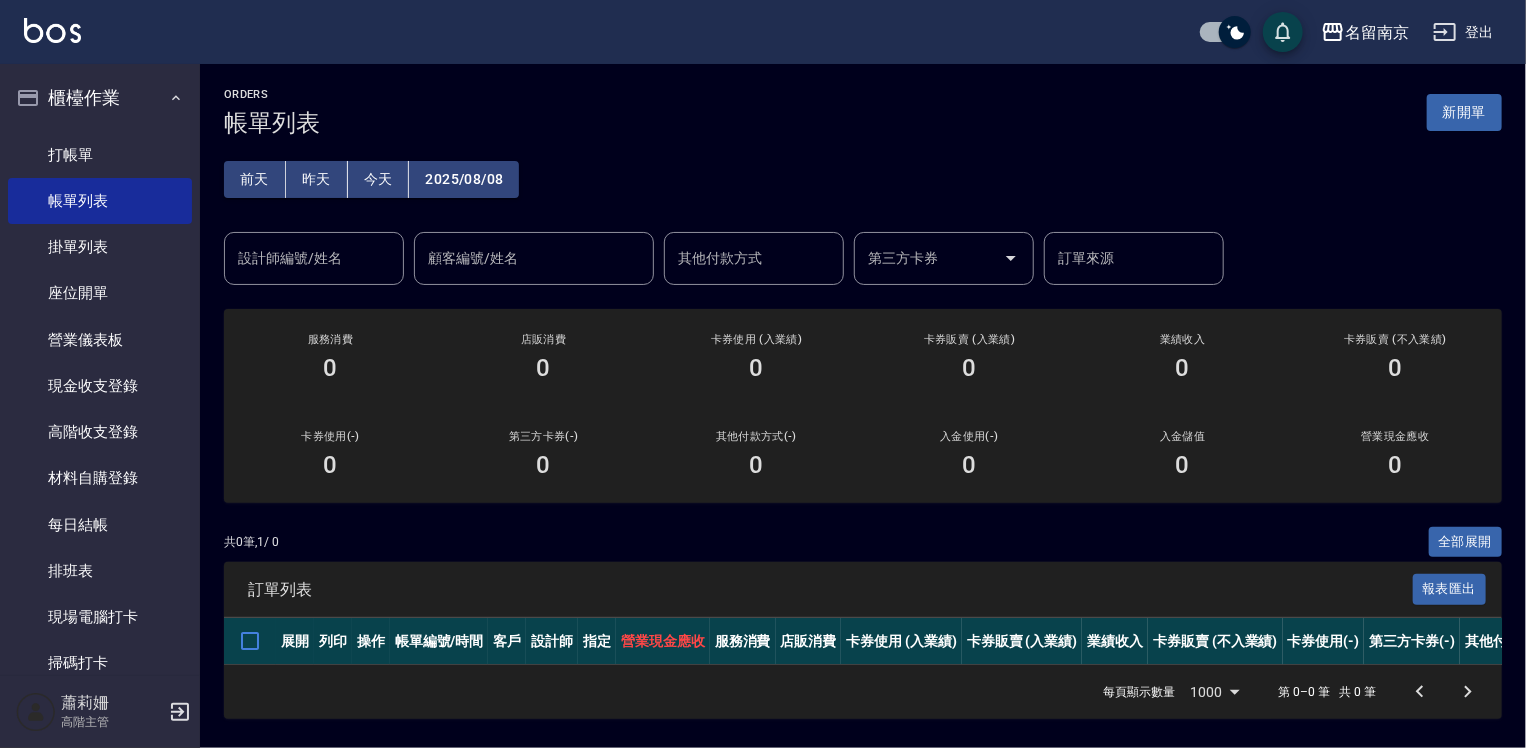scroll, scrollTop: 10, scrollLeft: 0, axis: vertical 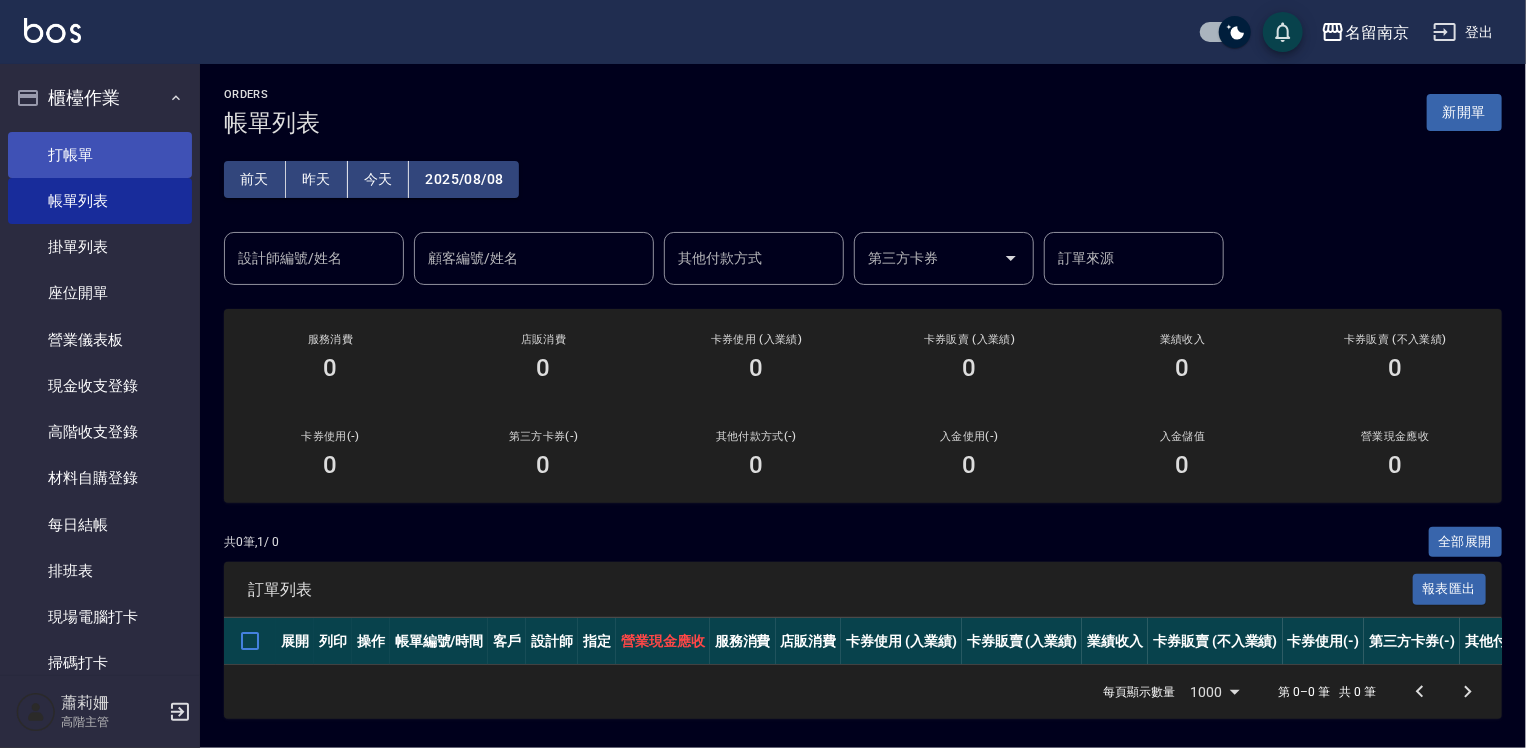 click on "打帳單" at bounding box center [100, 155] 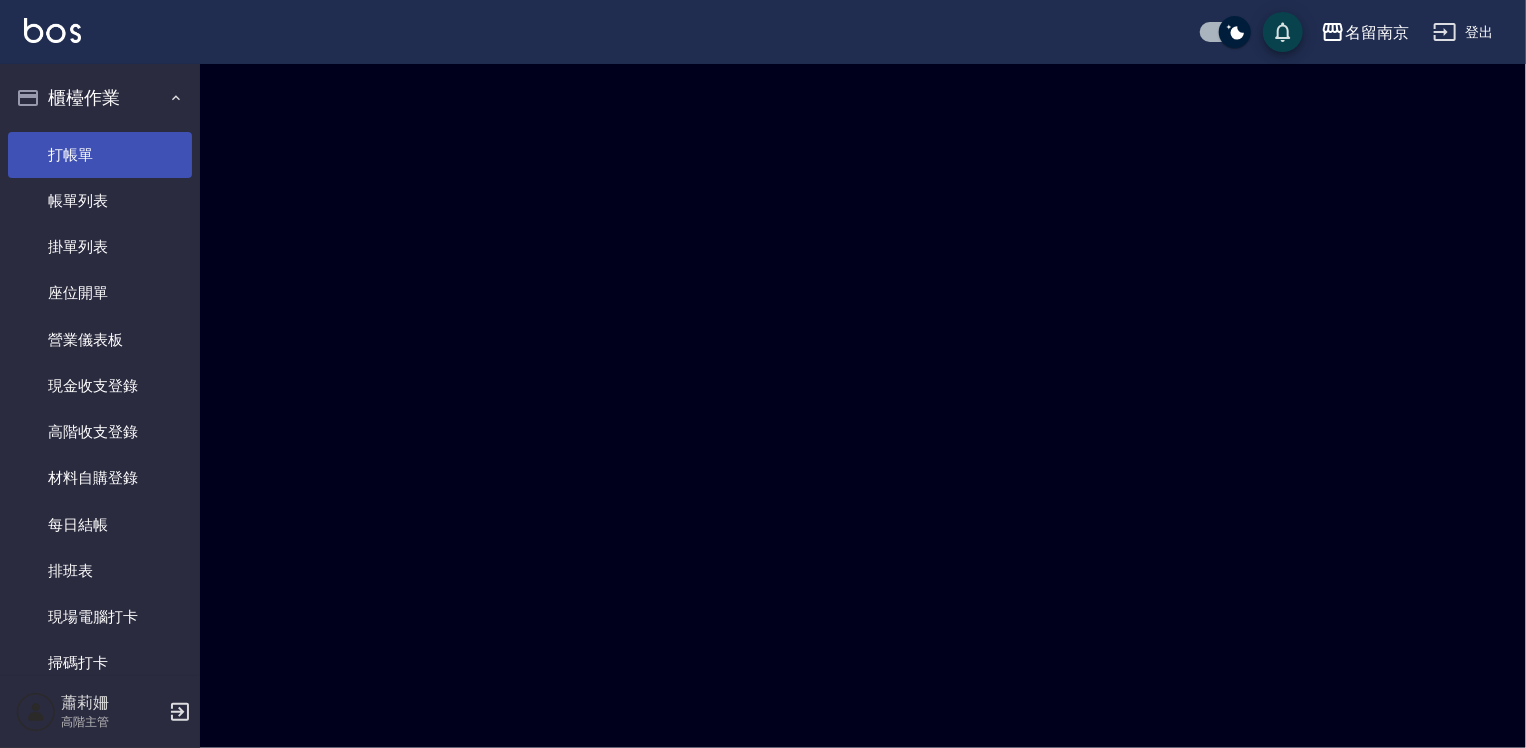 scroll, scrollTop: 0, scrollLeft: 0, axis: both 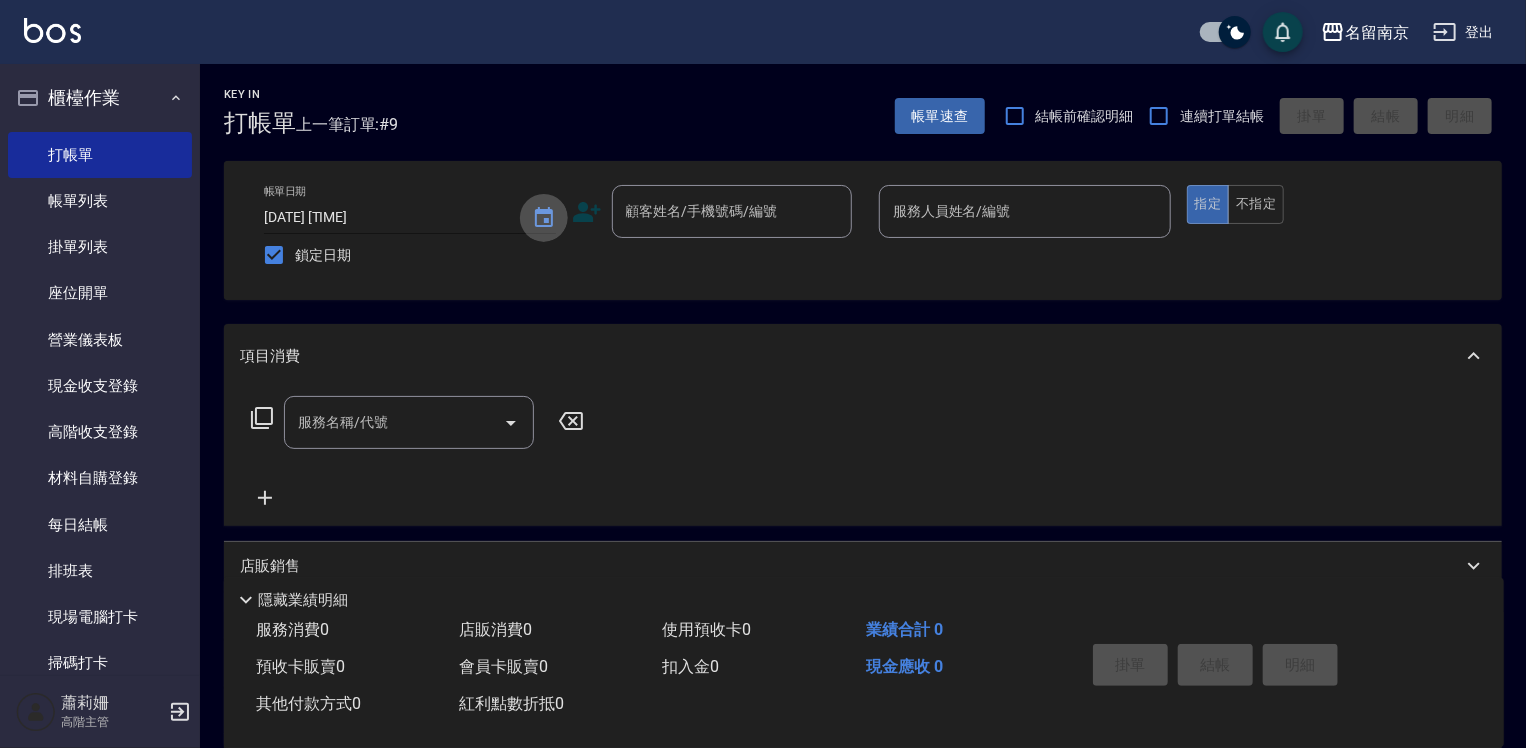 click 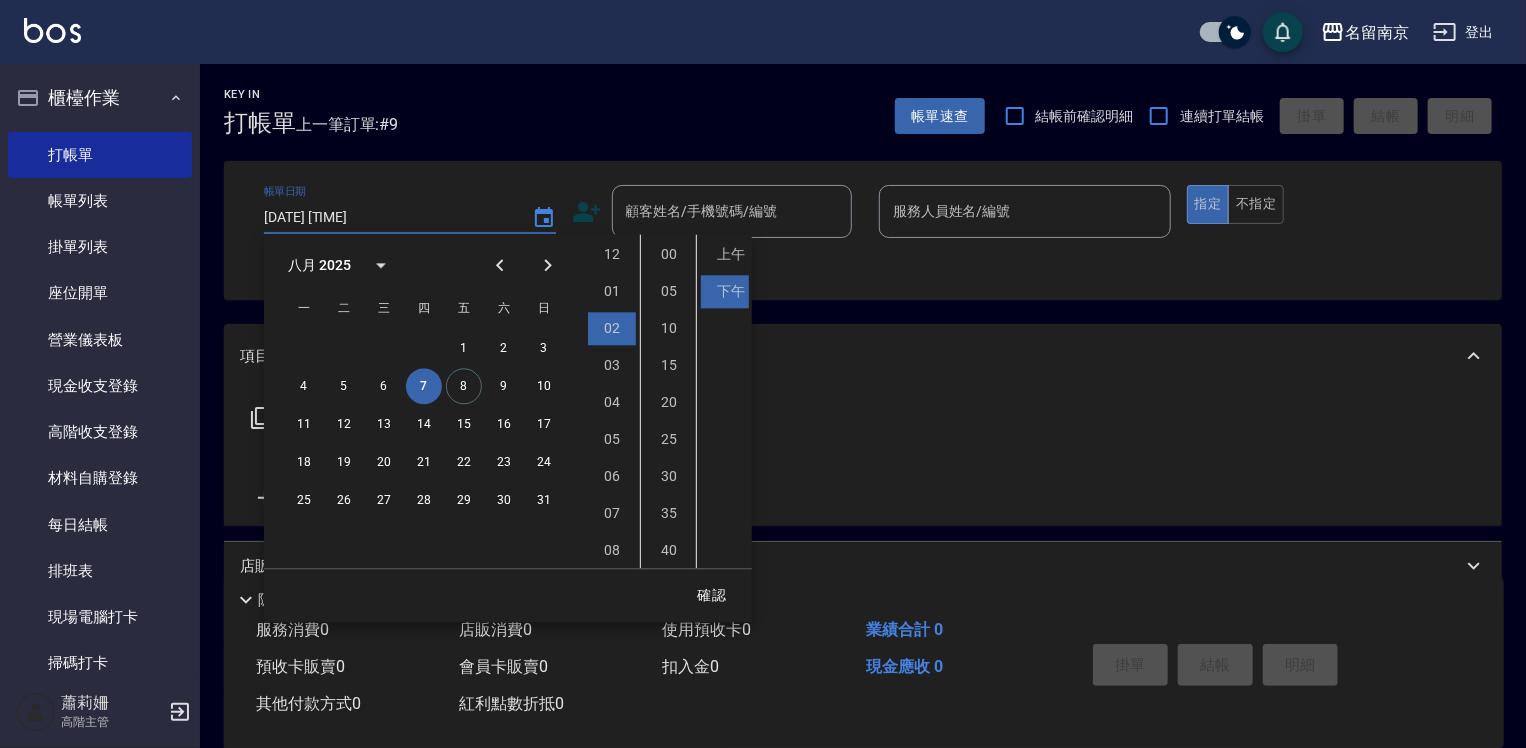 scroll, scrollTop: 74, scrollLeft: 0, axis: vertical 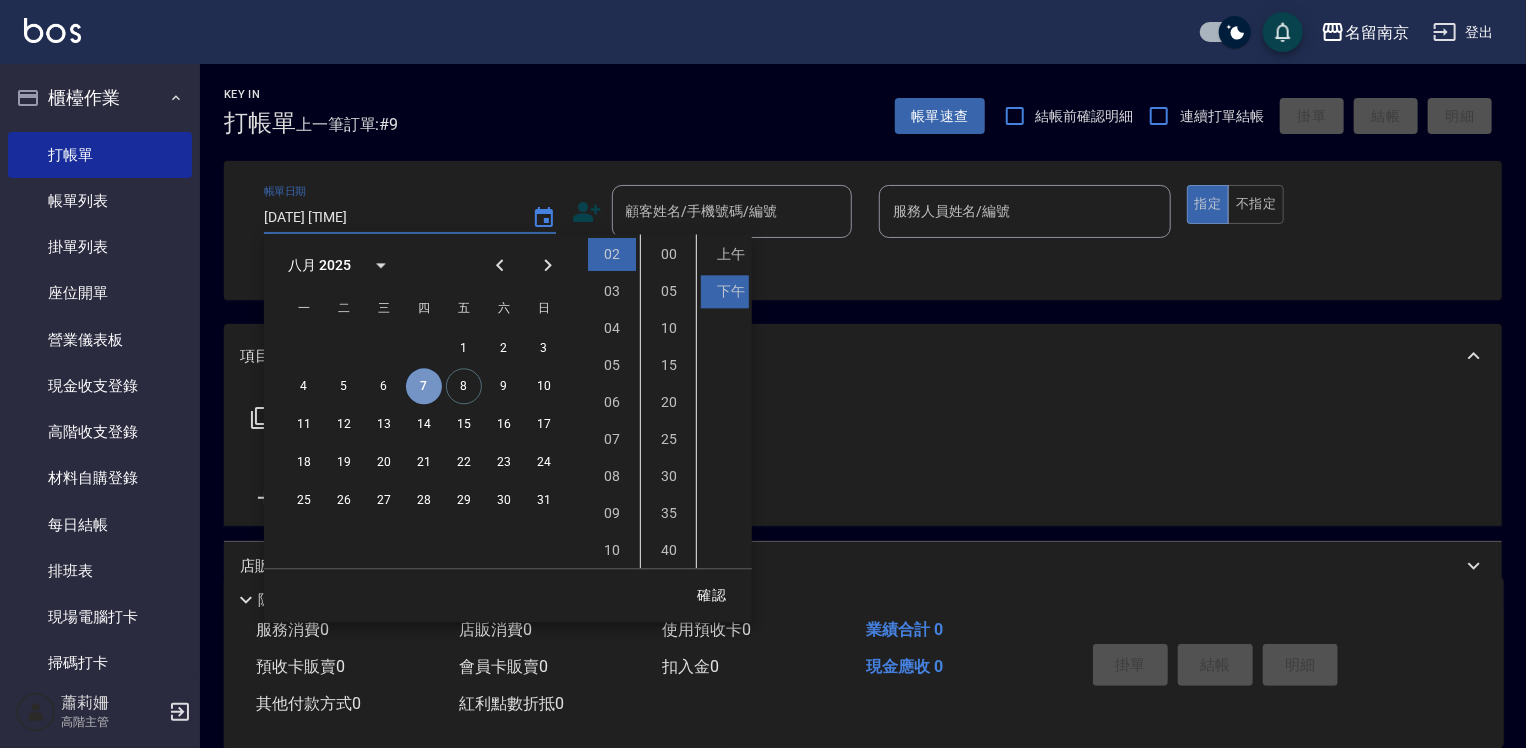 click on "7" at bounding box center (424, 386) 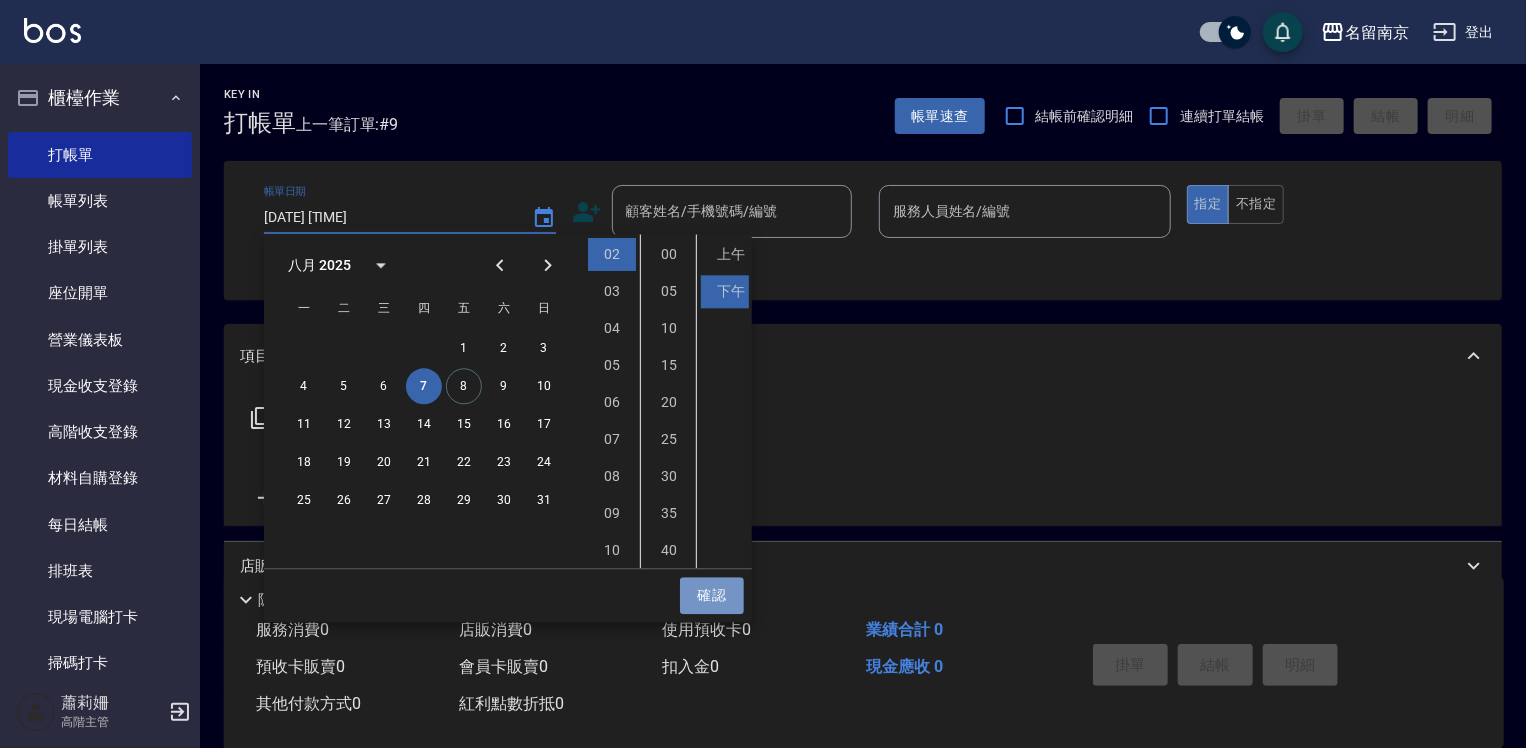 click on "確認" at bounding box center (712, 595) 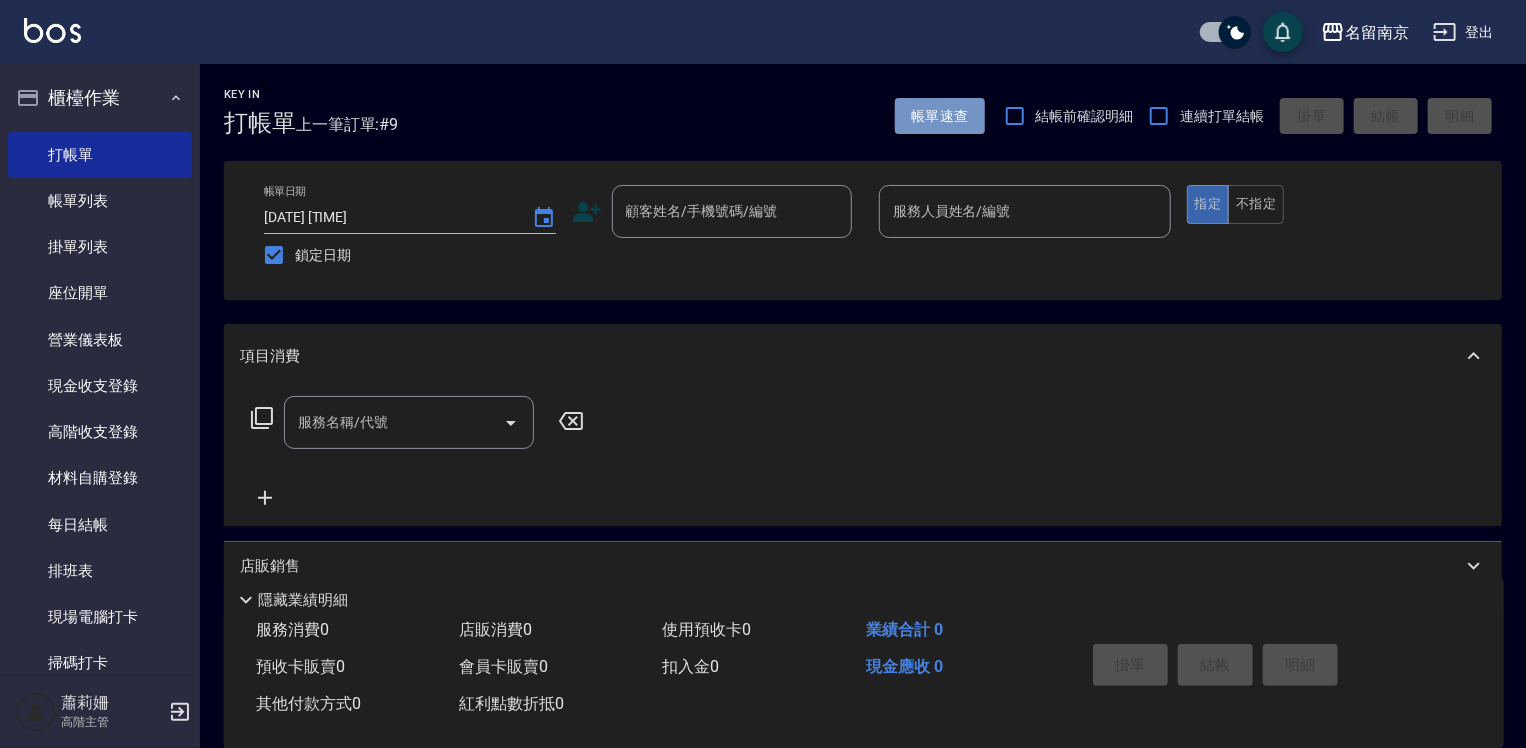click on "帳單速查" at bounding box center [940, 116] 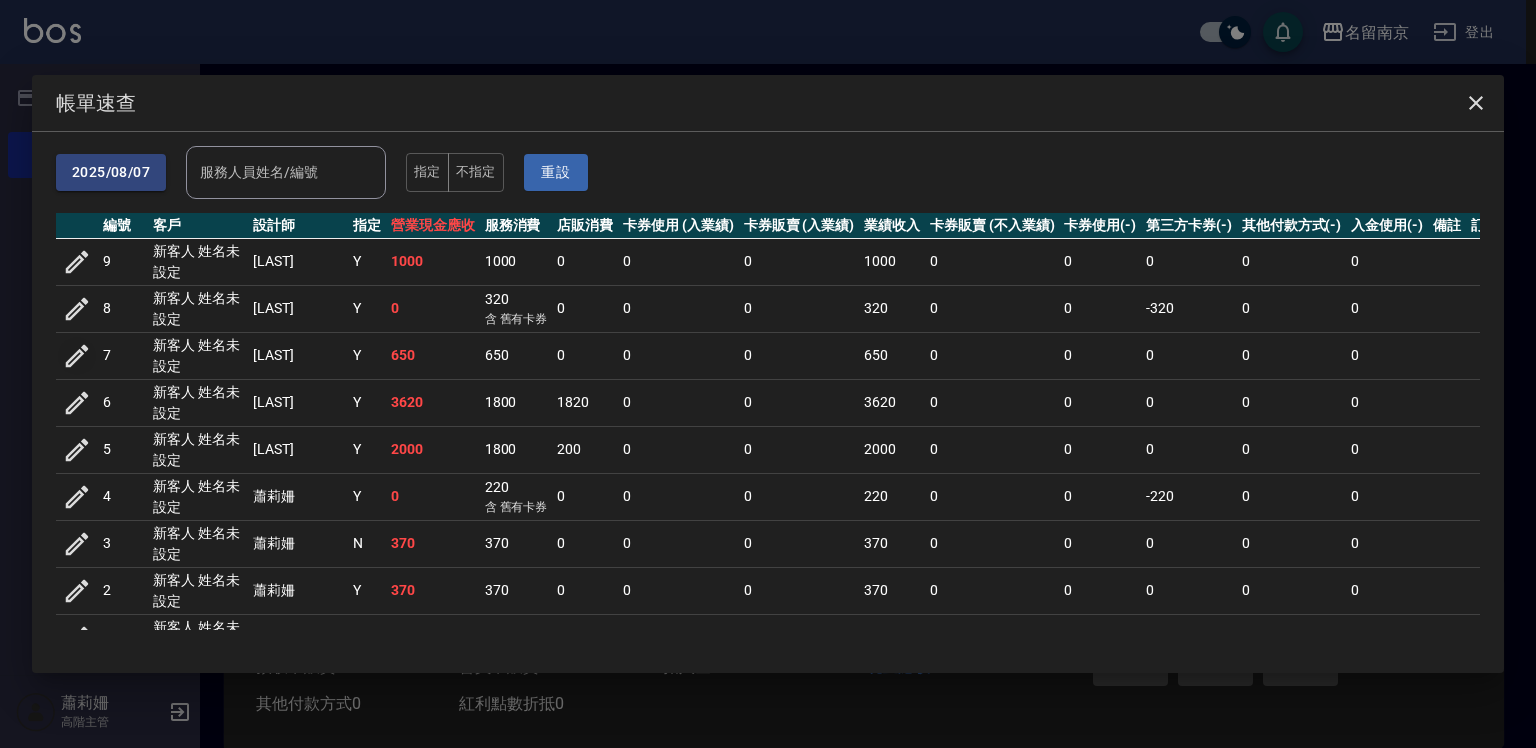click 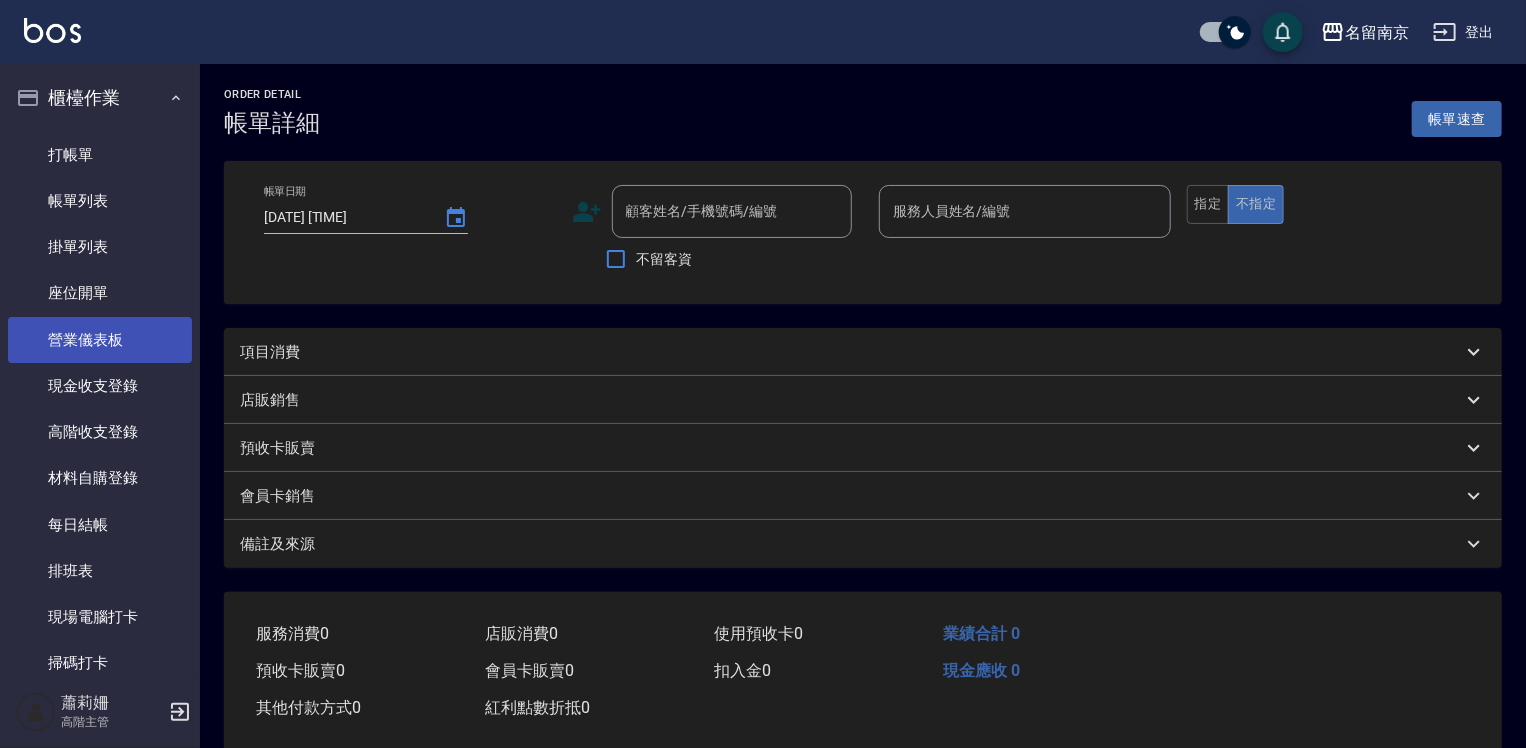 type on "2025/08/07 19:11" 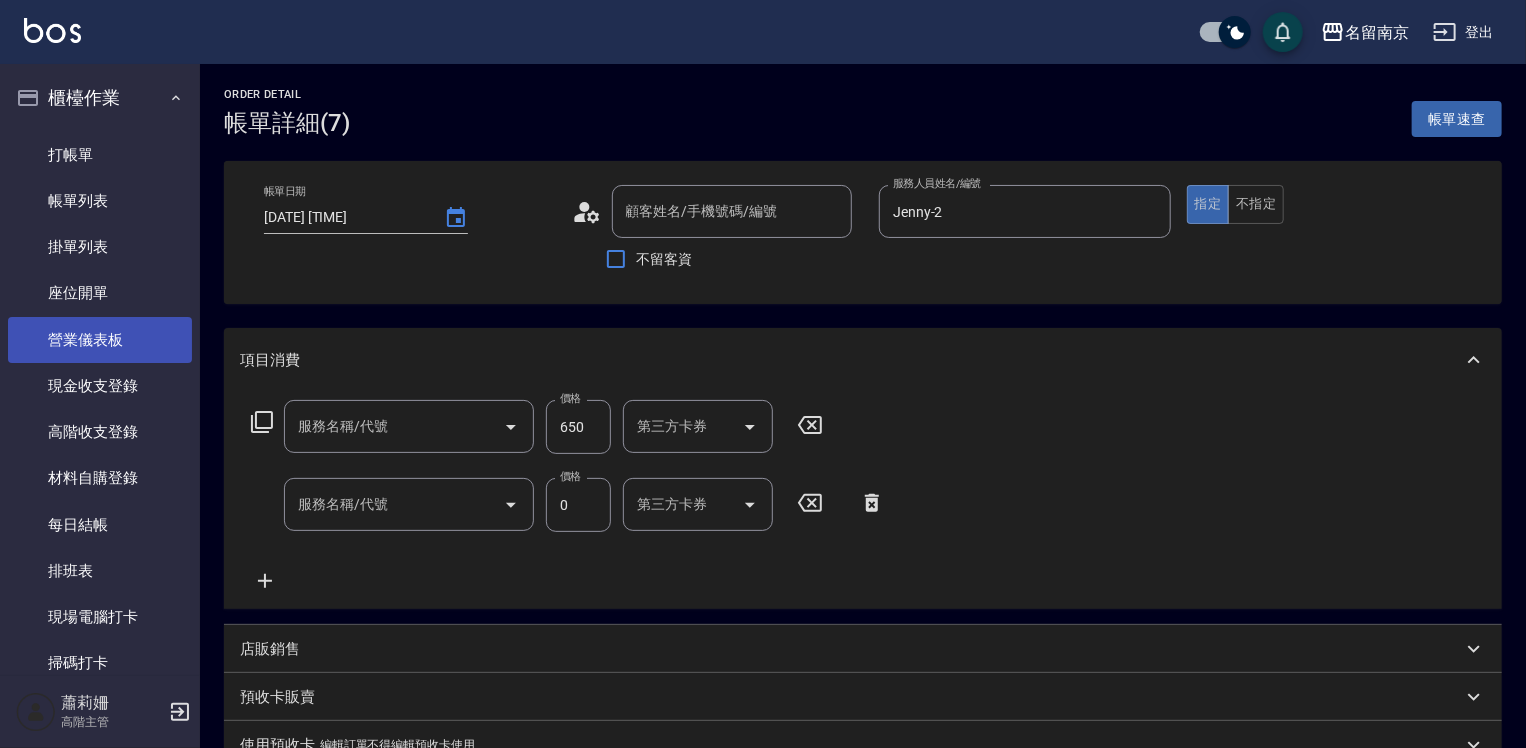 type on "新客人 姓名未設定/00/null" 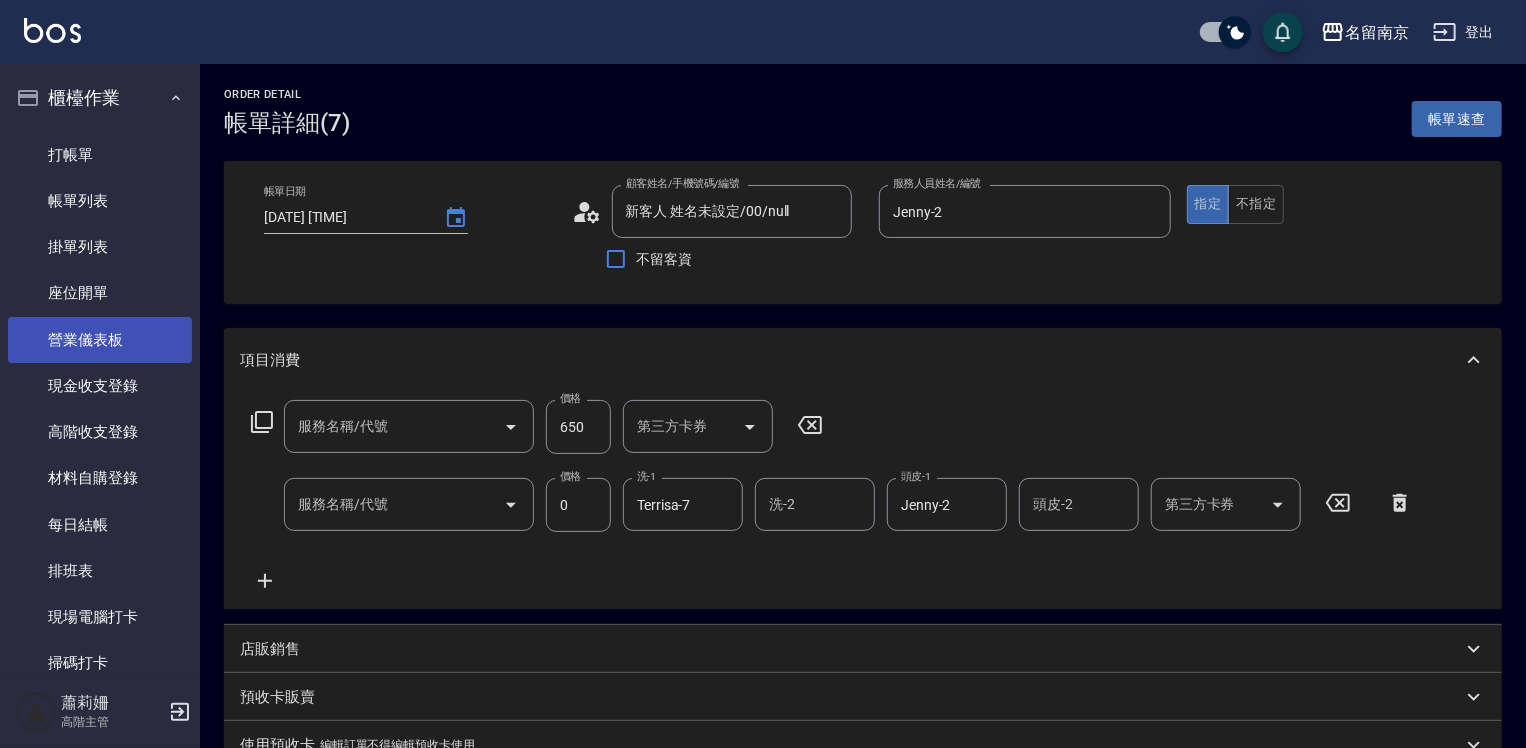 type on "剪髮(301)" 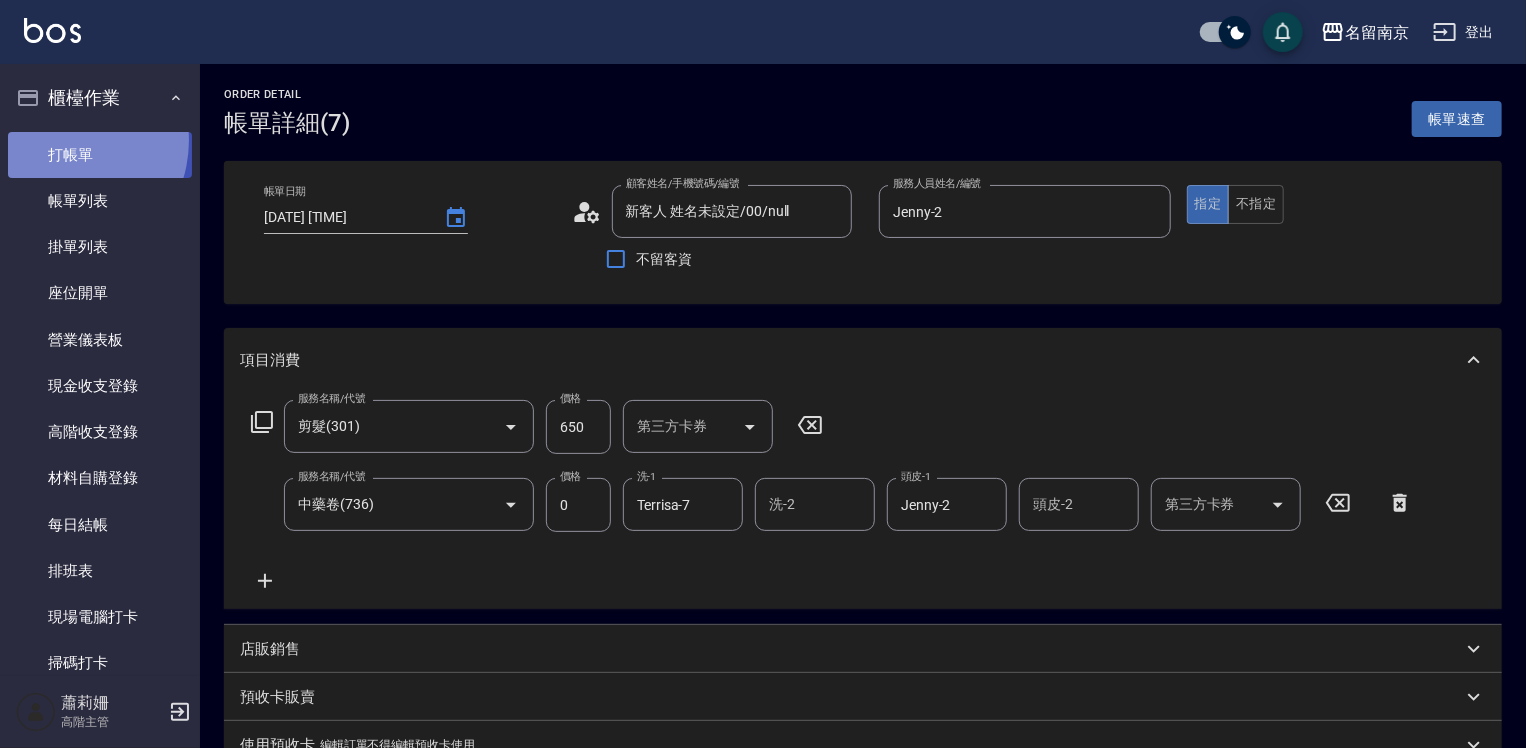 click on "打帳單" at bounding box center (100, 155) 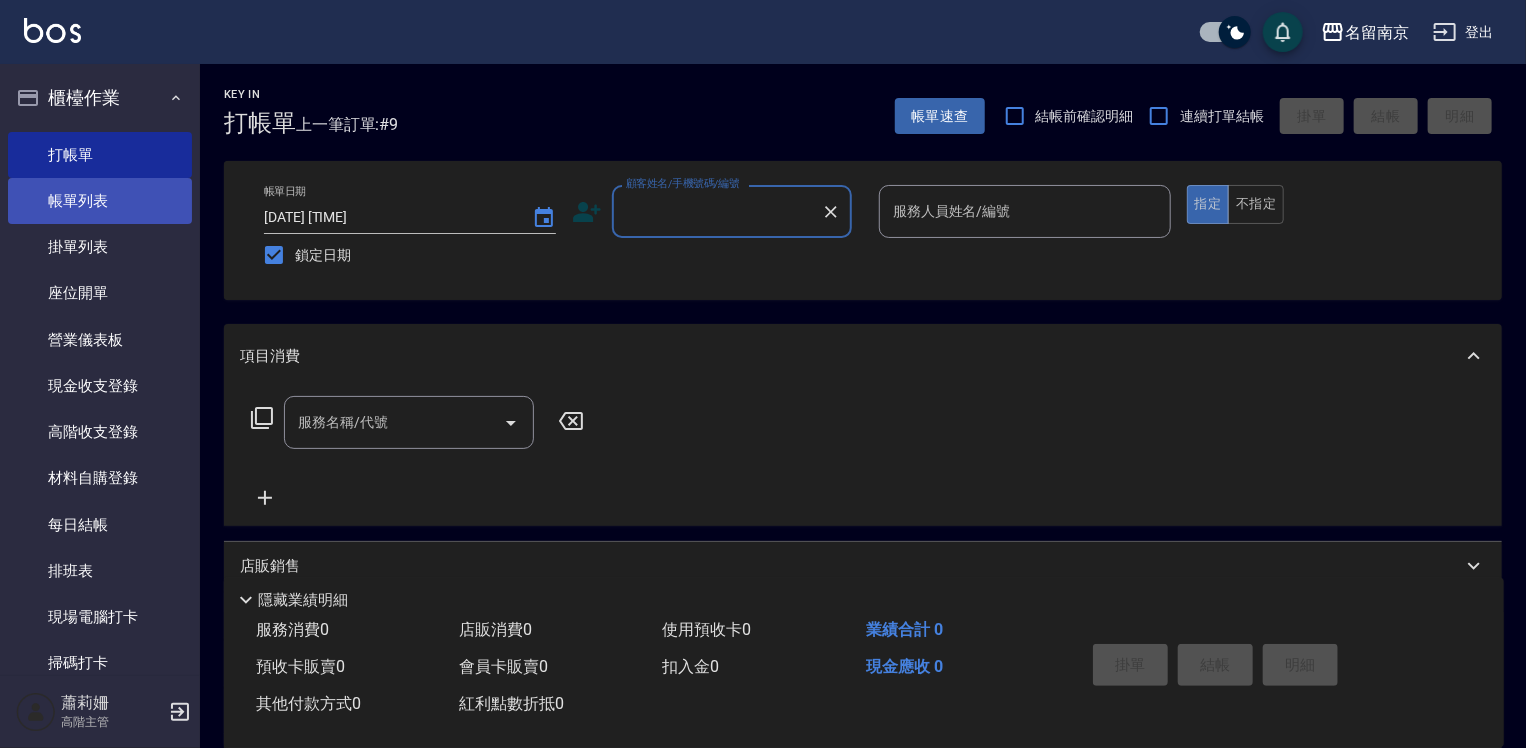click on "帳單列表" at bounding box center (100, 201) 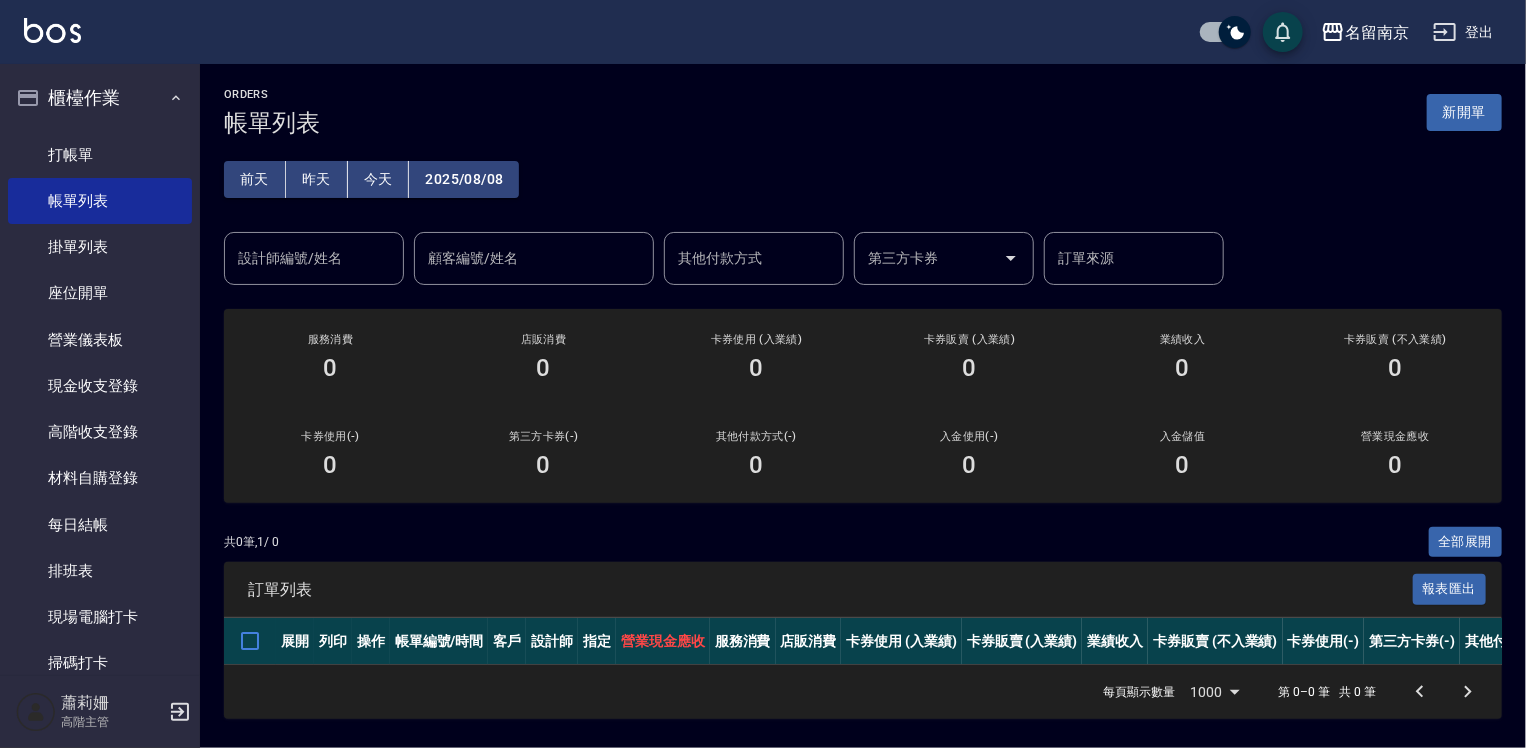 scroll, scrollTop: 10, scrollLeft: 0, axis: vertical 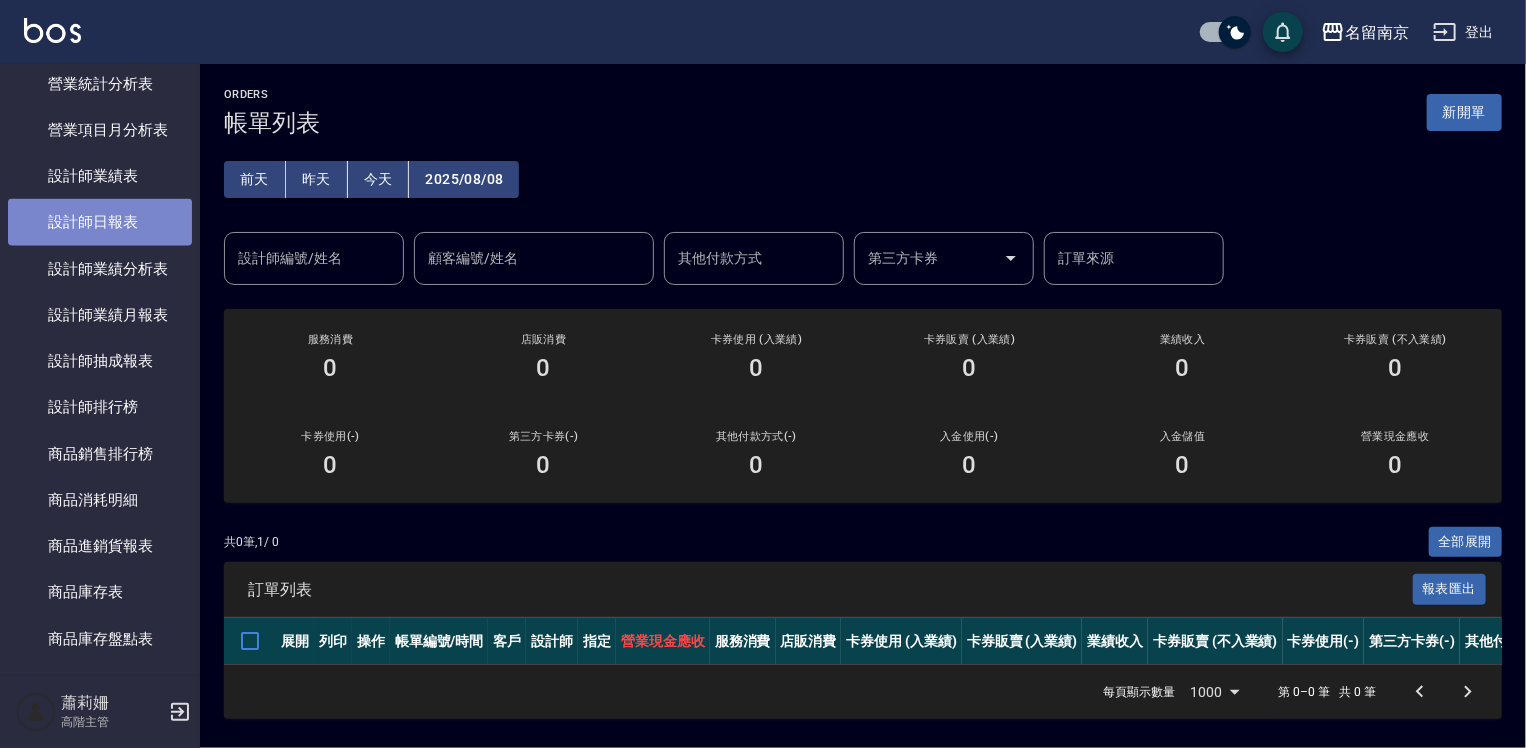 click on "設計師日報表" at bounding box center [100, 222] 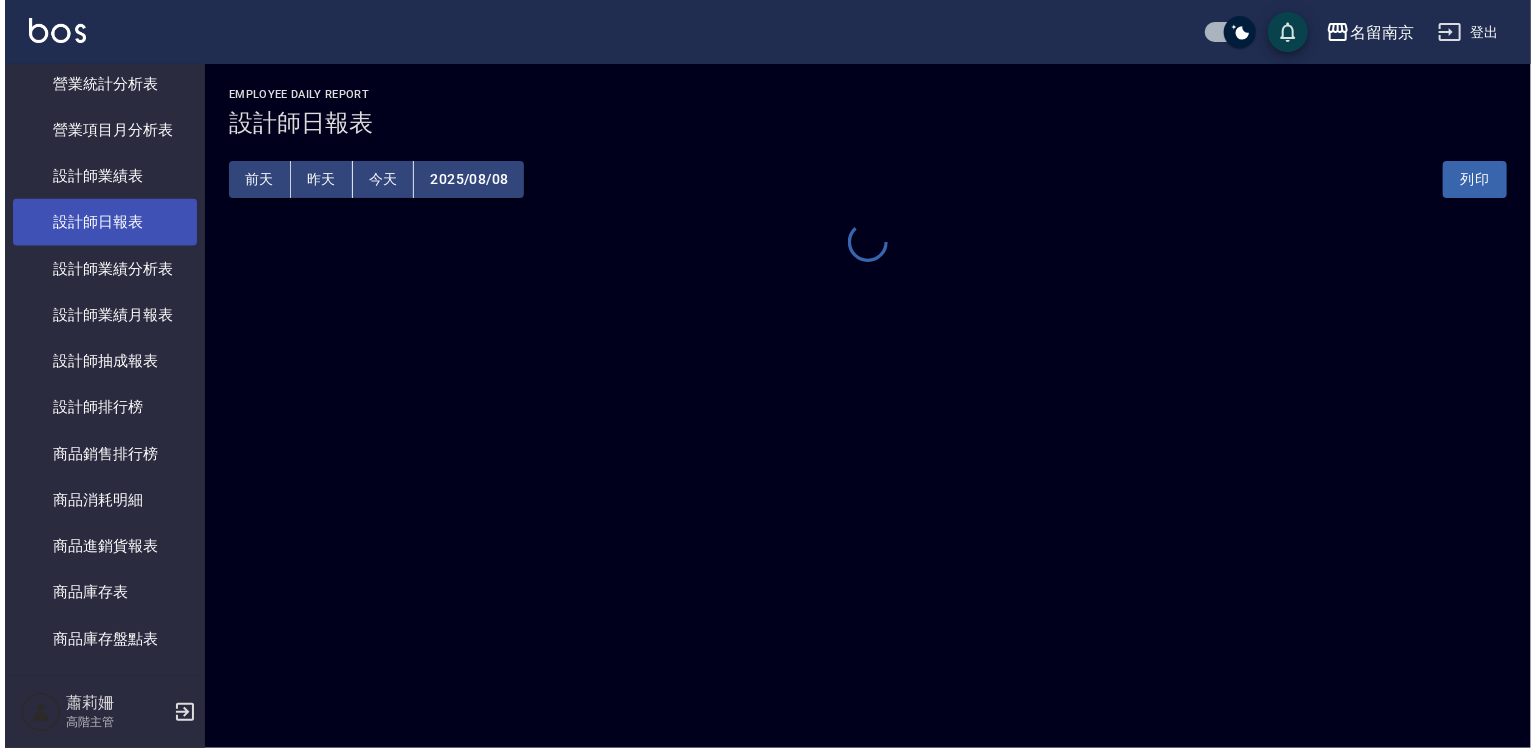 scroll, scrollTop: 0, scrollLeft: 0, axis: both 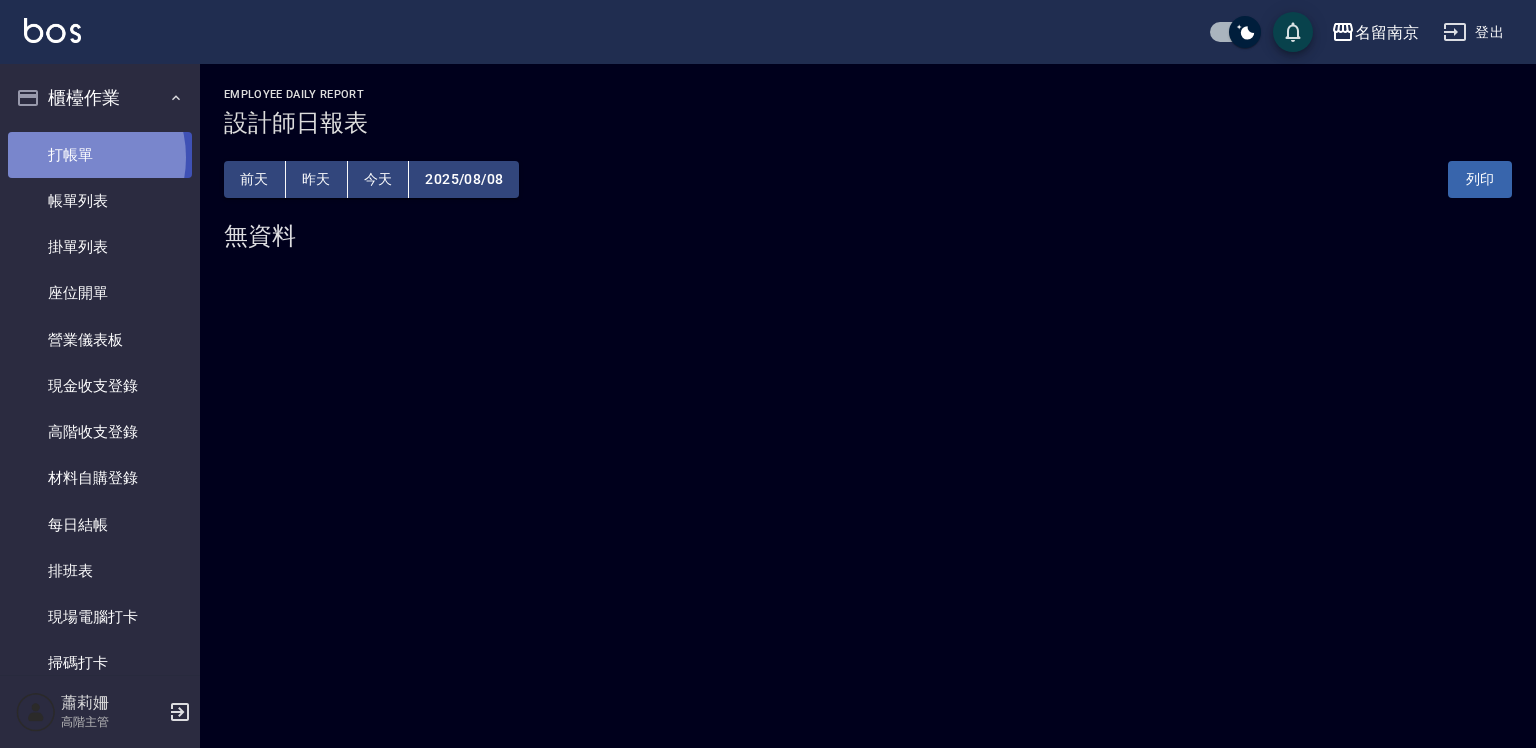click on "打帳單" at bounding box center [100, 155] 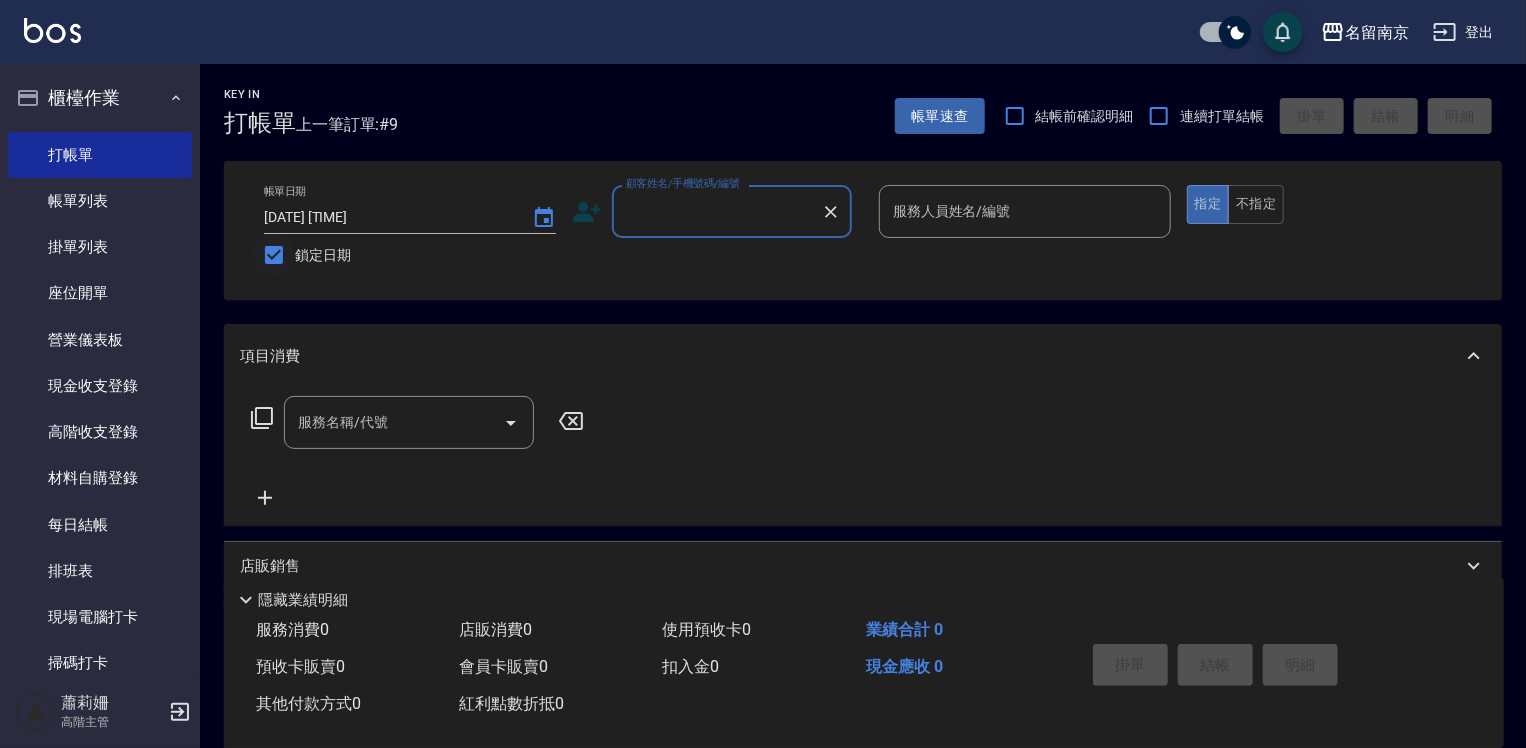 click on "鎖定日期" at bounding box center (274, 255) 